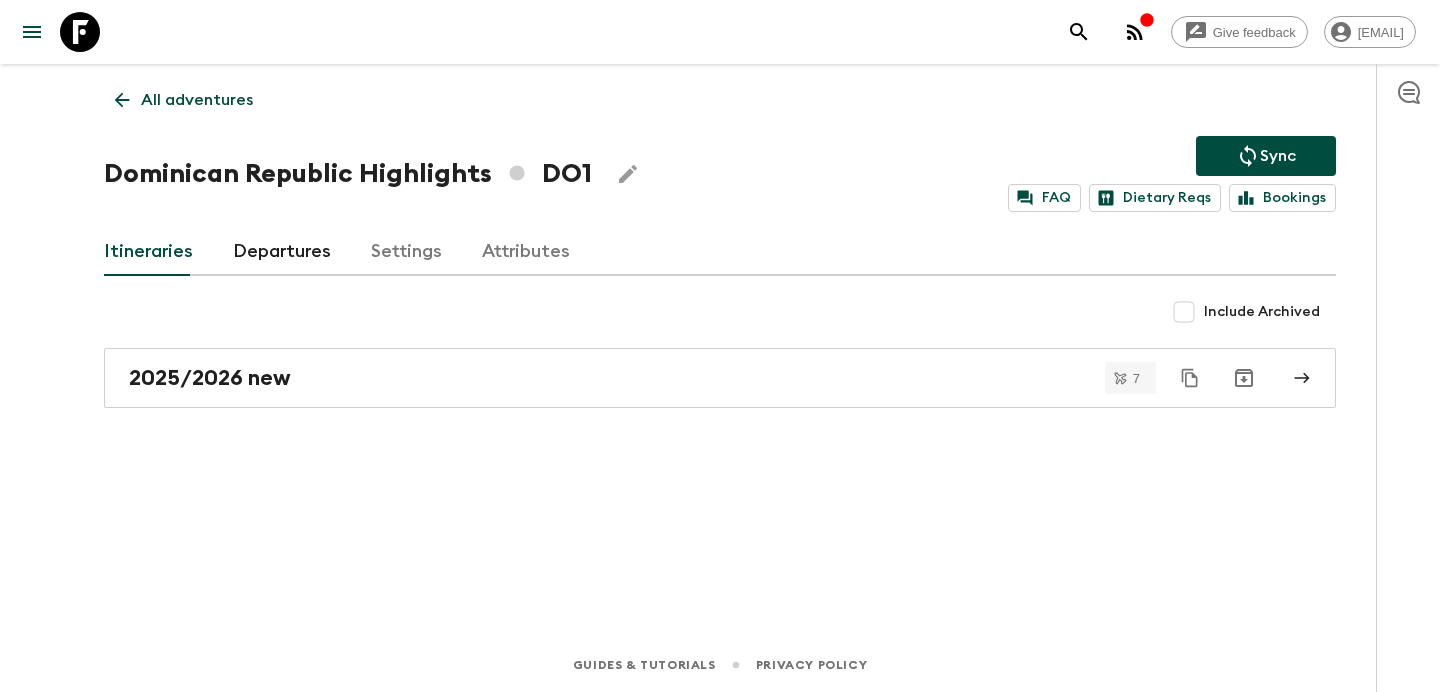 scroll, scrollTop: 0, scrollLeft: 0, axis: both 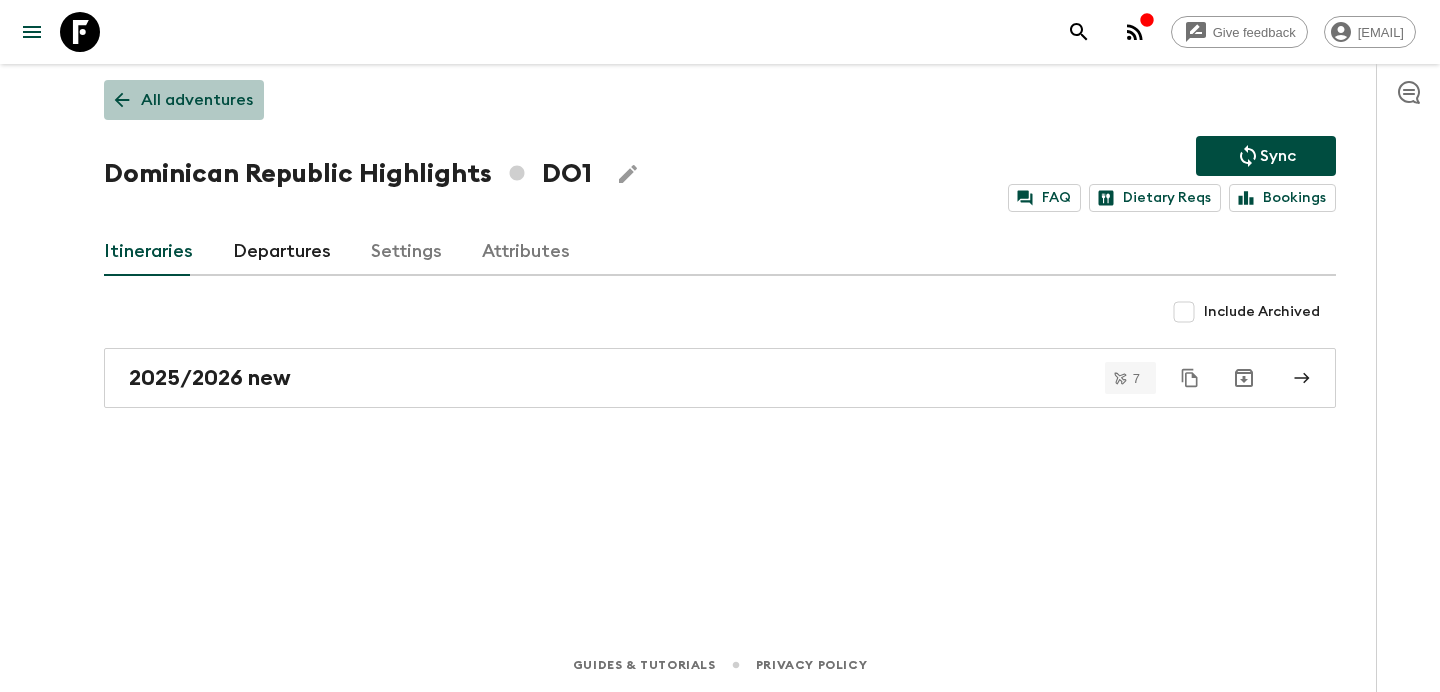 click on "All adventures" at bounding box center [184, 100] 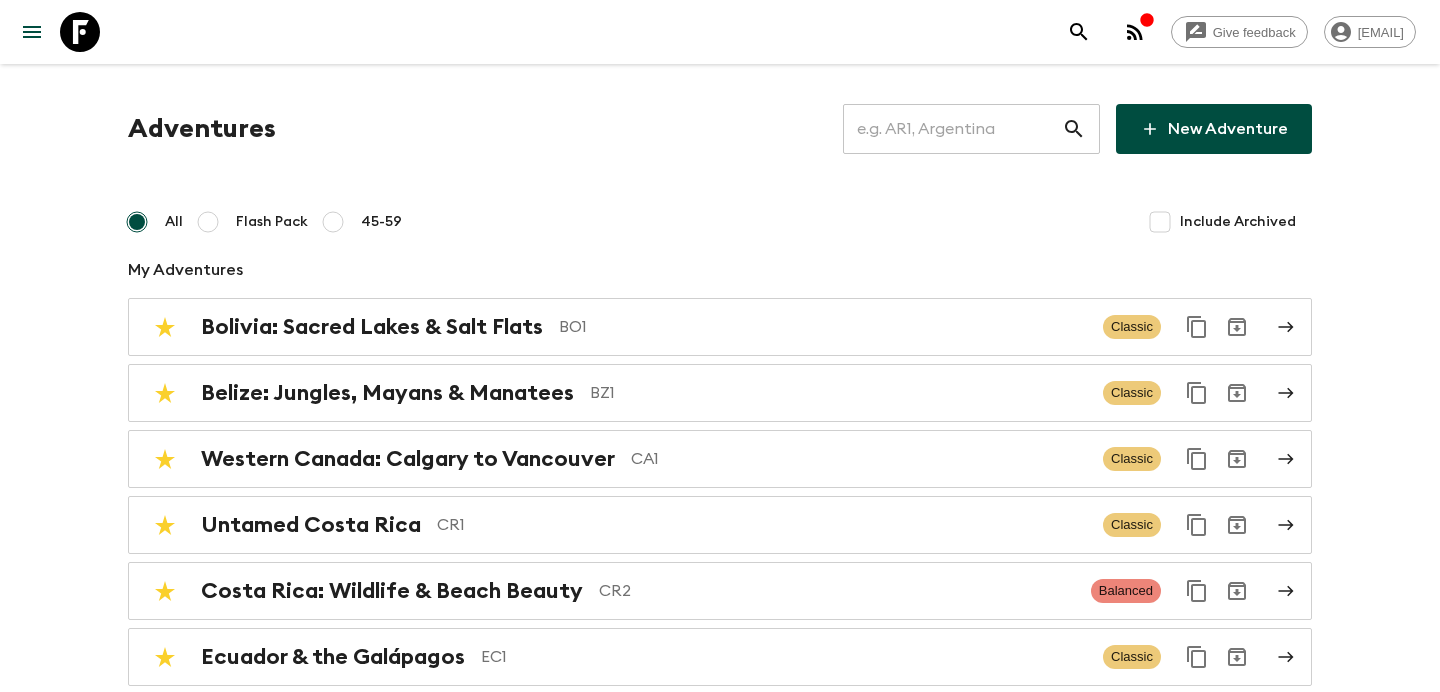 click at bounding box center [952, 129] 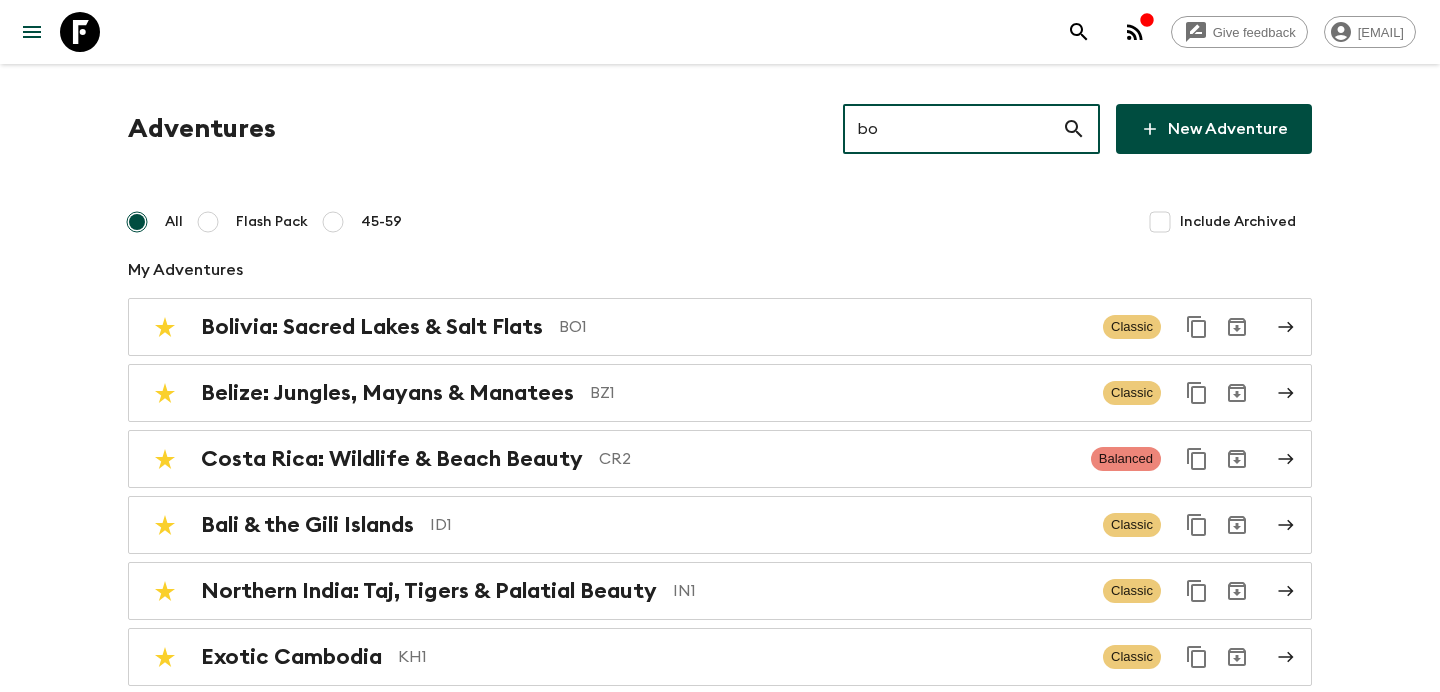 type on "bo1" 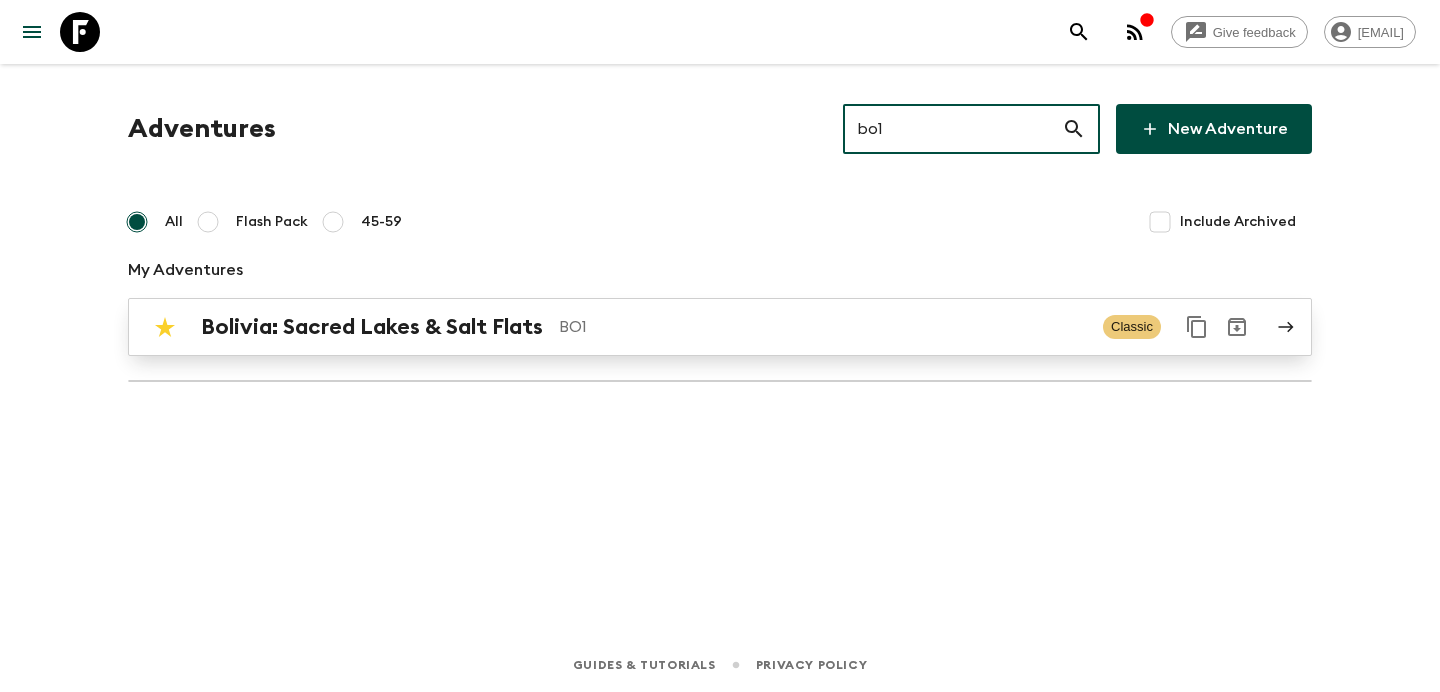 click on "BO1" at bounding box center [823, 327] 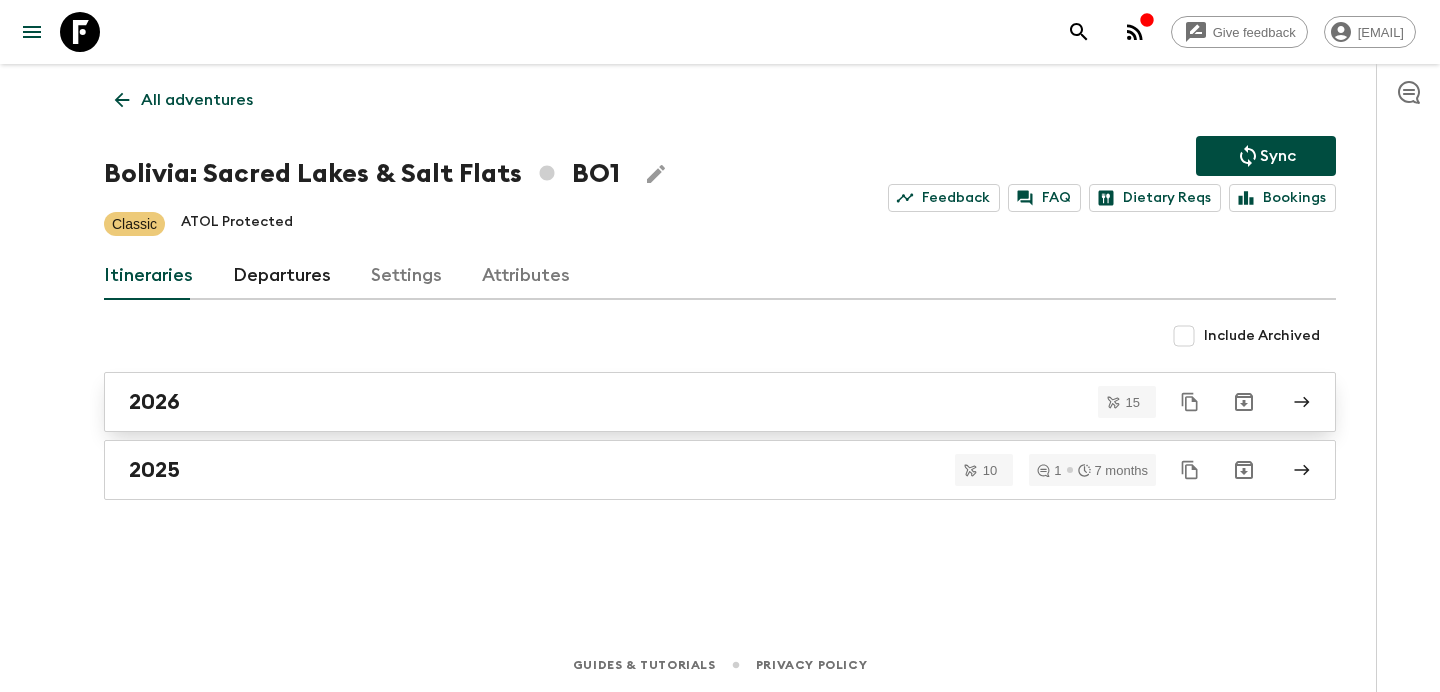 click on "2026" at bounding box center (701, 402) 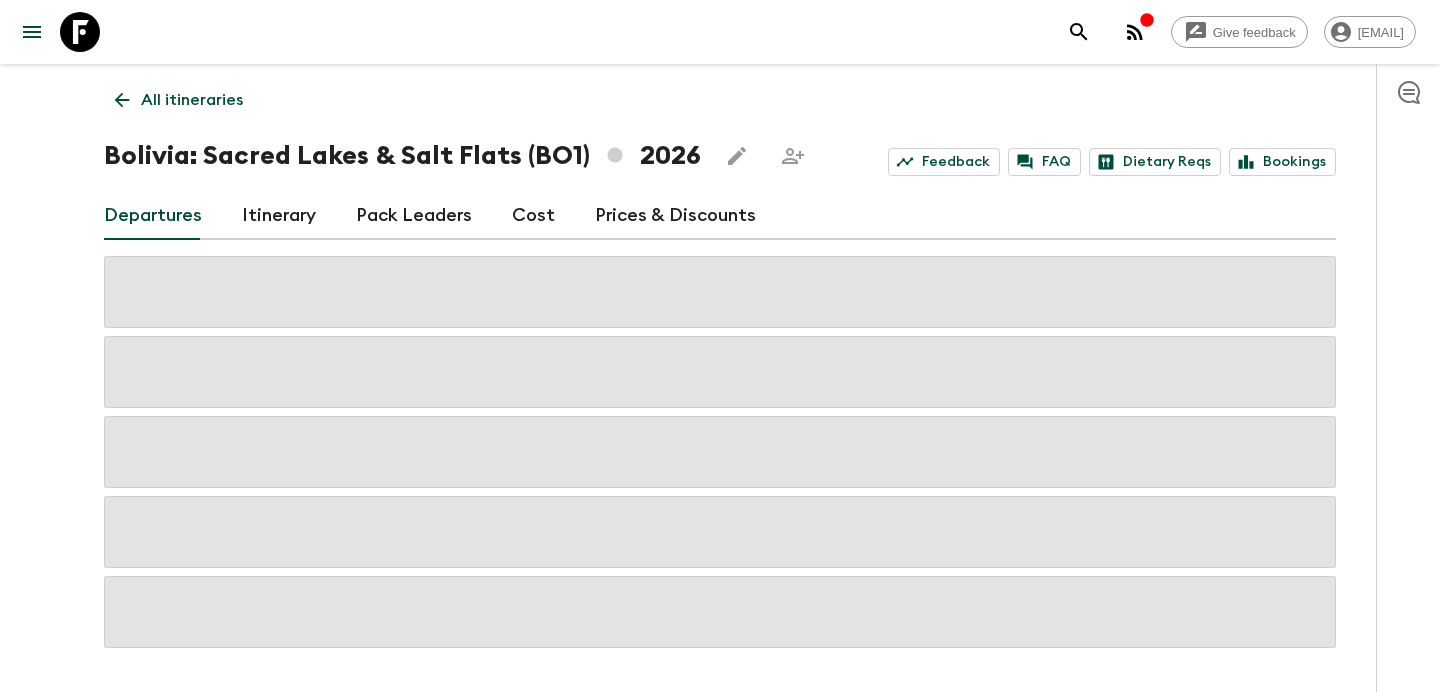 click on "Cost" at bounding box center (533, 216) 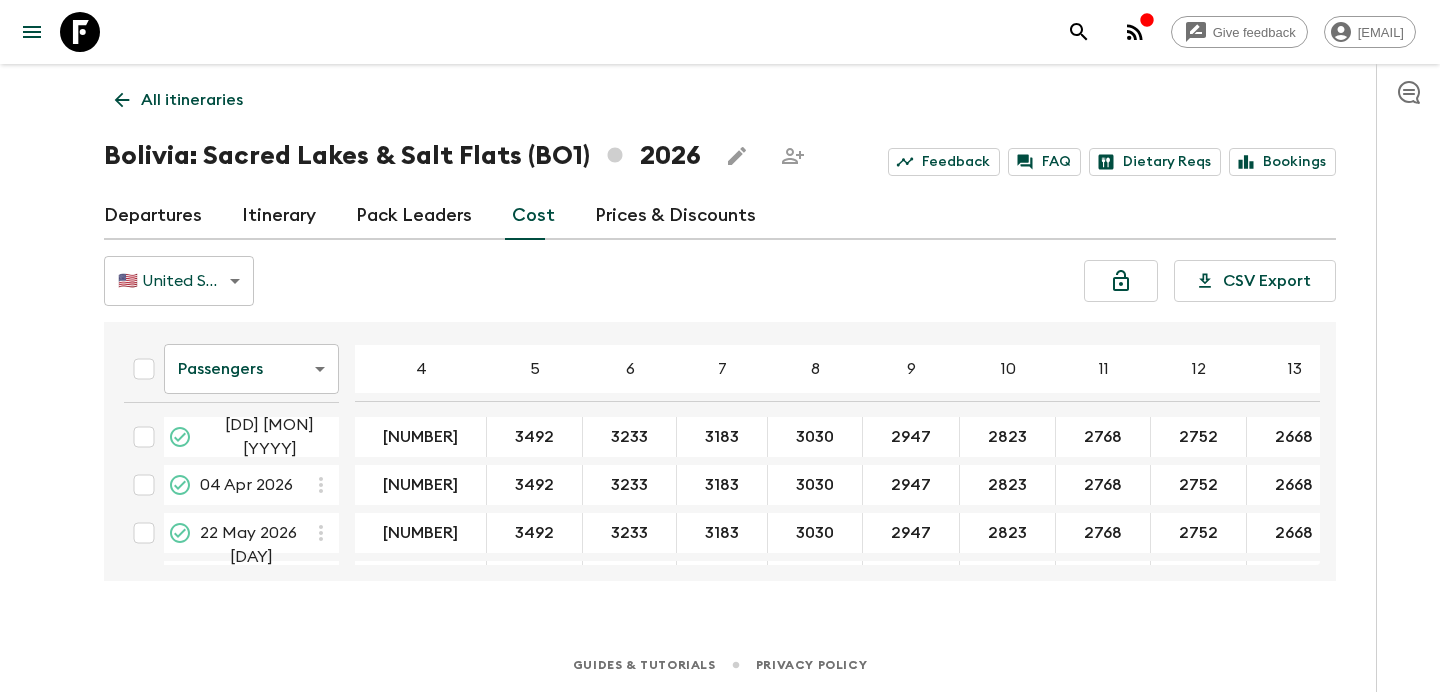 scroll, scrollTop: 580, scrollLeft: 0, axis: vertical 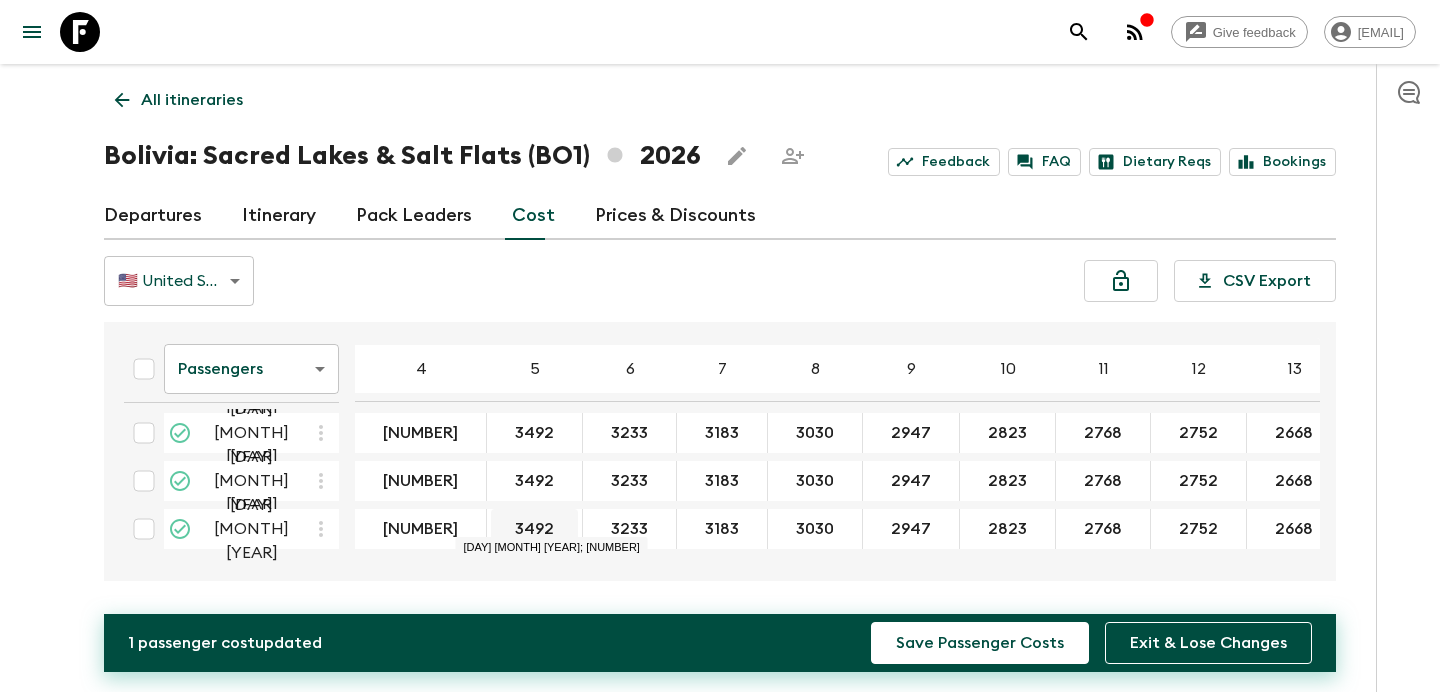 type on "[NUMBER]" 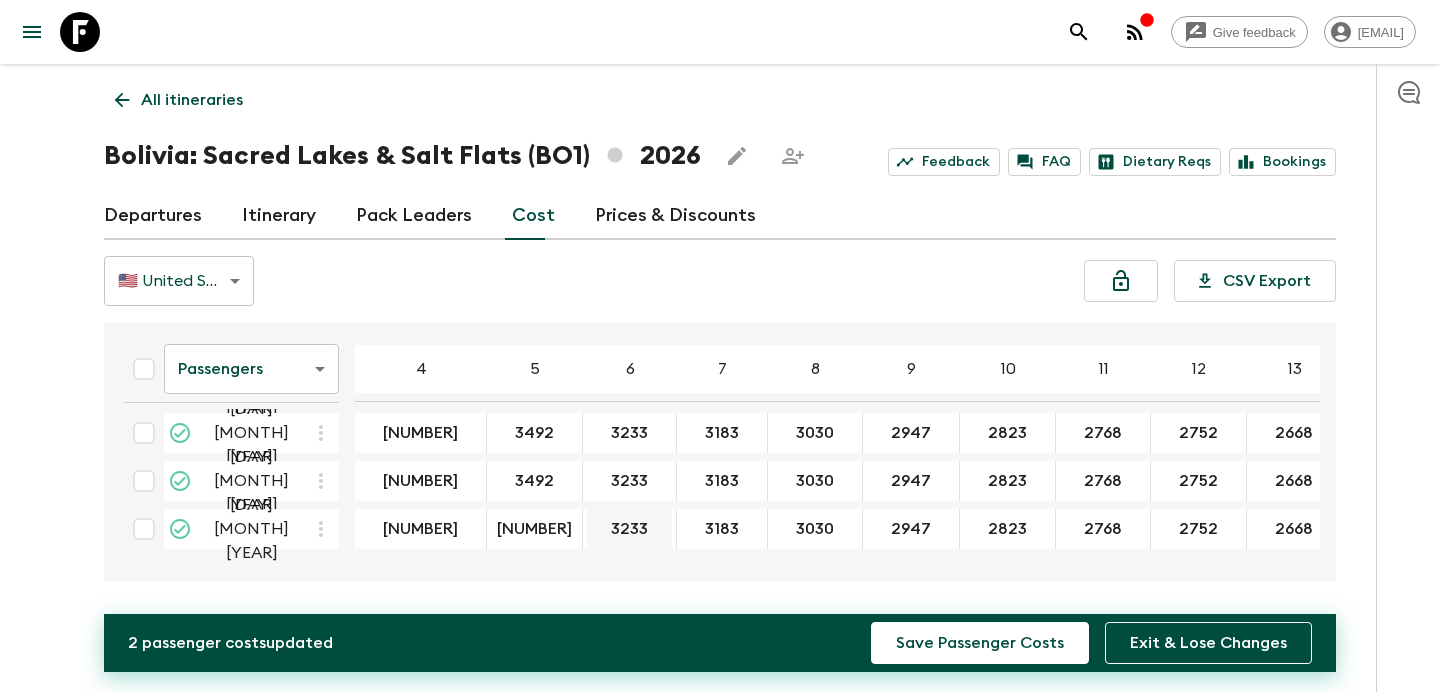type on "[NUMBER]" 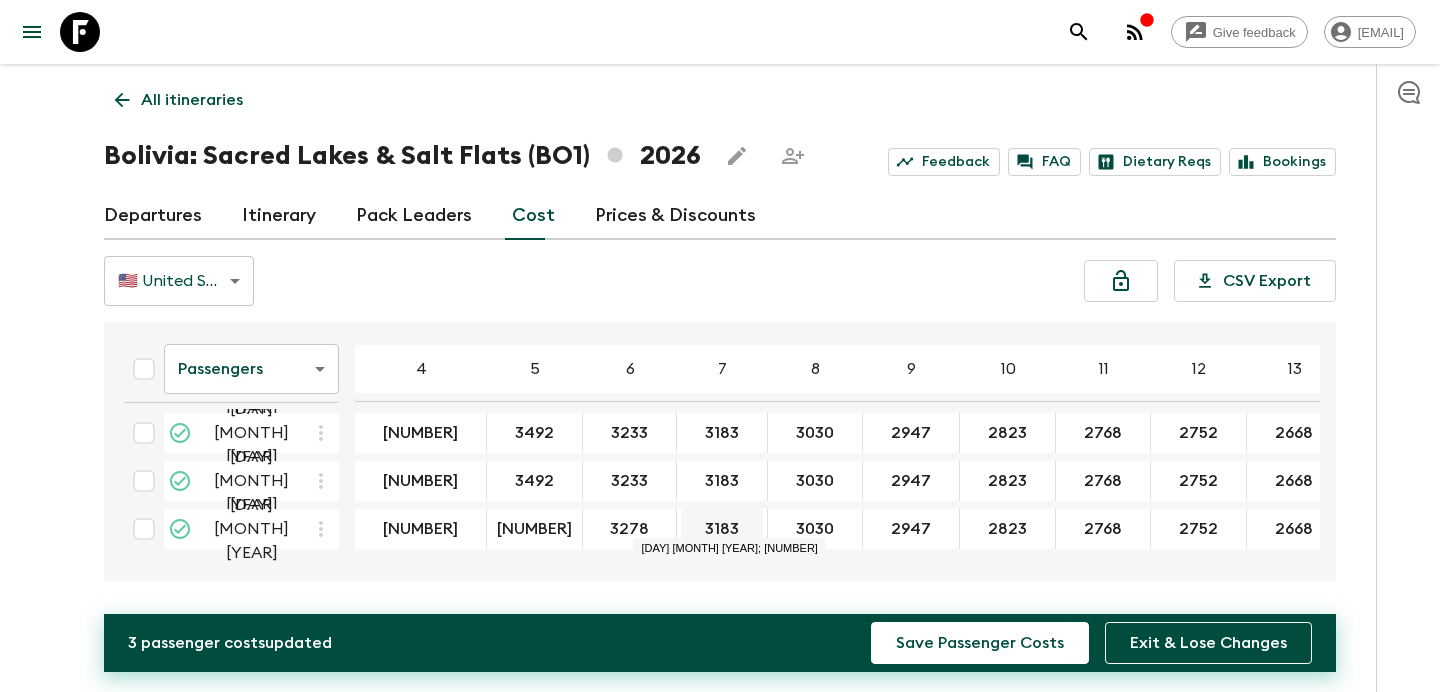 type on "3278" 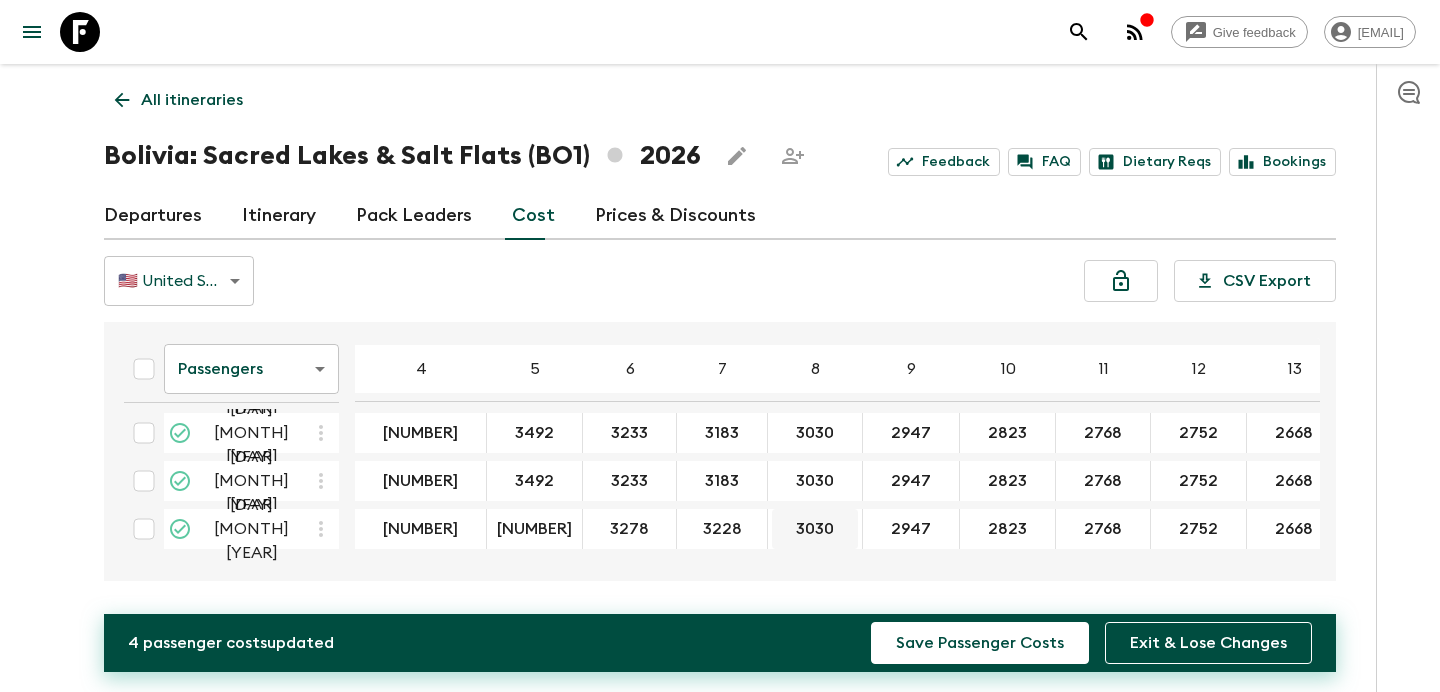 type on "3228" 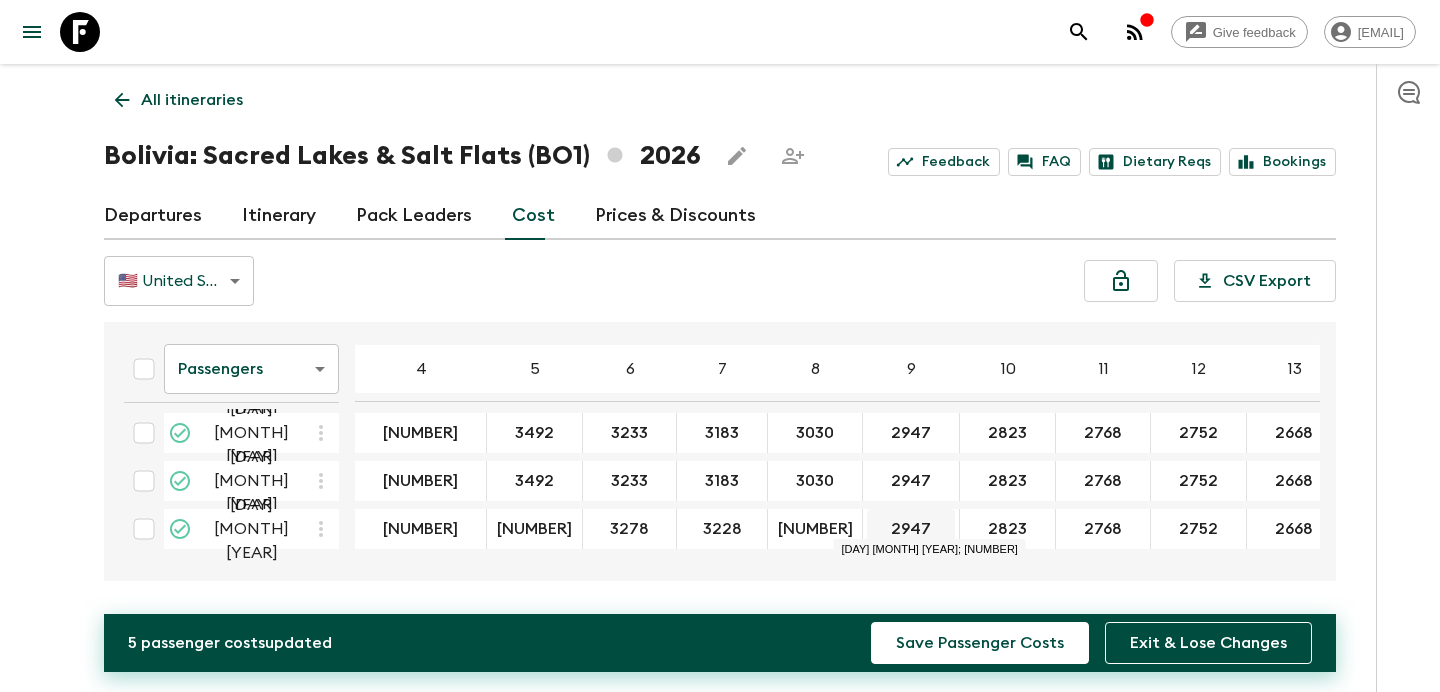 type on "[NUMBER]" 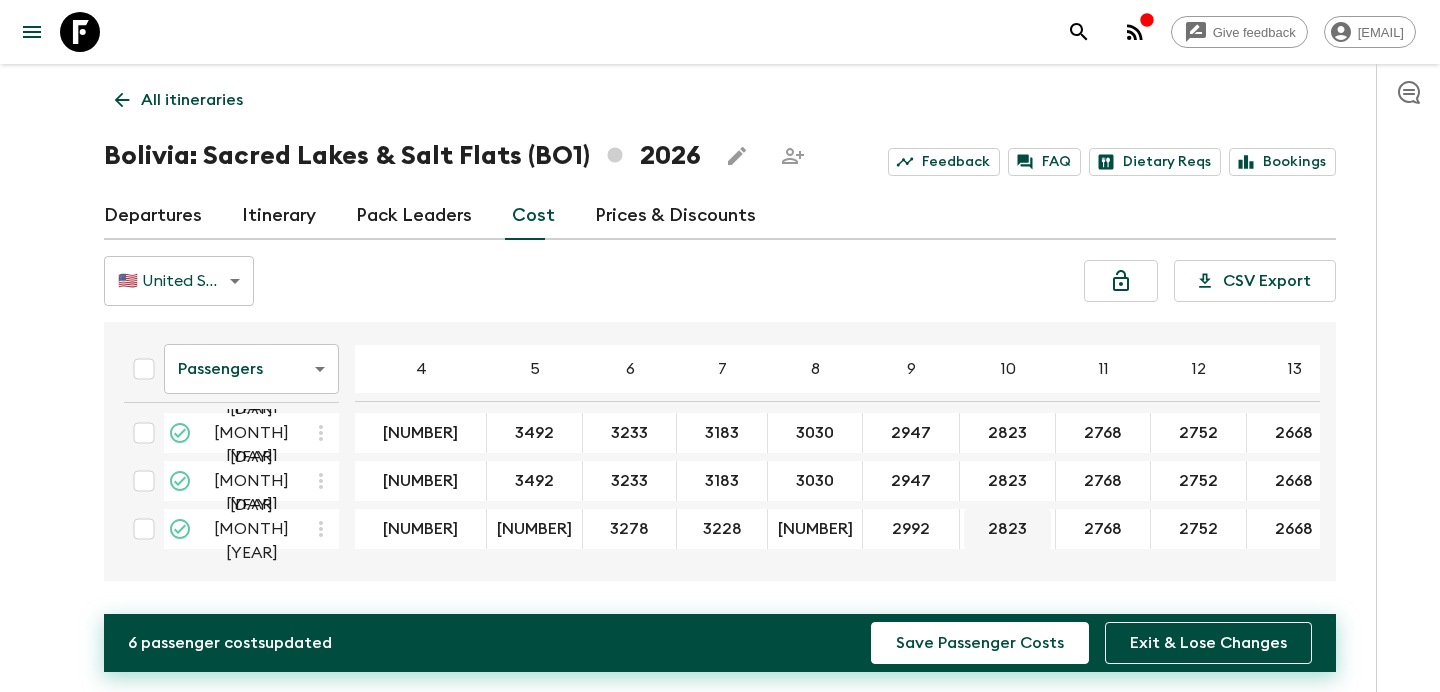 type on "2992" 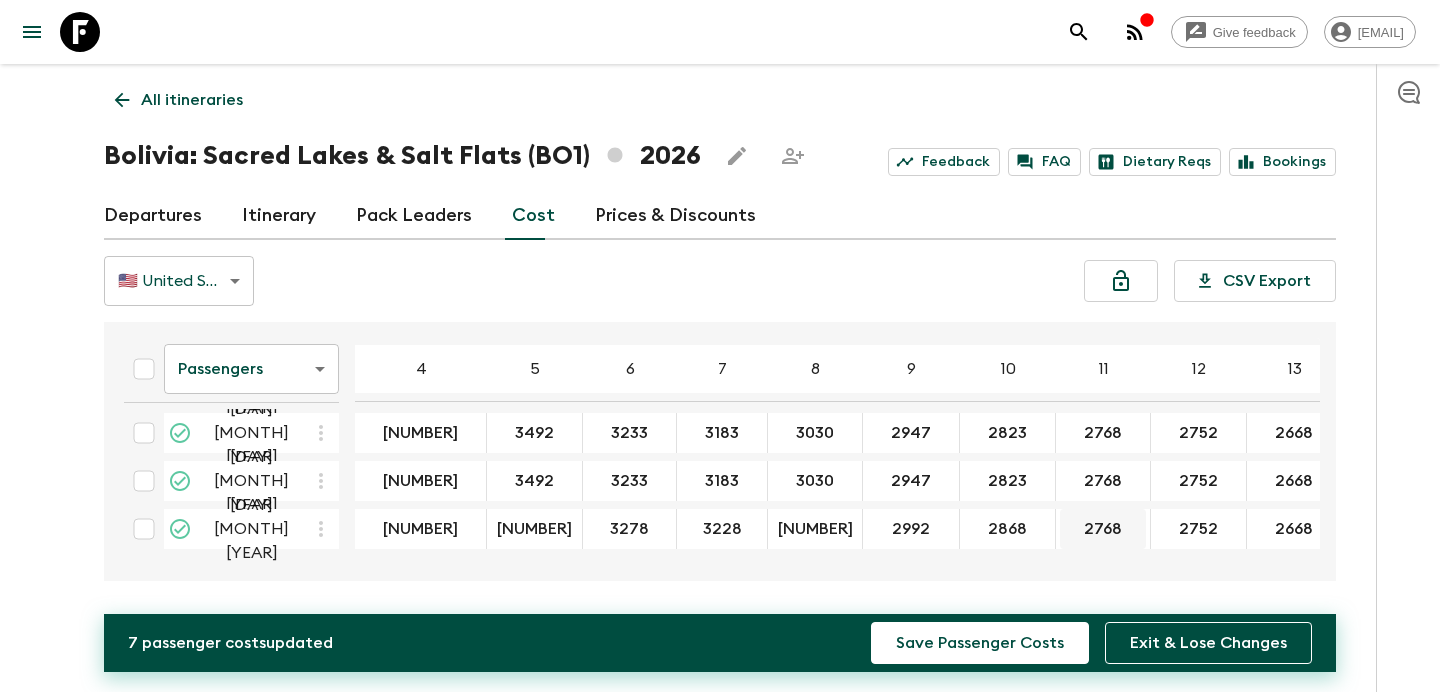 type on "2868" 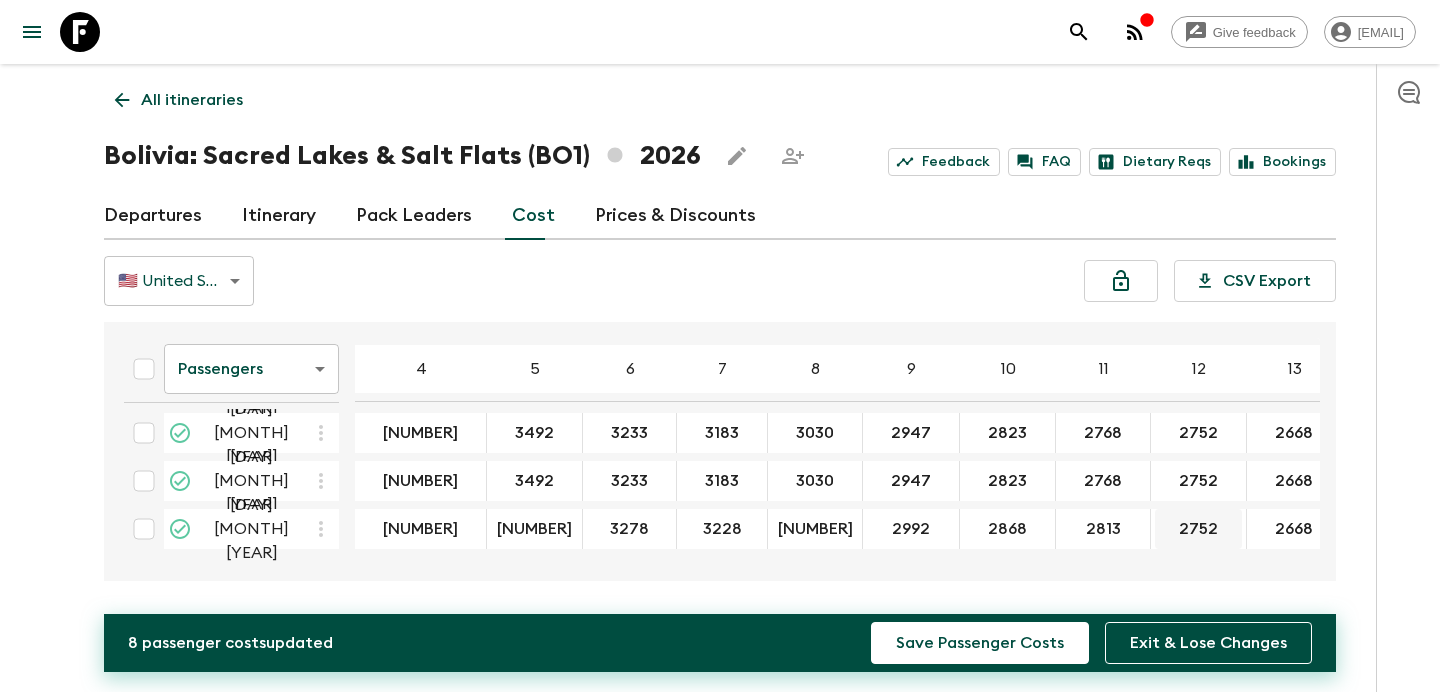 type on "2813" 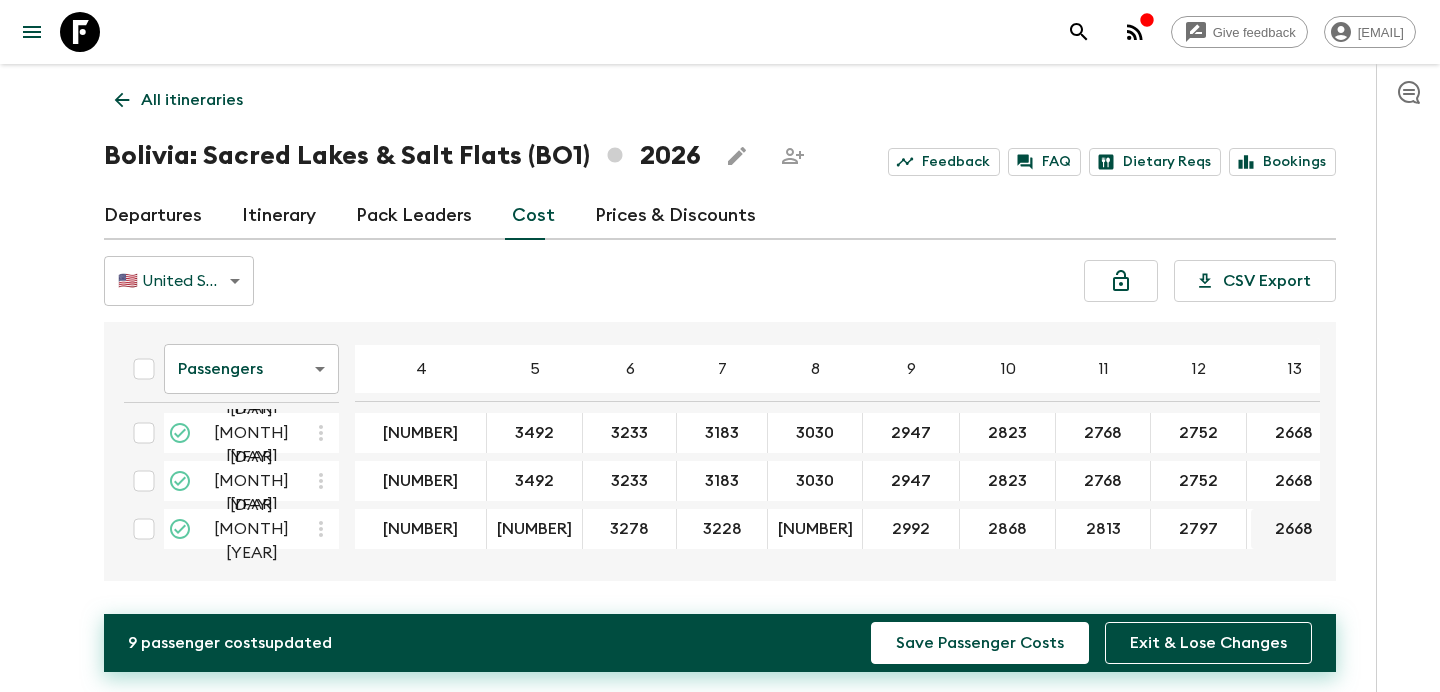 type on "2797" 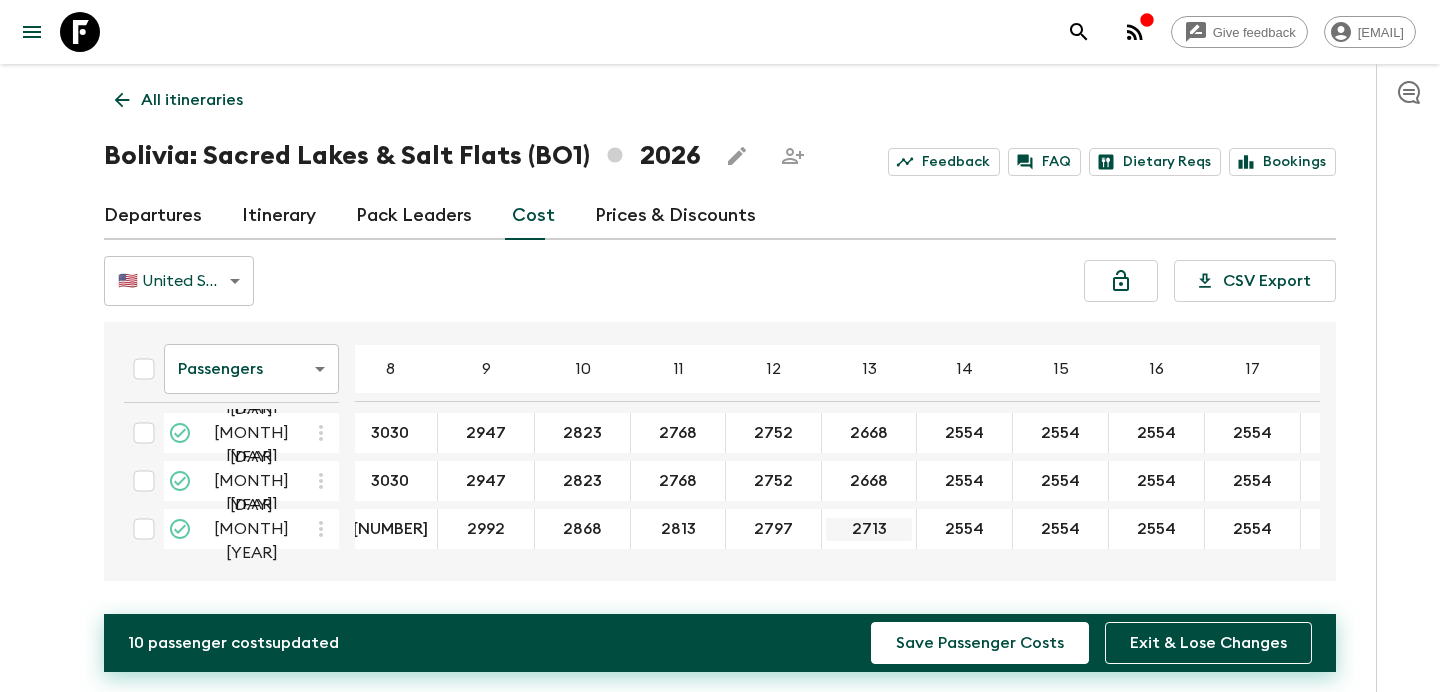 scroll, scrollTop: 580, scrollLeft: 443, axis: both 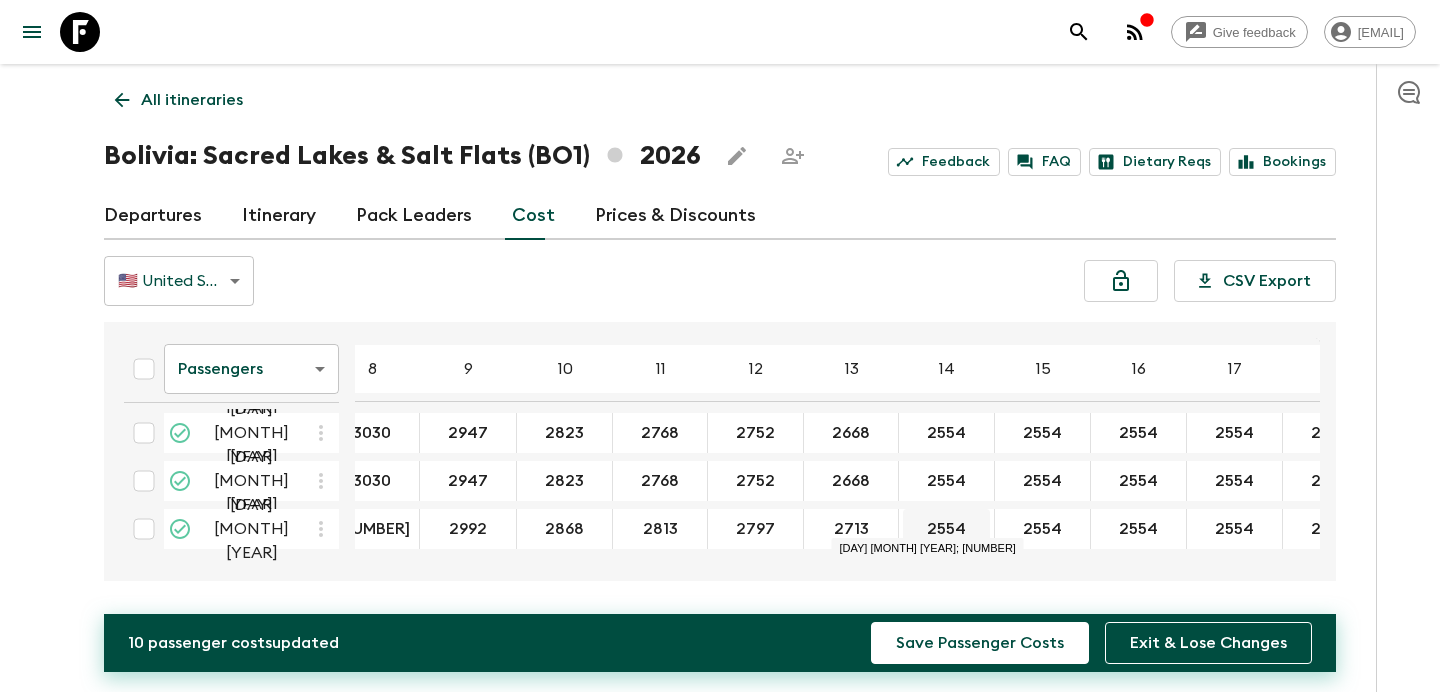 type on "2713" 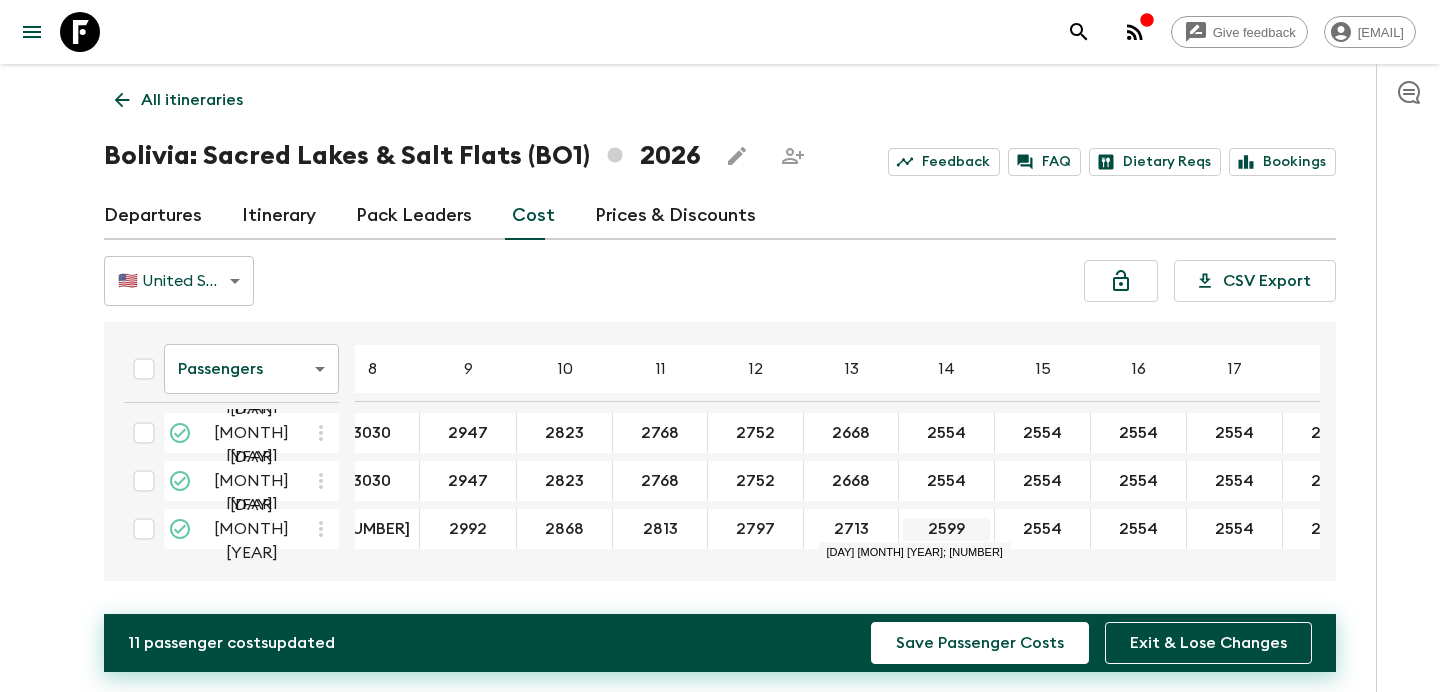drag, startPoint x: 909, startPoint y: 527, endPoint x: 867, endPoint y: 528, distance: 42.0119 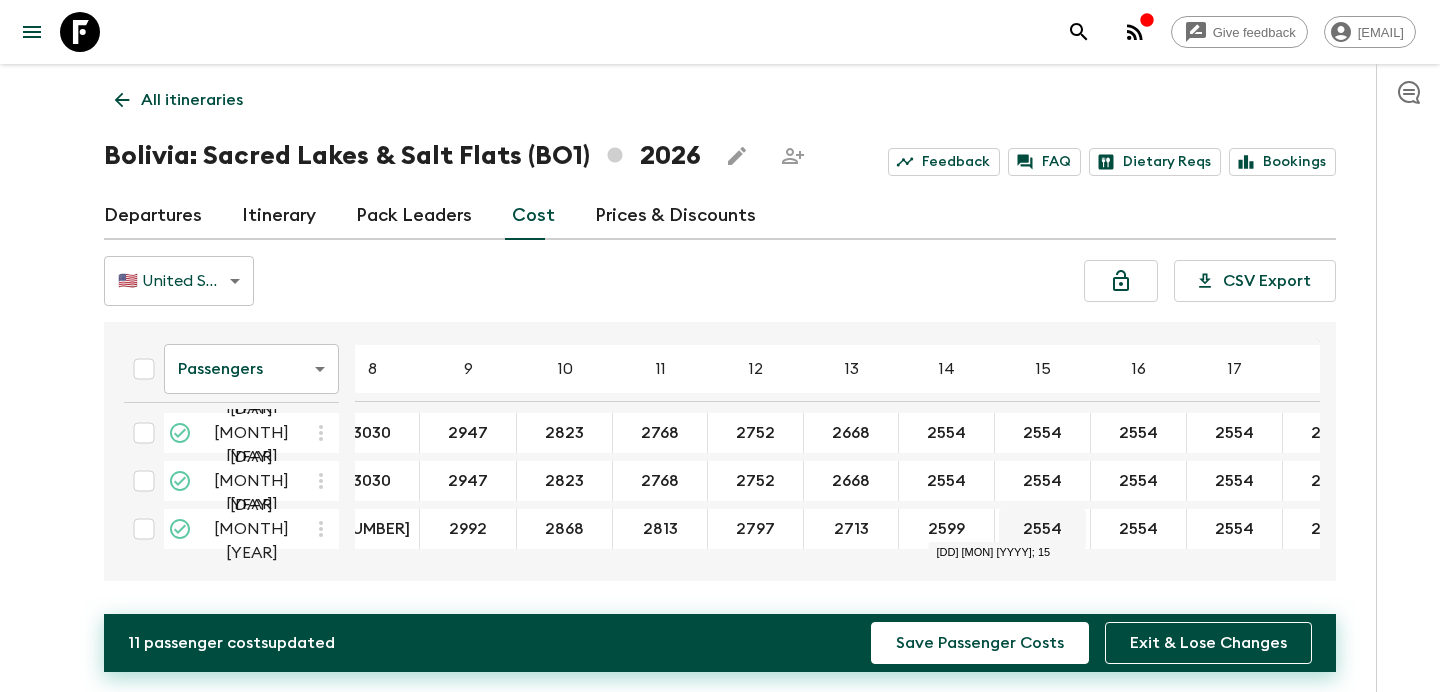 type on "2599" 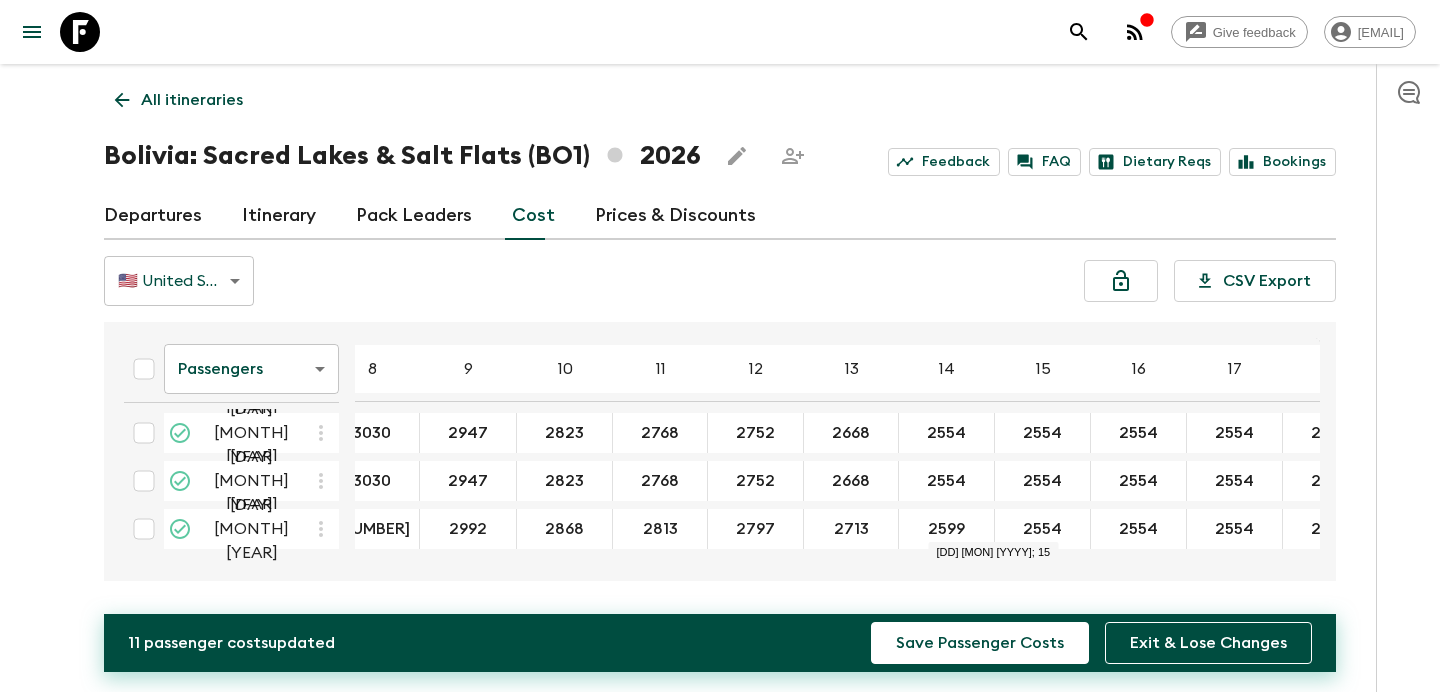type on "2599" 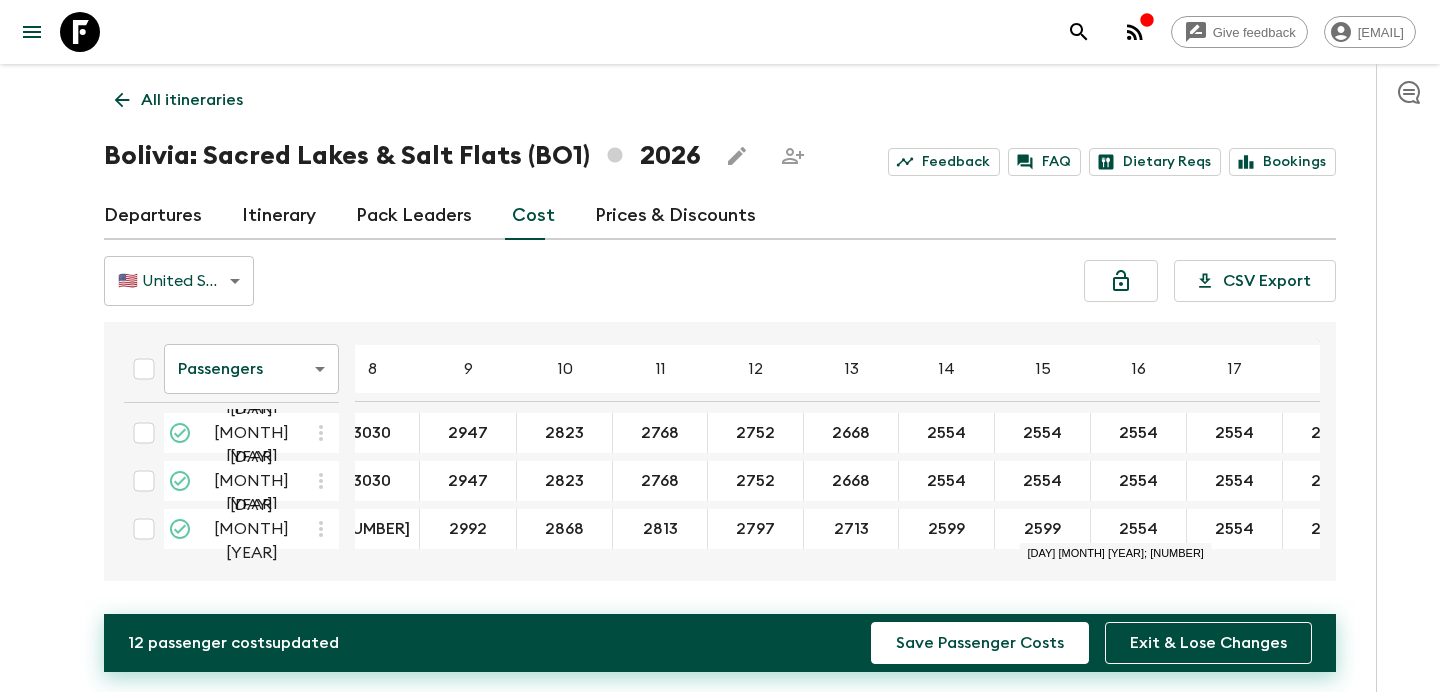 type on "2599" 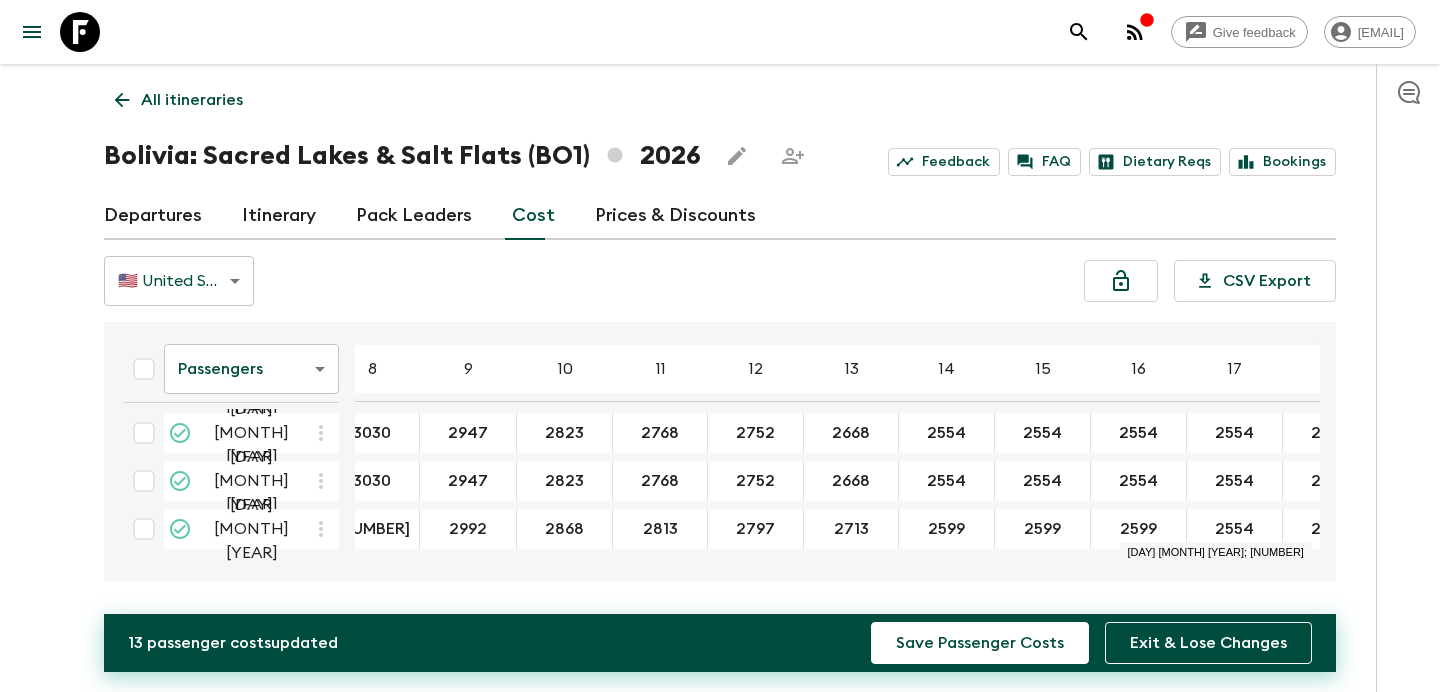 type on "2599" 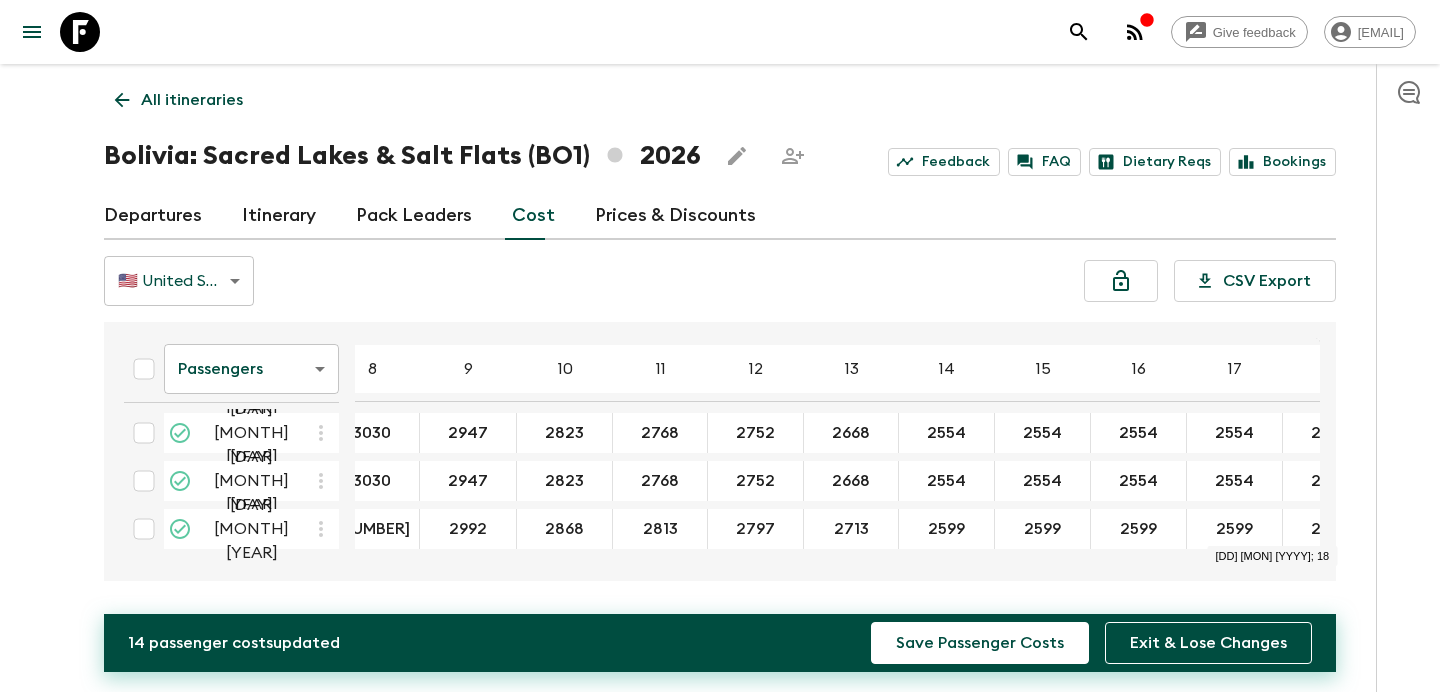 type on "2599" 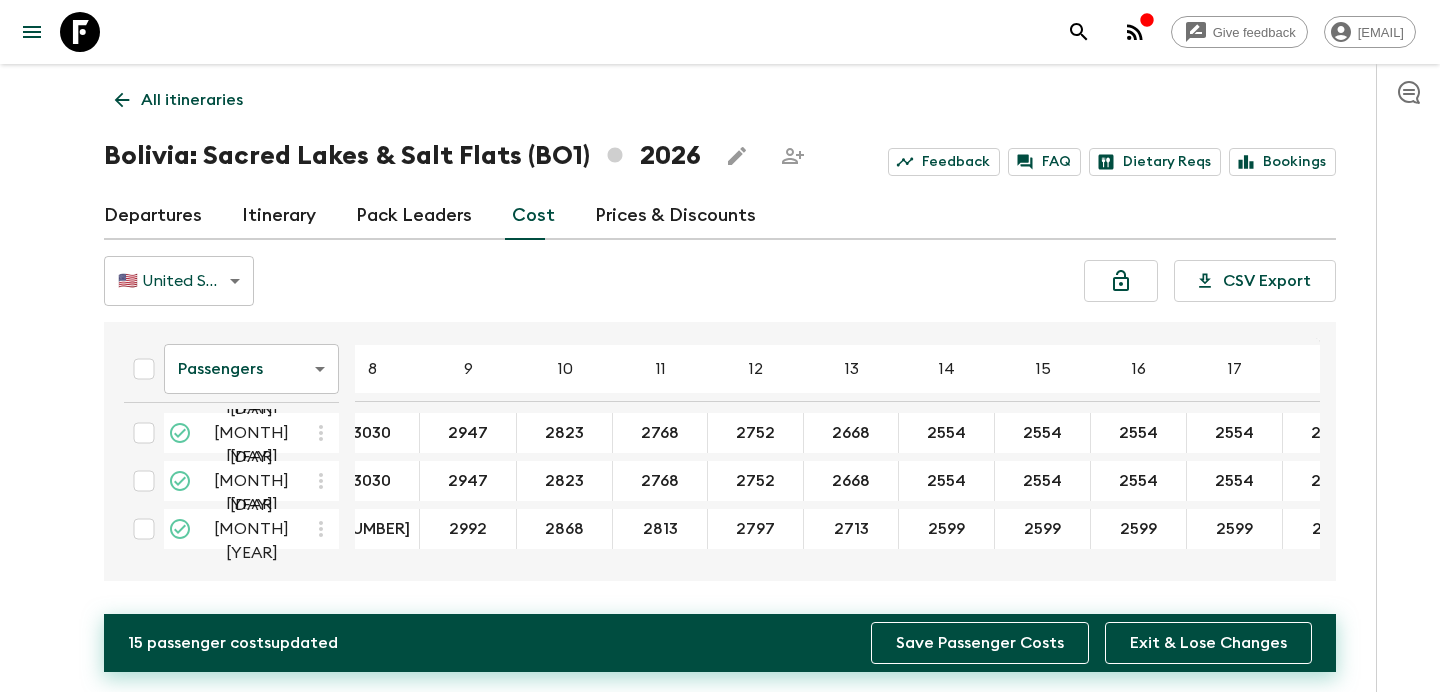 click on "Save Passenger Costs" at bounding box center (980, 643) 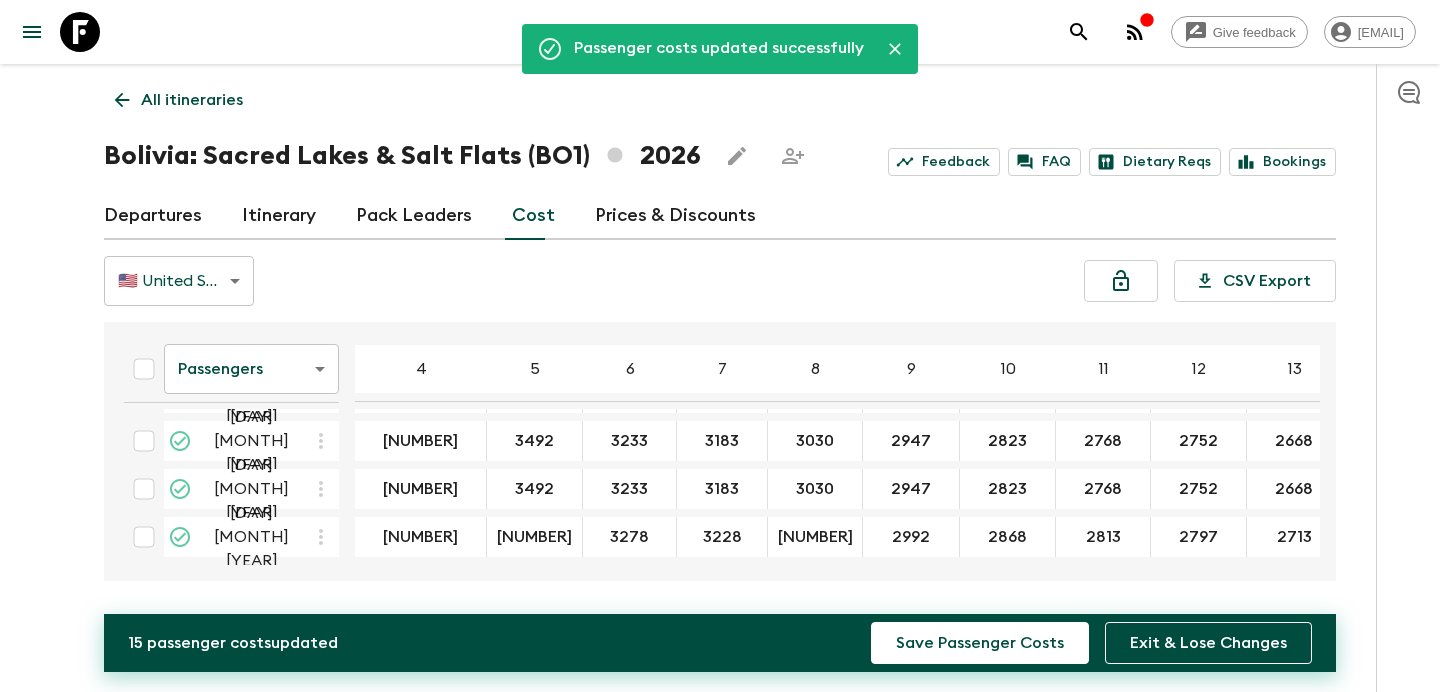 scroll, scrollTop: 572, scrollLeft: 443, axis: both 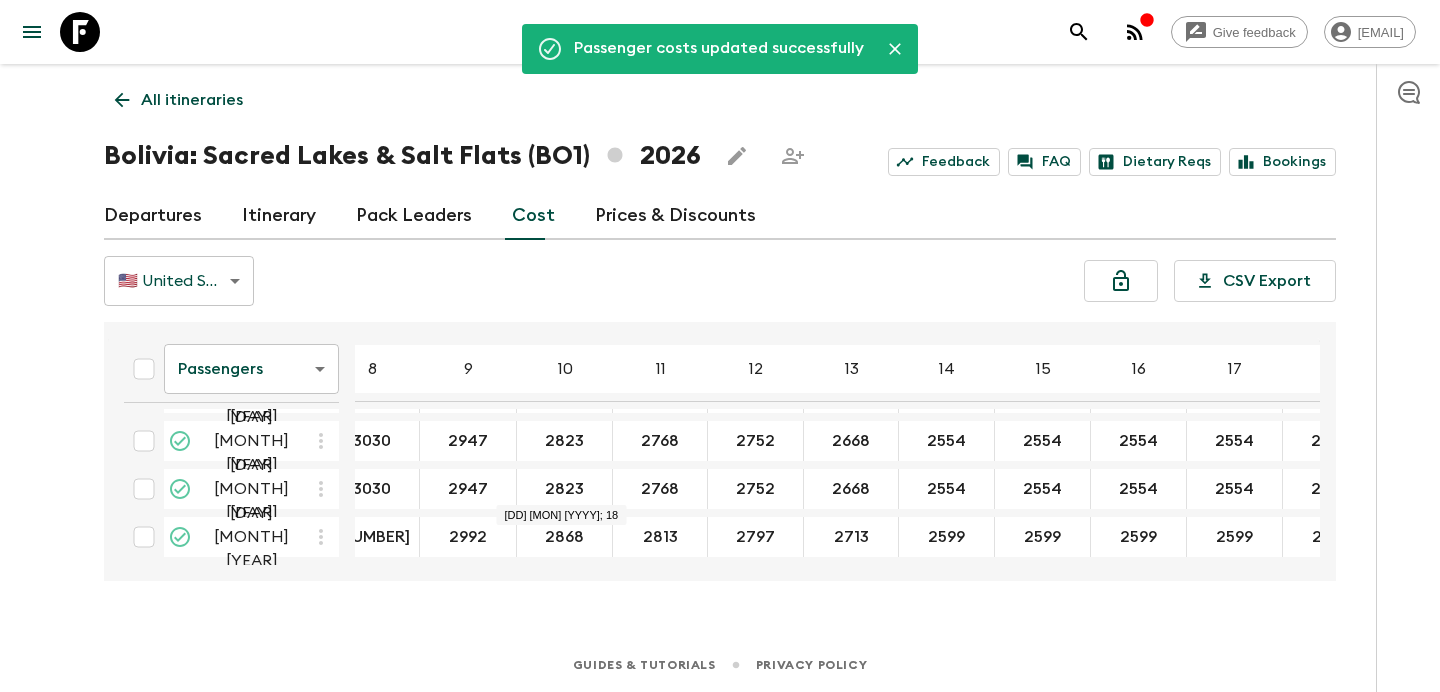 click on "Give feedback judi.m@[DOMAIN] Passenger costs updated successfully All itineraries Bolivia: Sacred Lakes & Salt Flats (BO1) [YEAR] Feedback FAQ Dietary Reqs Bookings Departures Itinerary Pack Leaders Cost Prices & Discounts 🇺🇸 United States Dollar (USD) USD ​ CSV Export Passengers passengersCost ​ [NUMBER] [NUMBER] [NUMBER] [NUMBER] [NUMBER] [NUMBER] [NUMBER] [NUMBER] [NUMBER] [NUMBER] [NUMBER] [NUMBER] [NUMBER] [NUMBER] [NUMBER] [DAY] [MONTH] [YEAR] [NUMBER] [NUMBER] [NUMBER] [NUMBER] [NUMBER] [NUMBER] [NUMBER] [NUMBER] [NUMBER] [NUMBER] [NUMBER] [NUMBER] [NUMBER] [NUMBER] [NUMBER] [DAY] [MONTH] [YEAR] [NUMBER] [NUMBER] [NUMBER] [NUMBER] [NUMBER] [NUMBER] [NUMBER] [NUMBER] [NUMBER] [NUMBER] [NUMBER] [NUMBER] [NUMBER] [NUMBER] [NUMBER] [DAY] [MONTH] [YEAR] [NUMBER] [NUMBER] [NUMBER] [NUMBER] [NUMBER] [NUMBER] [NUMBER] [NUMBER] [NUMBER] [NUMBER] [NUMBER] [NUMBER] [NUMBER] [NUMBER] [NUMBER] [DAY] [MONTH] [YEAR] [NUMBER] [NUMBER] [NUMBER] [NUMBER] [NUMBER] [NUMBER] [NUMBER] [NUMBER] [NUMBER] [NUMBER] [NUMBER] [NUMBER] [NUMBER] [NUMBER] [NUMBER] [DAY] [MONTH] [YEAR] [NUMBER] [NUMBER] [NUMBER] [NUMBER] [NUMBER] [NUMBER] [NUMBER] [NUMBER] [NUMBER] [NUMBER] [NUMBER] [NUMBER] [NUMBER] [NUMBER] [NUMBER] [DAY] [MONTH] [YEAR] [NUMBER] [NUMBER] [NUMBER] [NUMBER] [NUMBER] [NUMBER] [NUMBER] [NUMBER] [NUMBER] [NUMBER] [NUMBER] [NUMBER] [NUMBER] [NUMBER] [NUMBER] [DAY] [MONTH] [YEAR] [NUMBER] [NUMBER] [NUMBER] [NUMBER] [NUMBER] [NUMBER] [NUMBER] [NUMBER] [NUMBER] [NUMBER] [NUMBER] [NUMBER] [NUMBER] [NUMBER] [NUMBER] [DAY] [MONTH] [YEAR] [NUMBER] [NUMBER] [NUMBER] [NUMBER] [NUMBER] [NUMBER] [NUMBER] [NUMBER] [NUMBER] [NUMBER] [NUMBER] [NUMBER] [NUMBER] [NUMBER] [NUMBER]" at bounding box center (720, 346) 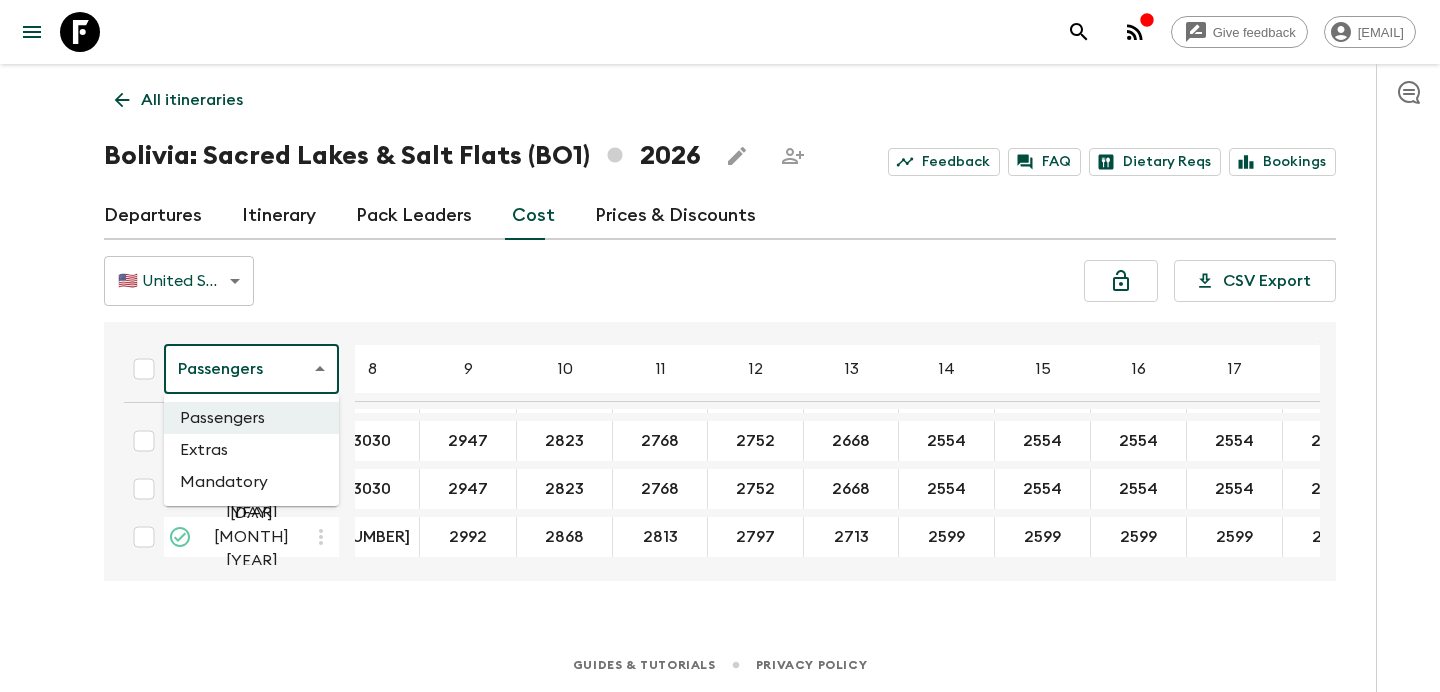 click on "Mandatory" at bounding box center (251, 482) 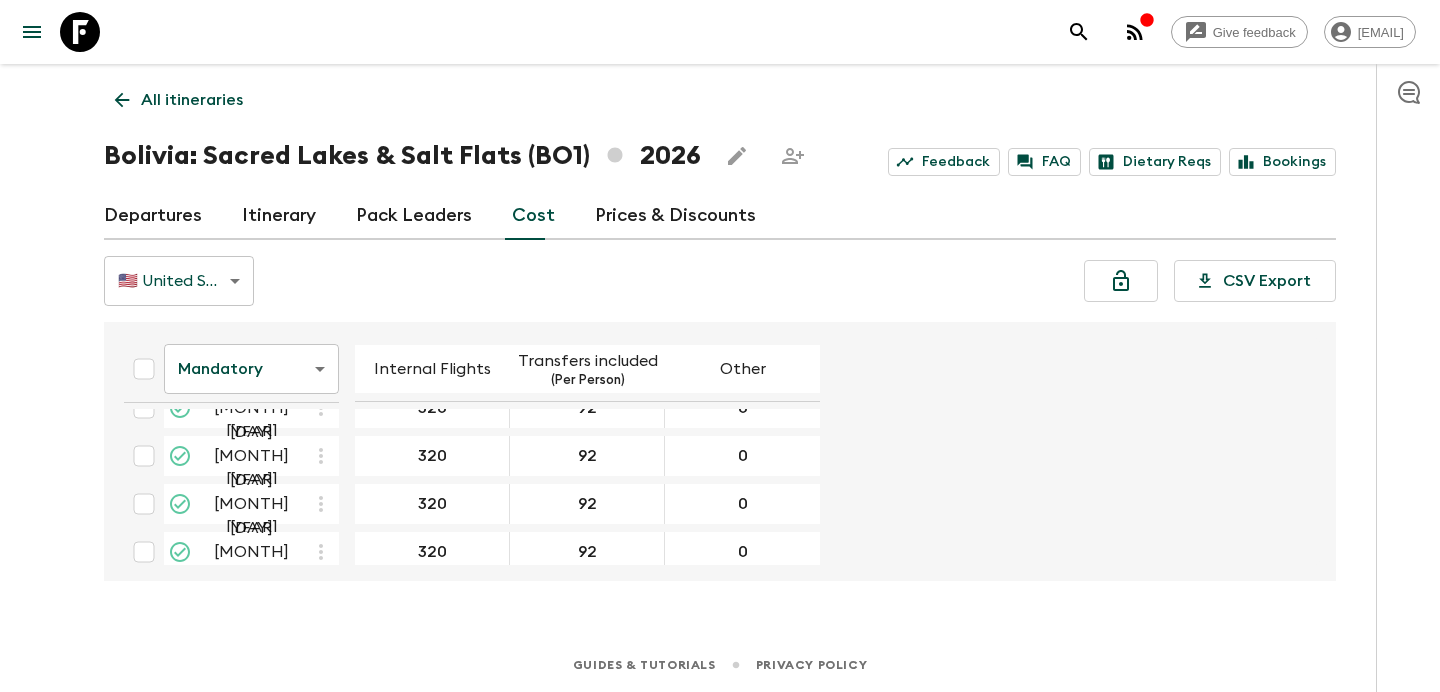 scroll, scrollTop: 572, scrollLeft: 0, axis: vertical 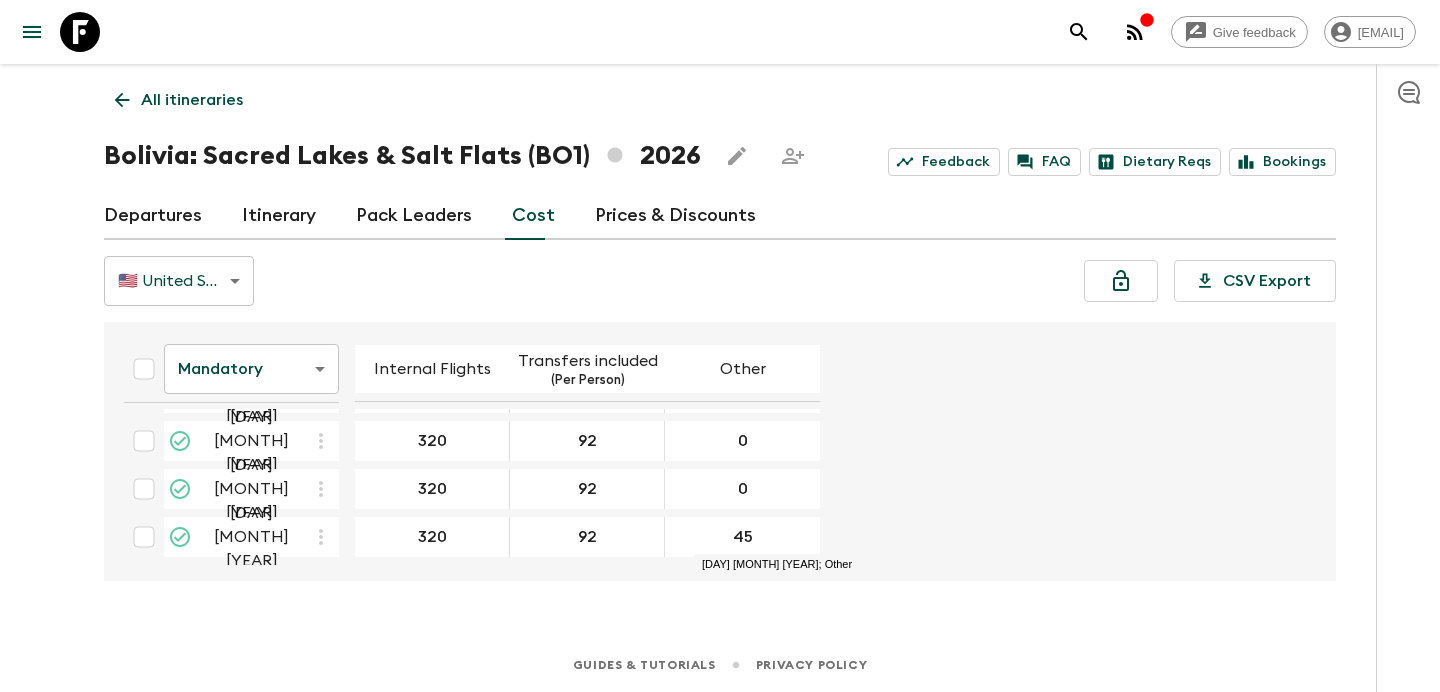 type on "0" 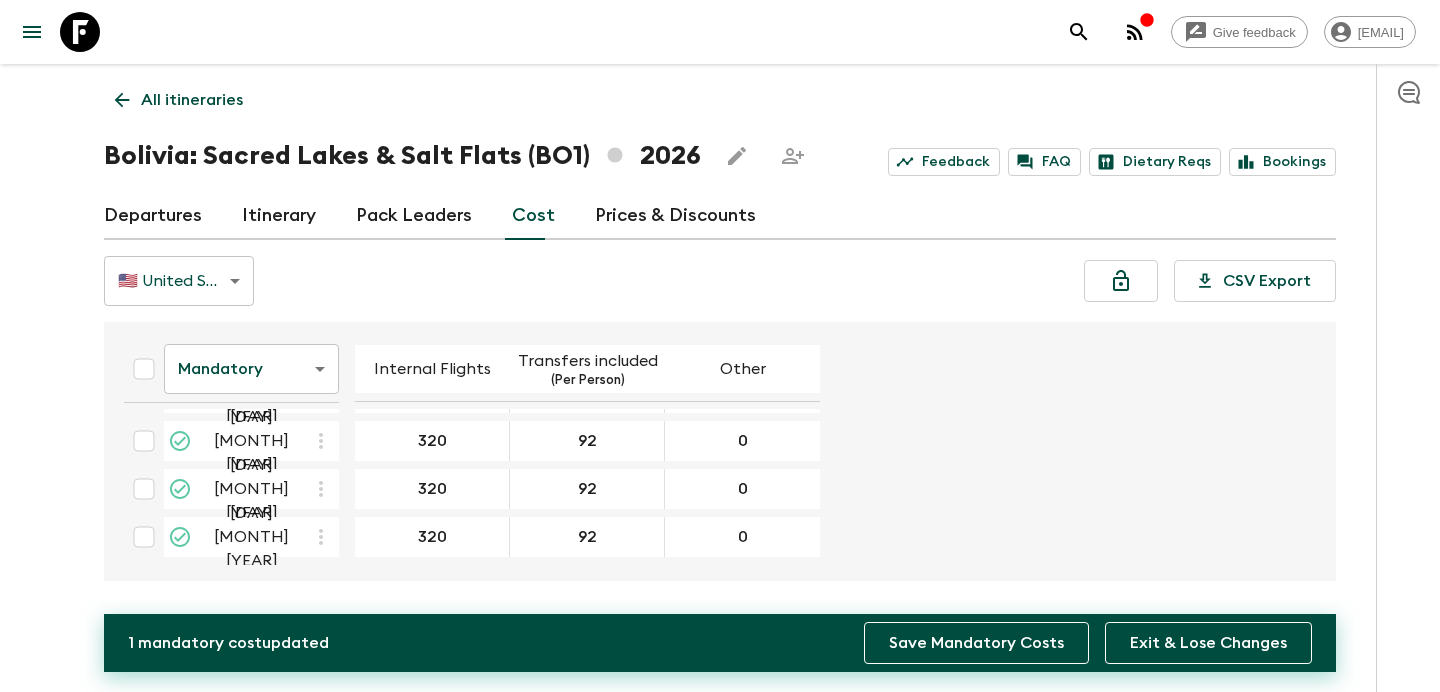 click on "Save Mandatory Costs" at bounding box center [976, 643] 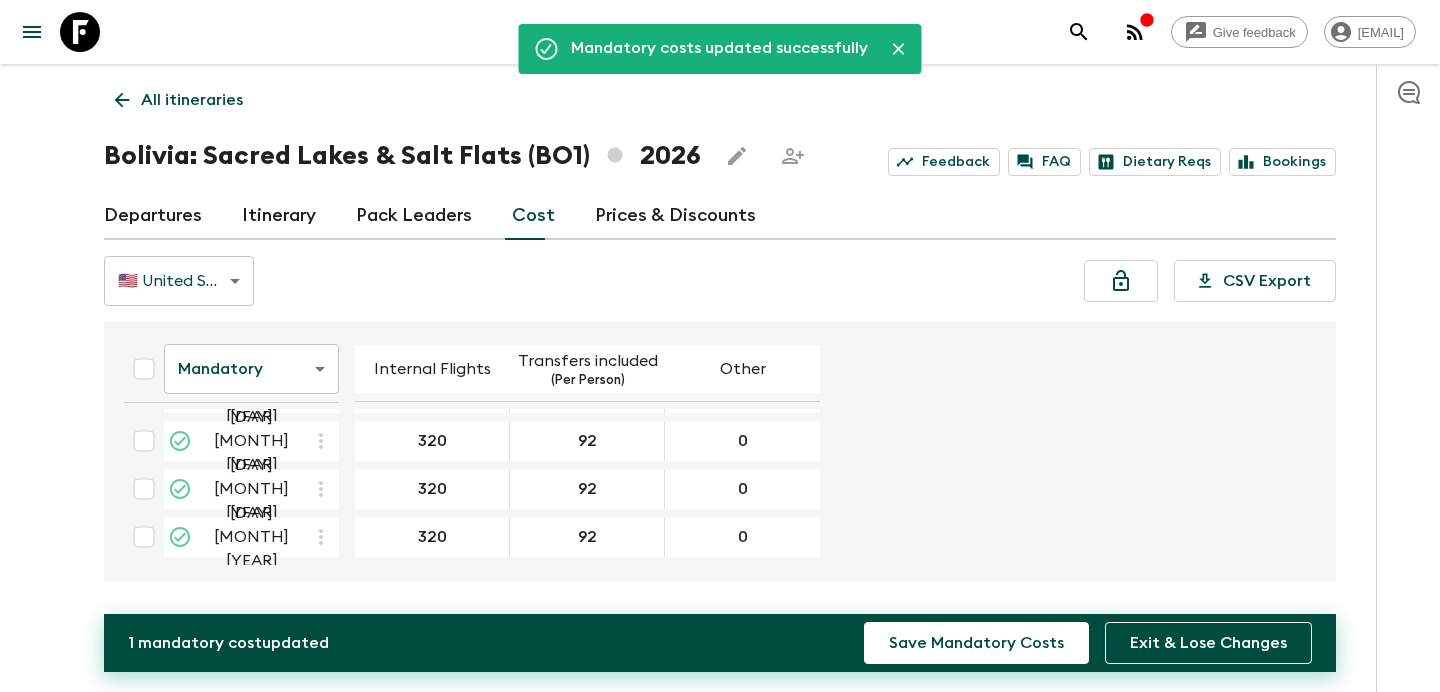 click on "Give feedback judi.m@[DOMAIN] Mandatory costs updated successfully All itineraries Bolivia: Sacred Lakes & Salt Flats (BO1) [YEAR] Feedback FAQ Dietary Reqs Bookings Departures Itinerary Pack Leaders Cost Prices & Discounts 🇺🇸 United States Dollar (USD) USD ​ CSV Export Mandatory mandatoryCost ​ Internal Flights Transfers included (Per Person) Other [DAY] [MONTH] [YEAR] [NUMBER] [NUMBER] 0 [DAY] [MONTH] [YEAR] [NUMBER] [NUMBER] 0 [DAY] [MONTH] [YEAR] [NUMBER] [NUMBER] 0 [DAY] [MONTH] [YEAR] [NUMBER] [NUMBER] 0 [DAY] [MONTH] [YEAR] [NUMBER] [NUMBER] 0 [DAY] [MONTH] [YEAR] [NUMBER] [NUMBER] 0 [DAY] [MONTH] [YEAR] [NUMBER] [NUMBER] 0 [DAY] [MONTH] [YEAR] [NUMBER] [NUMBER] 0 [DAY] [MONTH] [YEAR] [NUMBER] [NUMBER] 0 [DAY] [MONTH] [YEAR] [NUMBER] [NUMBER] 0 [DAY] [MONTH] [YEAR] [NUMBER] [NUMBER] 0 [DAY] [MONTH] [YEAR] [NUMBER] [NUMBER] 0 [DAY] [MONTH] [YEAR] [NUMBER] [NUMBER] 0 [DAY] [MONTH] [YEAR] [NUMBER] [NUMBER] 0 [DAY] [MONTH] [YEAR] [NUMBER] [NUMBER] 0 ​ 1   mandatory cost  updated Save Mandatory Costs Exit & Lose Changes Guides & Tutorials Privacy Policy" at bounding box center (720, 346) 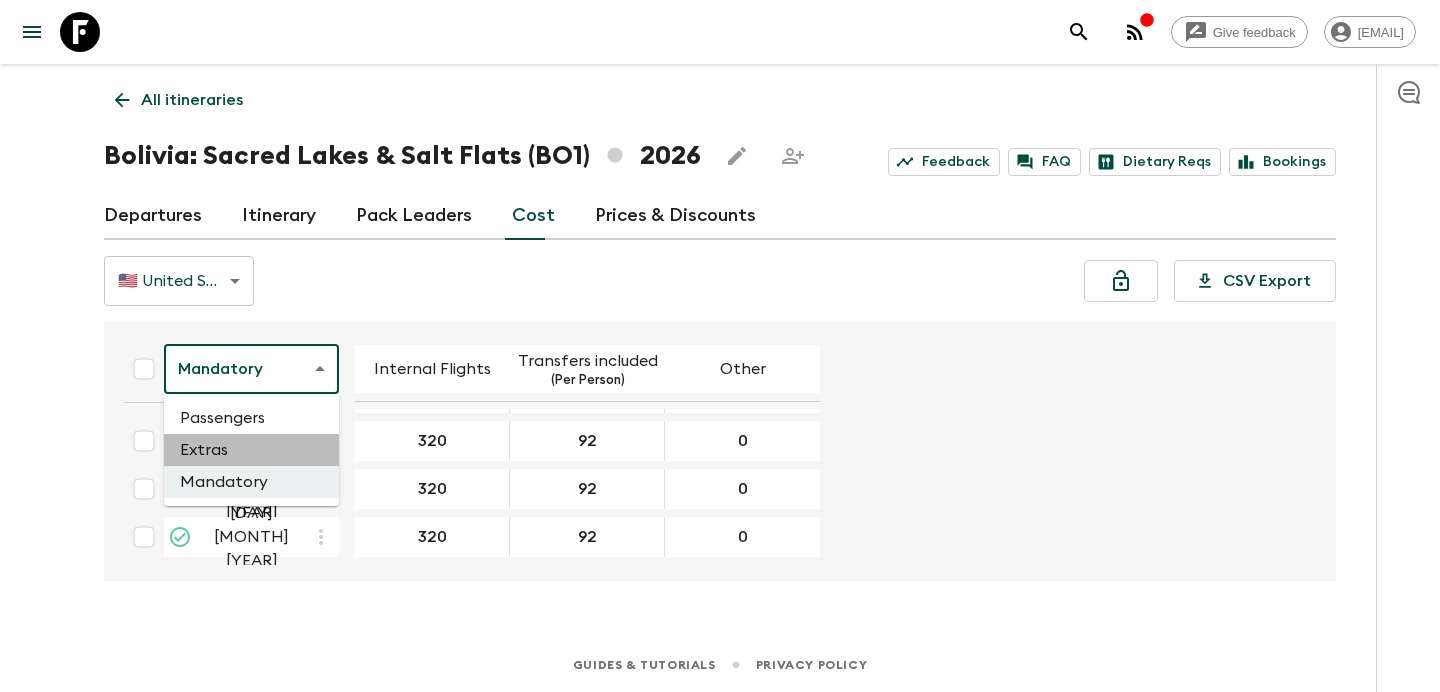 click on "Extras" at bounding box center (251, 450) 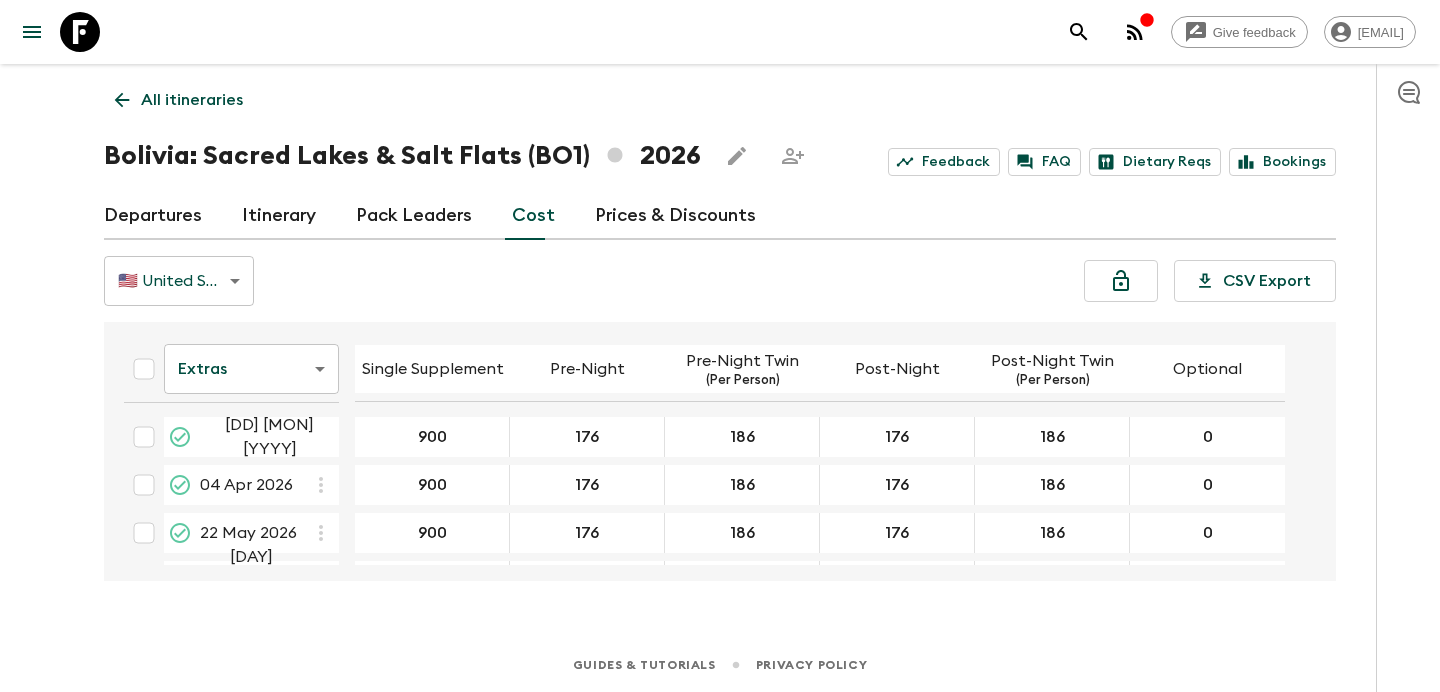 click on "All itineraries" at bounding box center (192, 100) 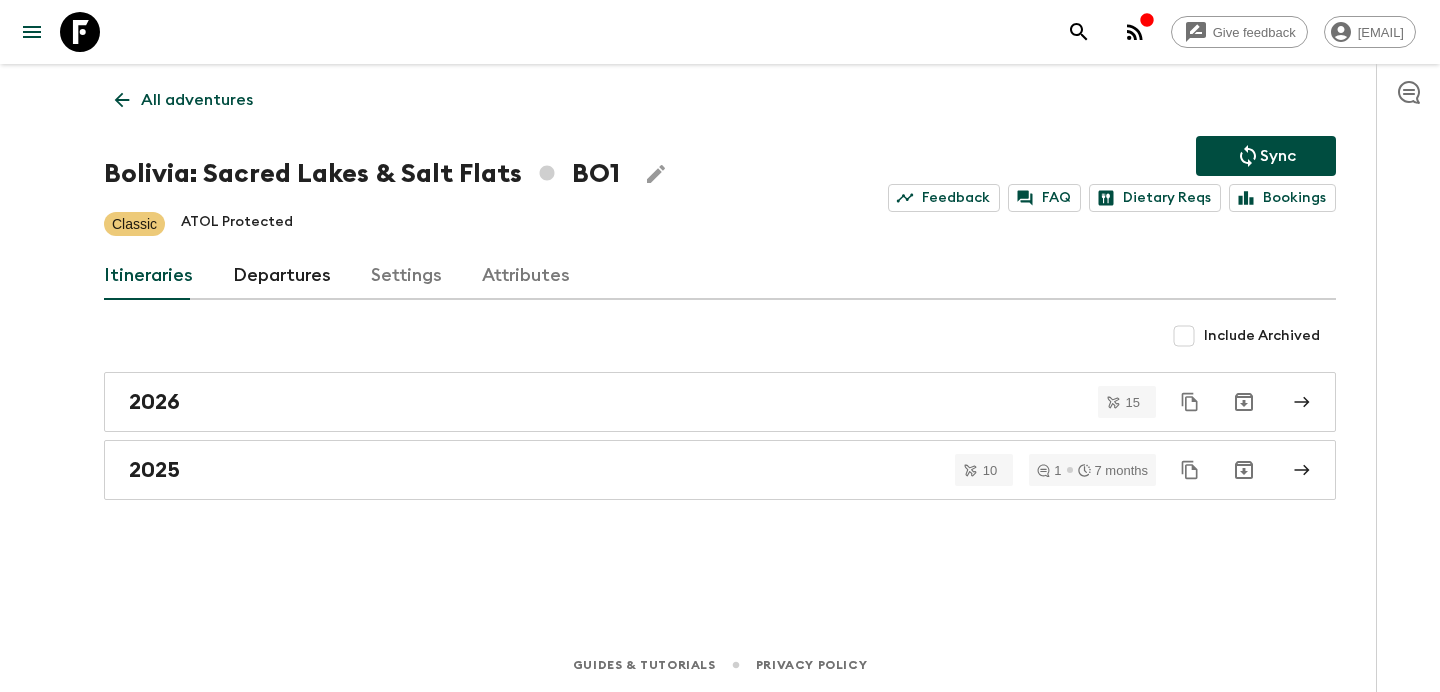 click on "All adventures" at bounding box center (197, 100) 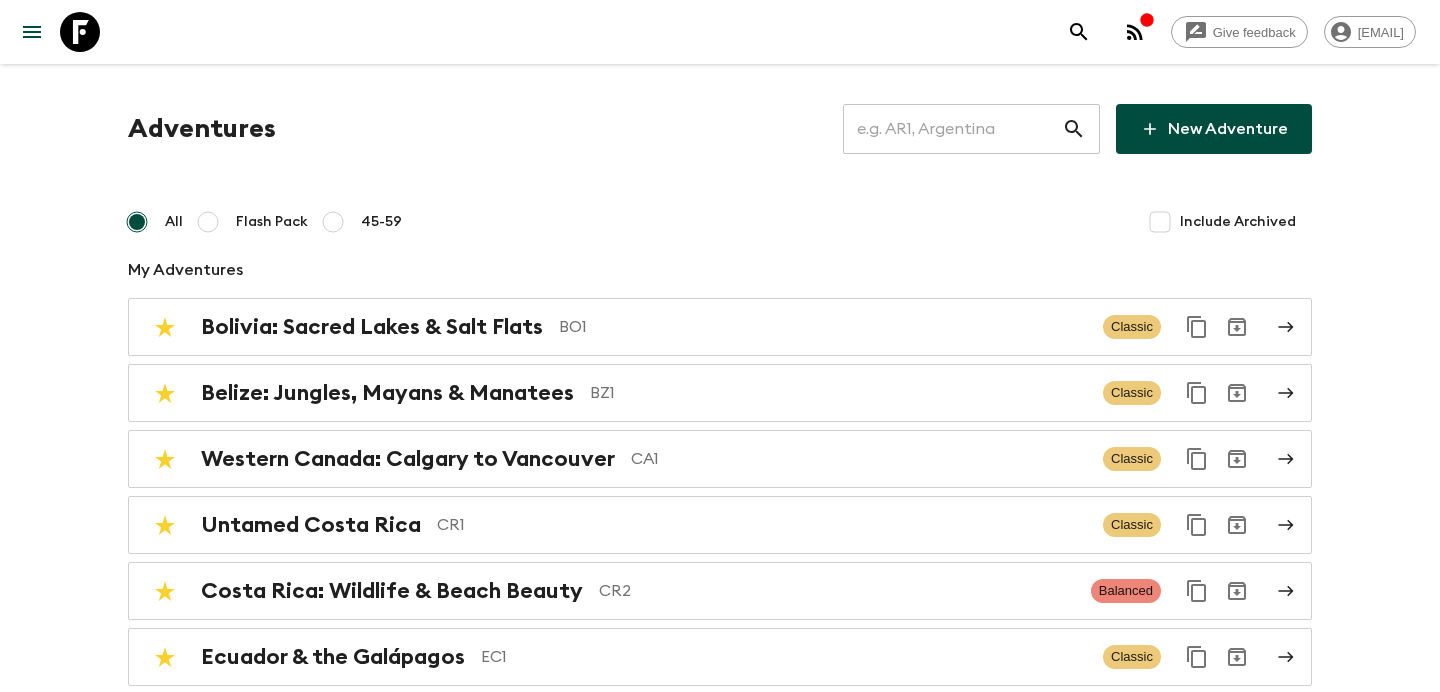 click at bounding box center (952, 129) 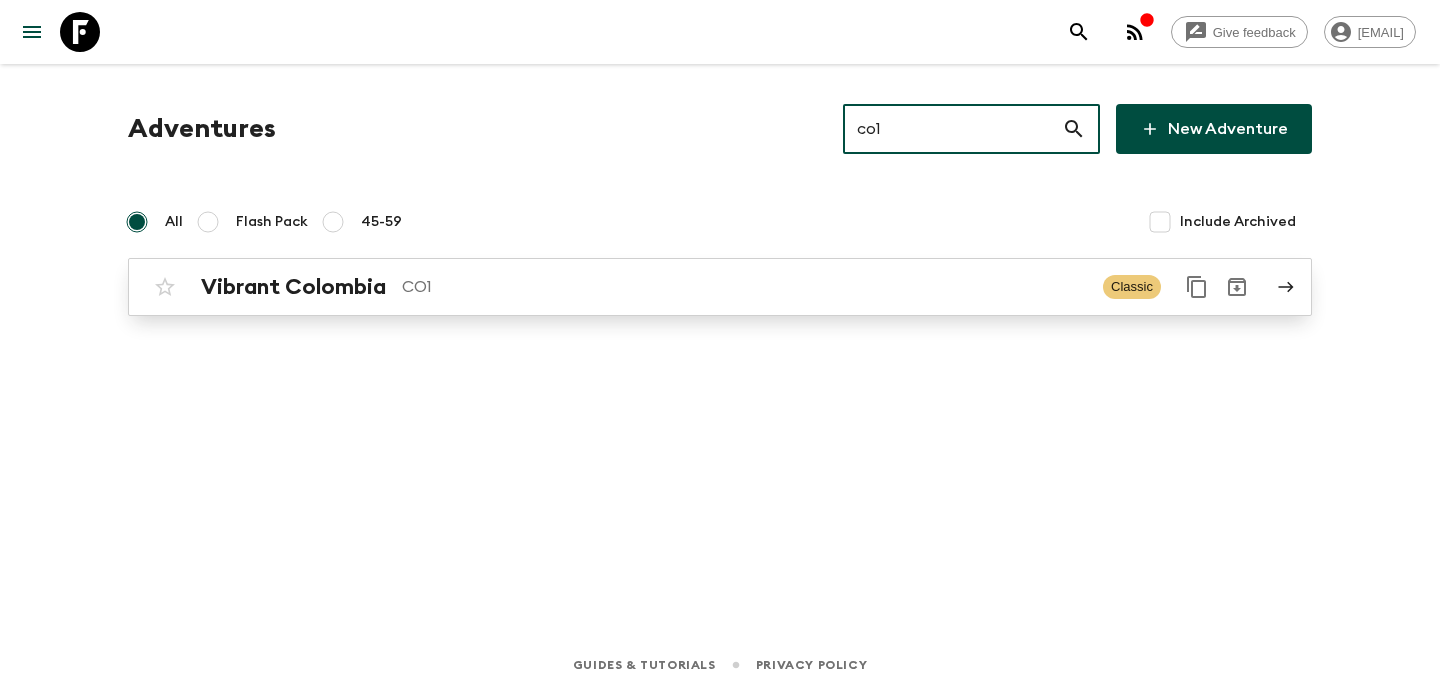 type on "co1" 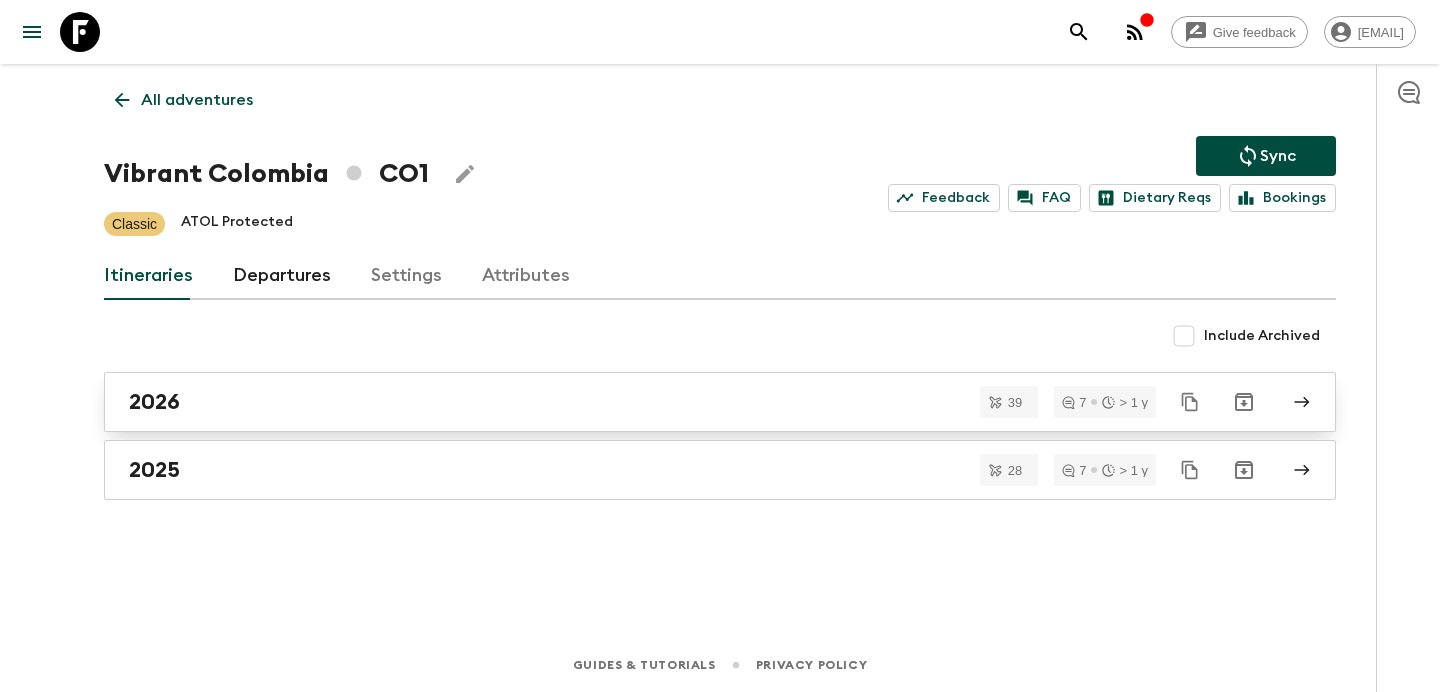 click on "2026" at bounding box center [720, 402] 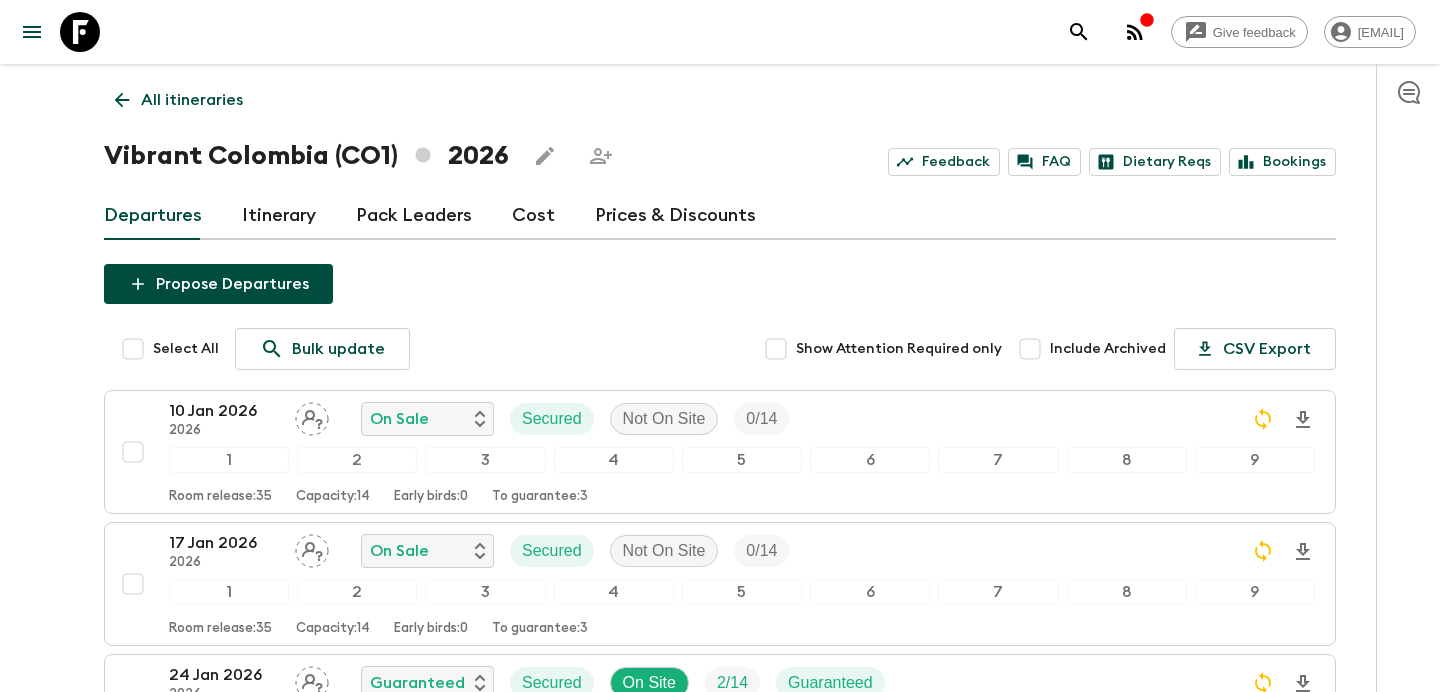 click on "All itineraries" at bounding box center (192, 100) 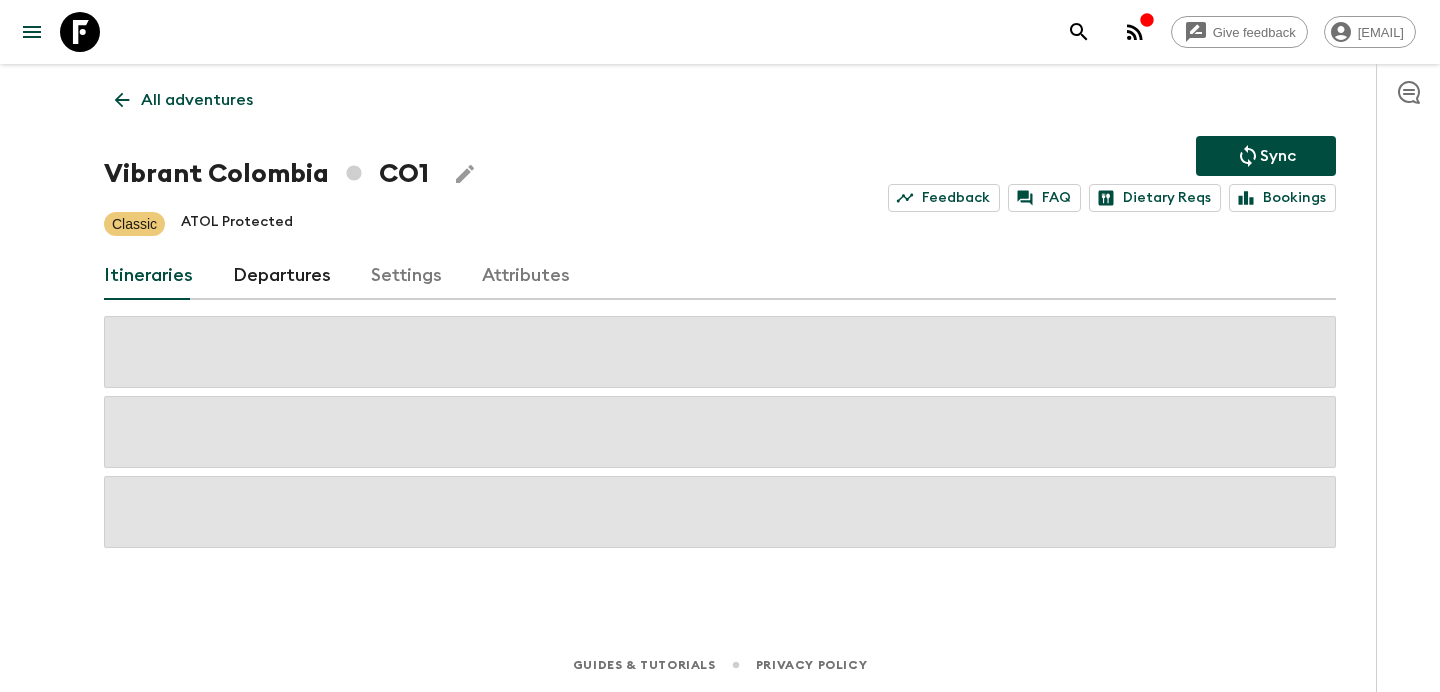 click on "All adventures" at bounding box center [197, 100] 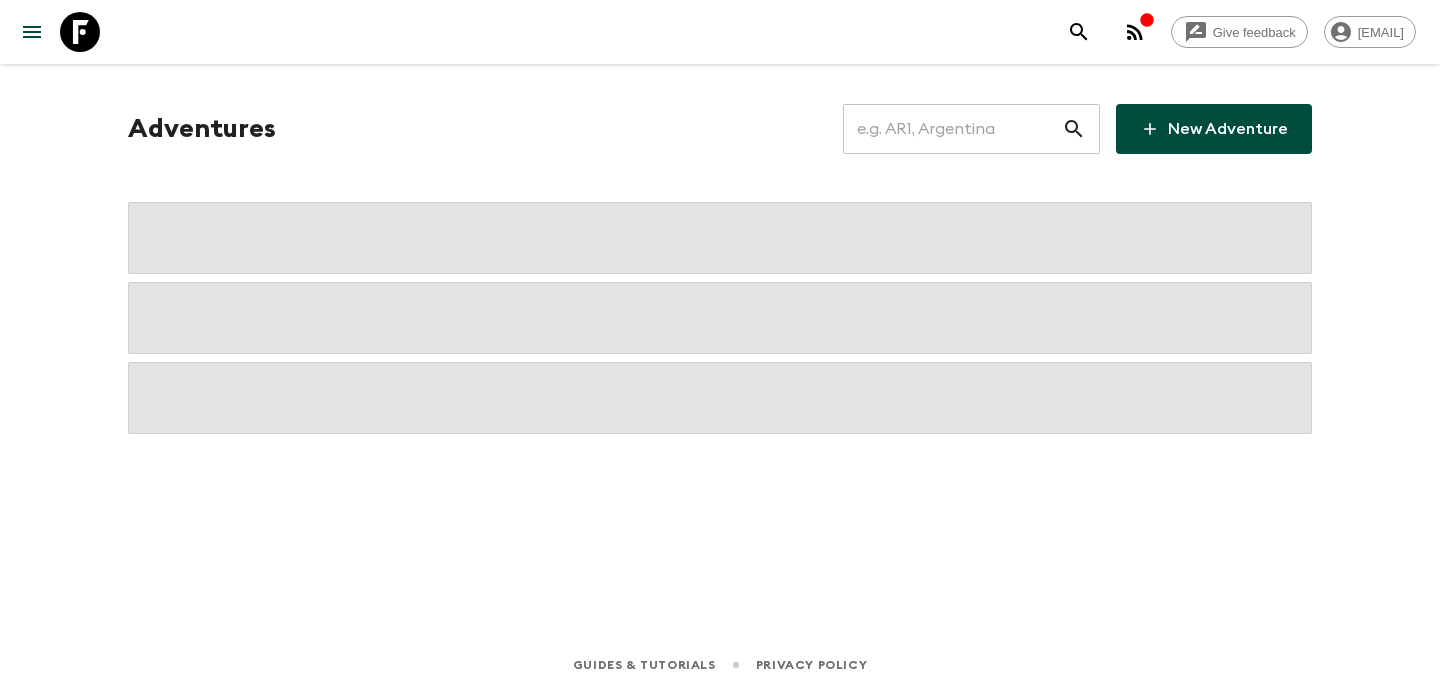 click at bounding box center (952, 129) 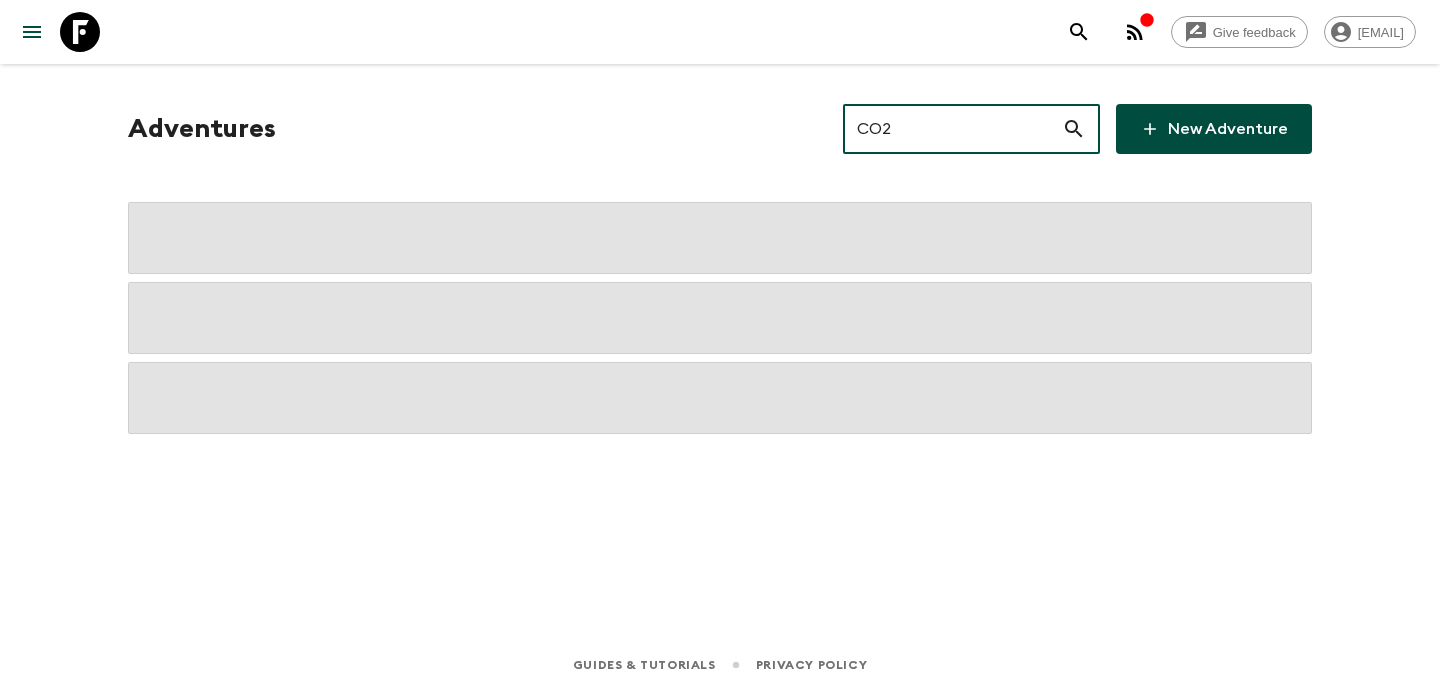 type on "CO2" 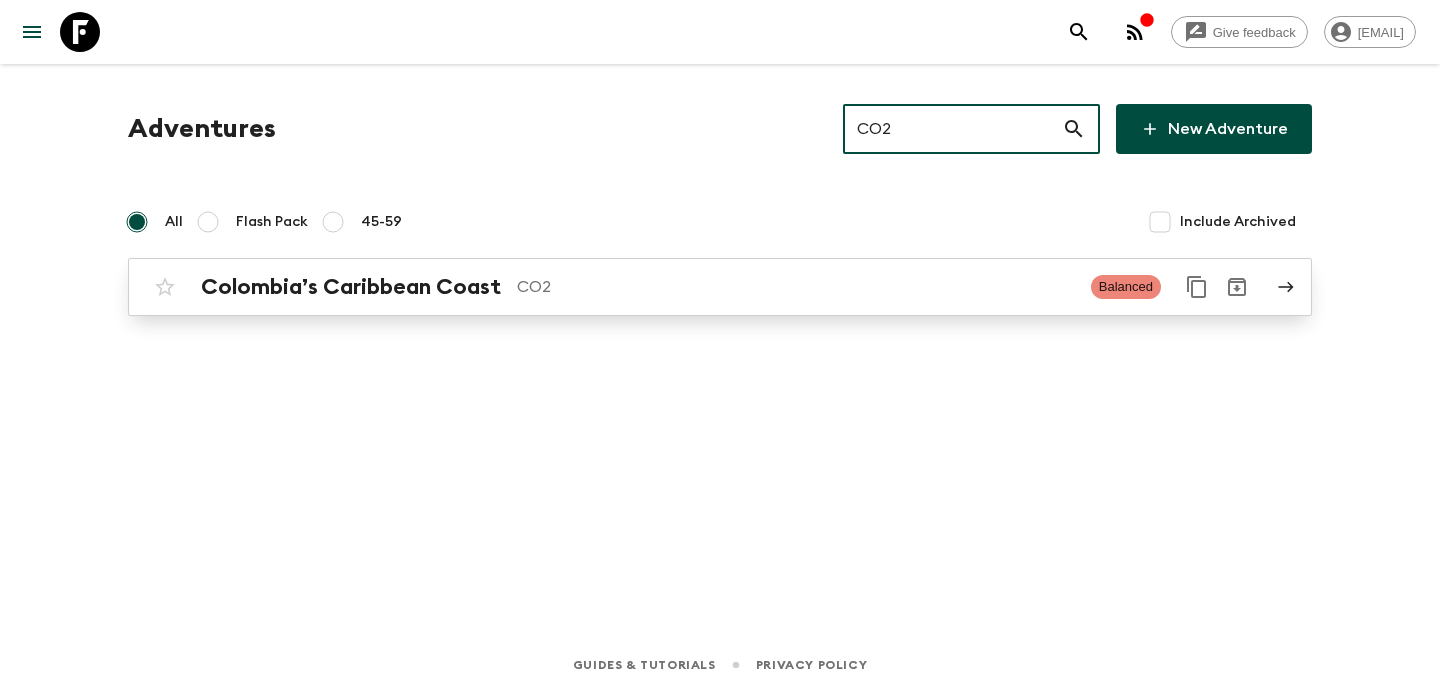 click on "CO2" at bounding box center [796, 287] 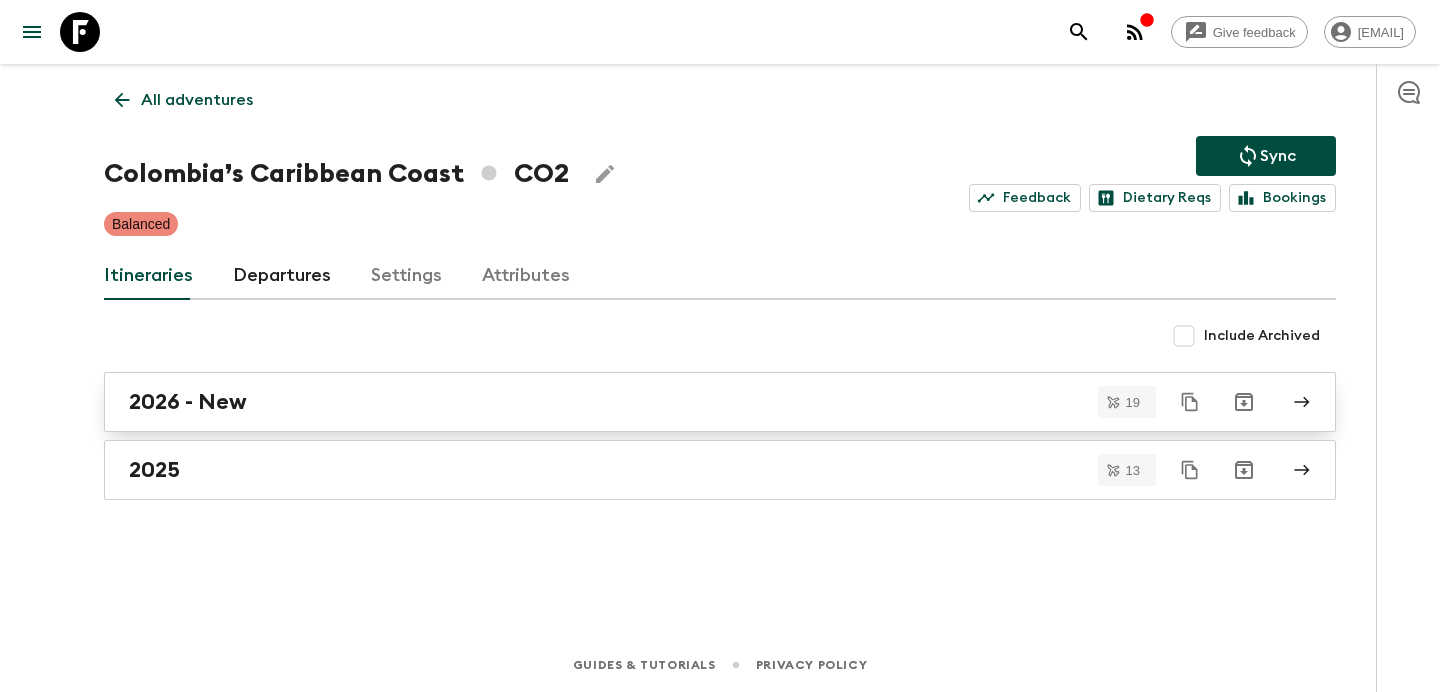 click on "2026 - New" at bounding box center [701, 402] 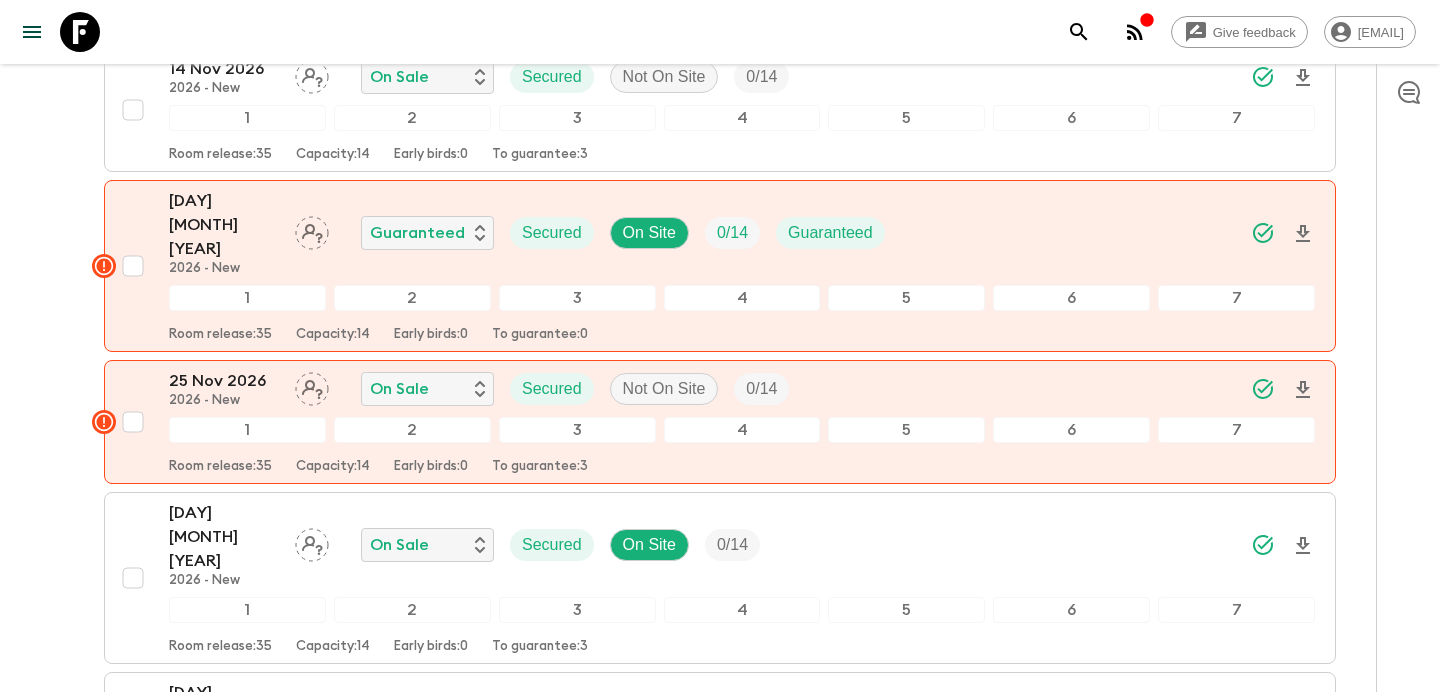 scroll, scrollTop: 1918, scrollLeft: 0, axis: vertical 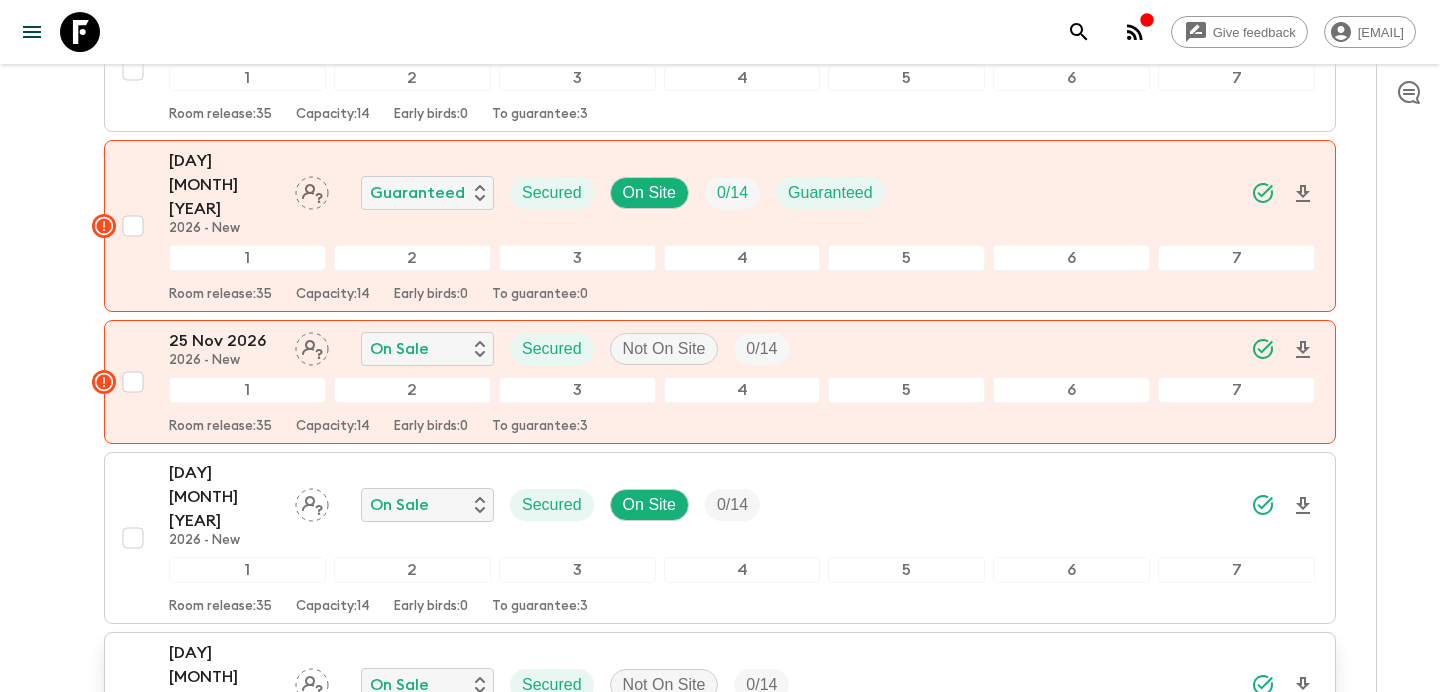 click on "[DD] [MON] [YYYY] [YYYY] - New On Sale Secured Not On Site 0 / 14" at bounding box center (742, 685) 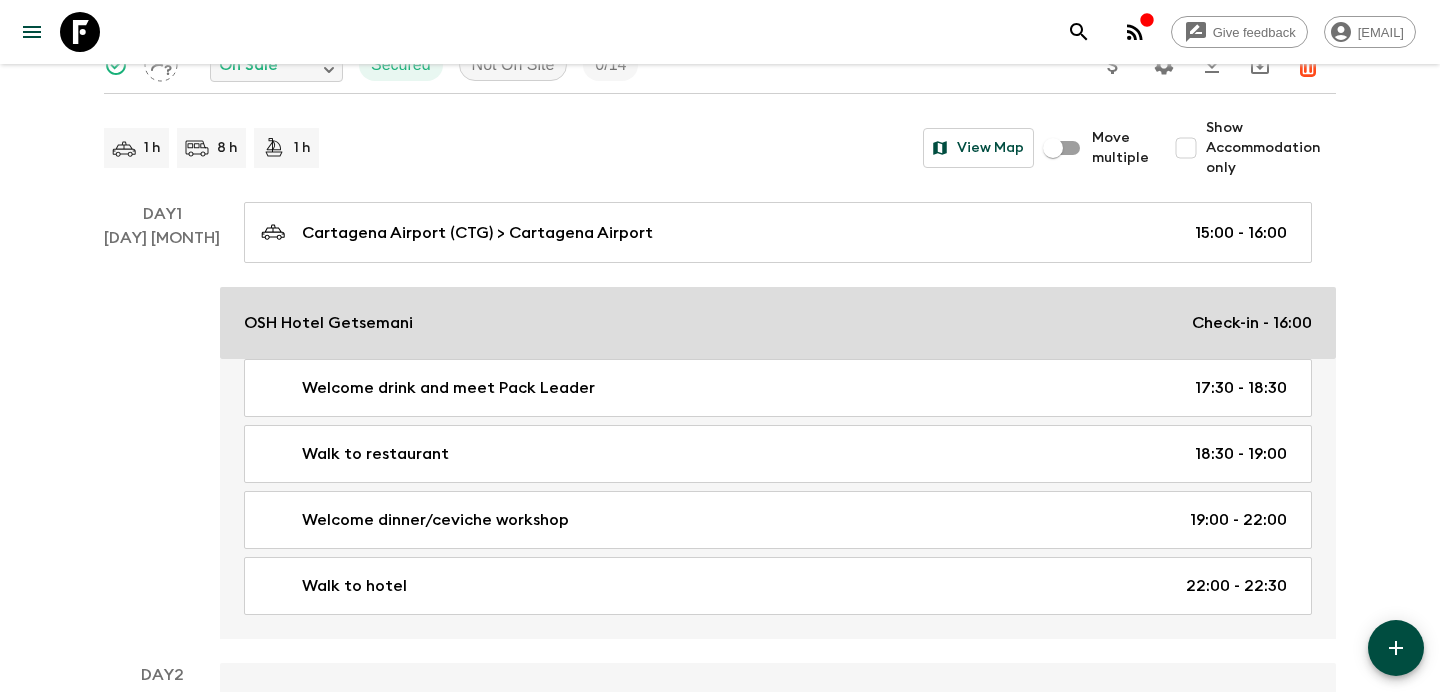 scroll, scrollTop: 0, scrollLeft: 0, axis: both 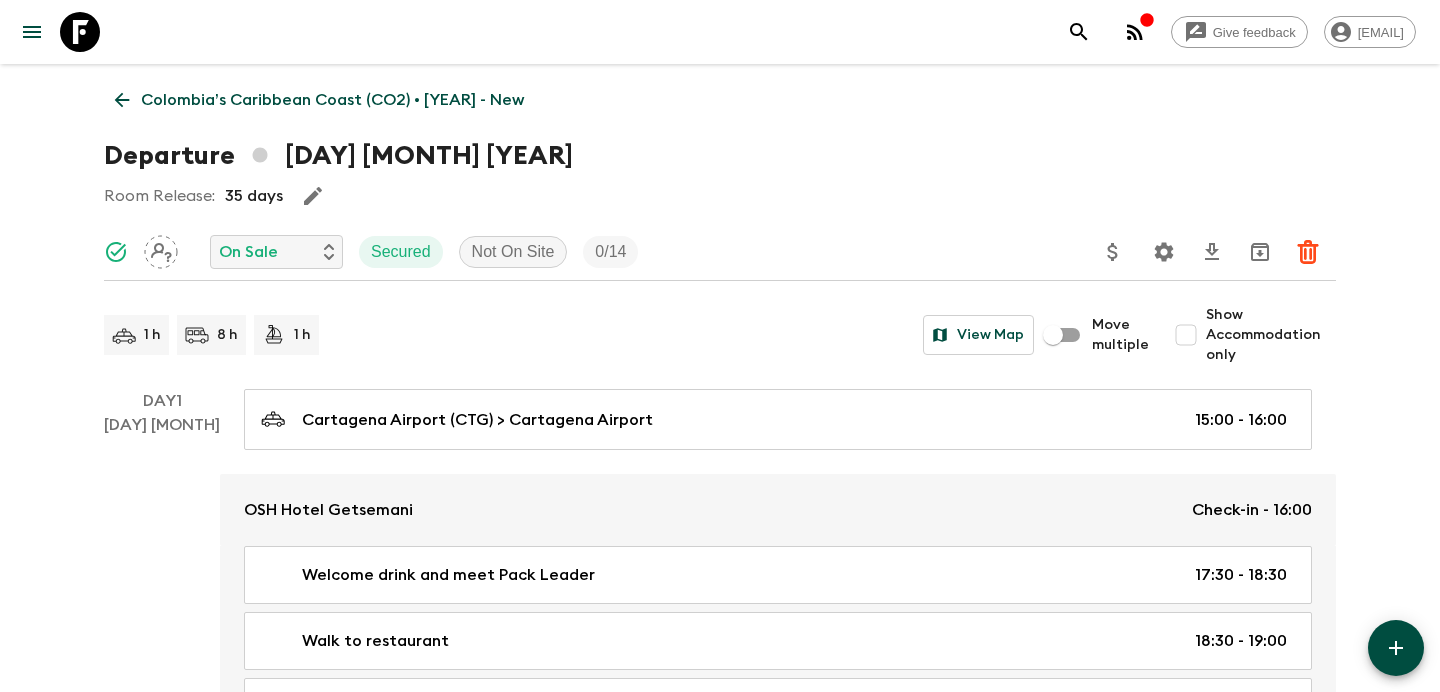 click on "Colombia’s Caribbean Coast (CO2) • [YEAR] - New" at bounding box center [319, 100] 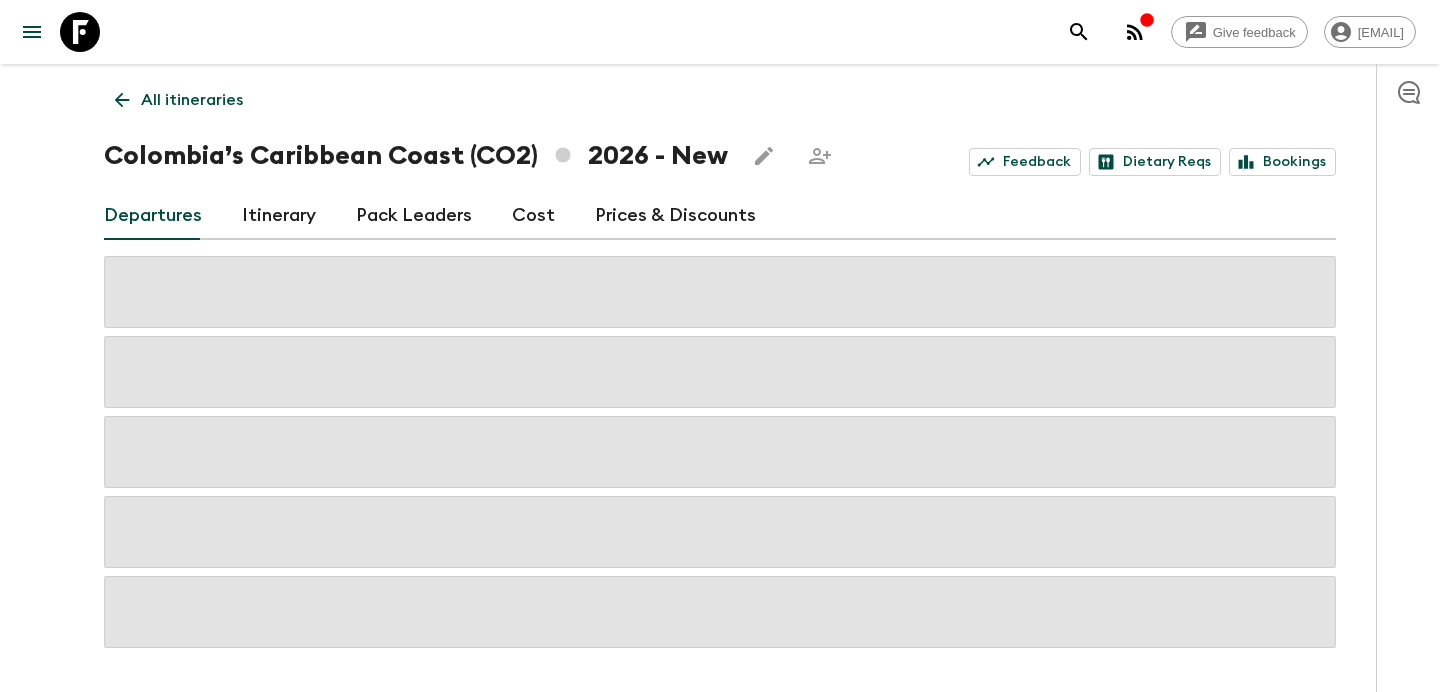 click on "All itineraries" at bounding box center (192, 100) 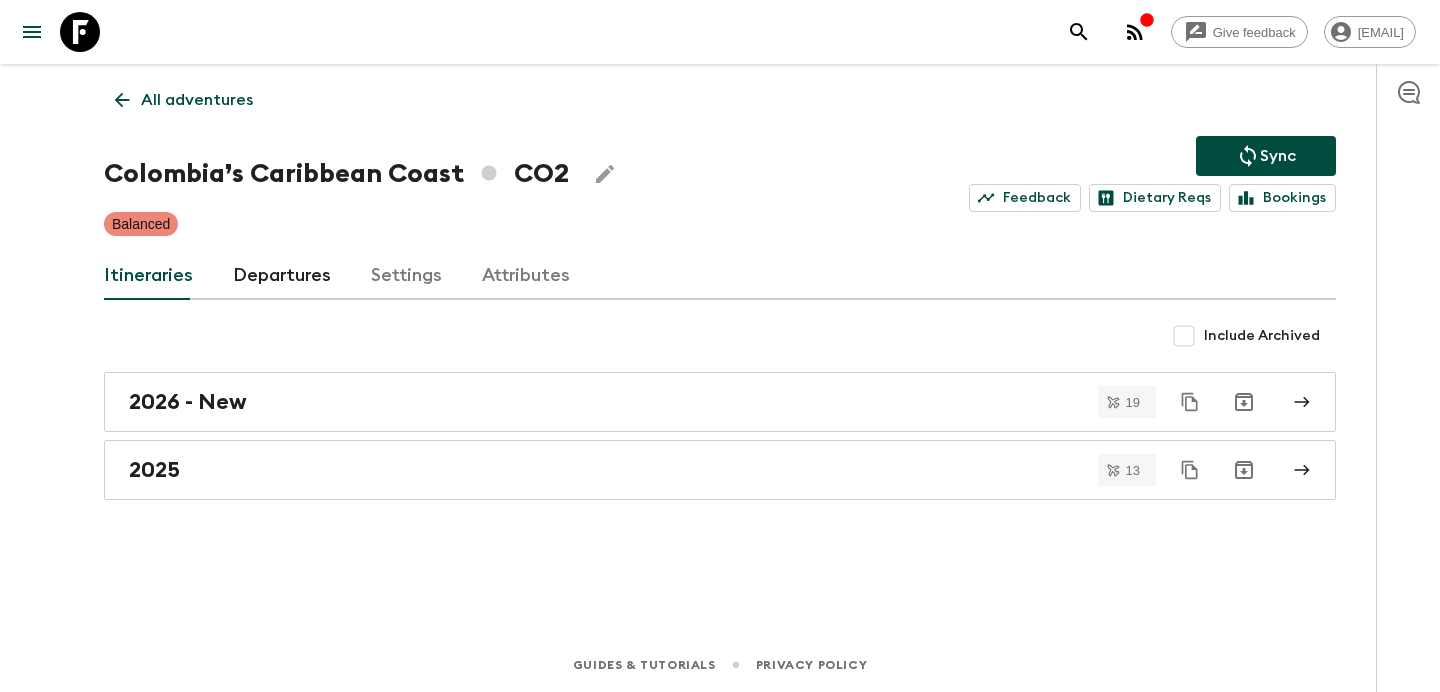 click on "All adventures" at bounding box center (197, 100) 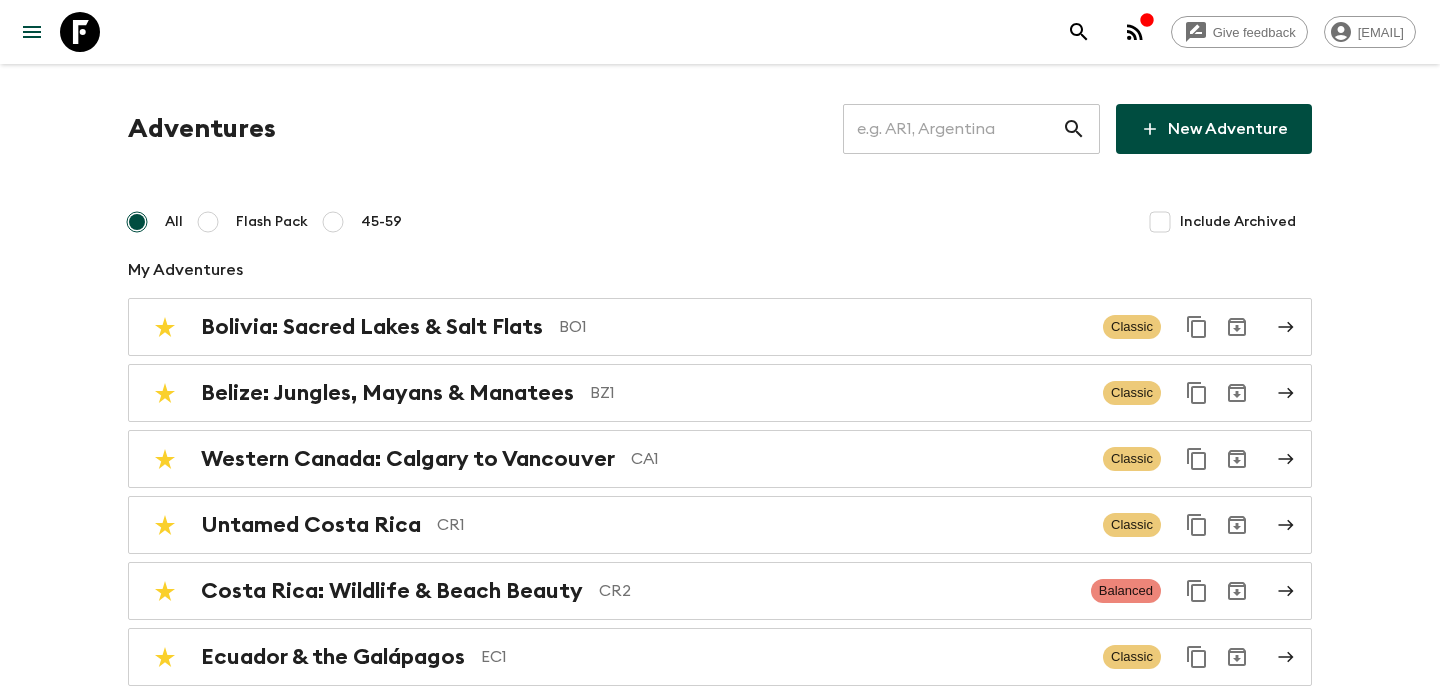 click at bounding box center (952, 129) 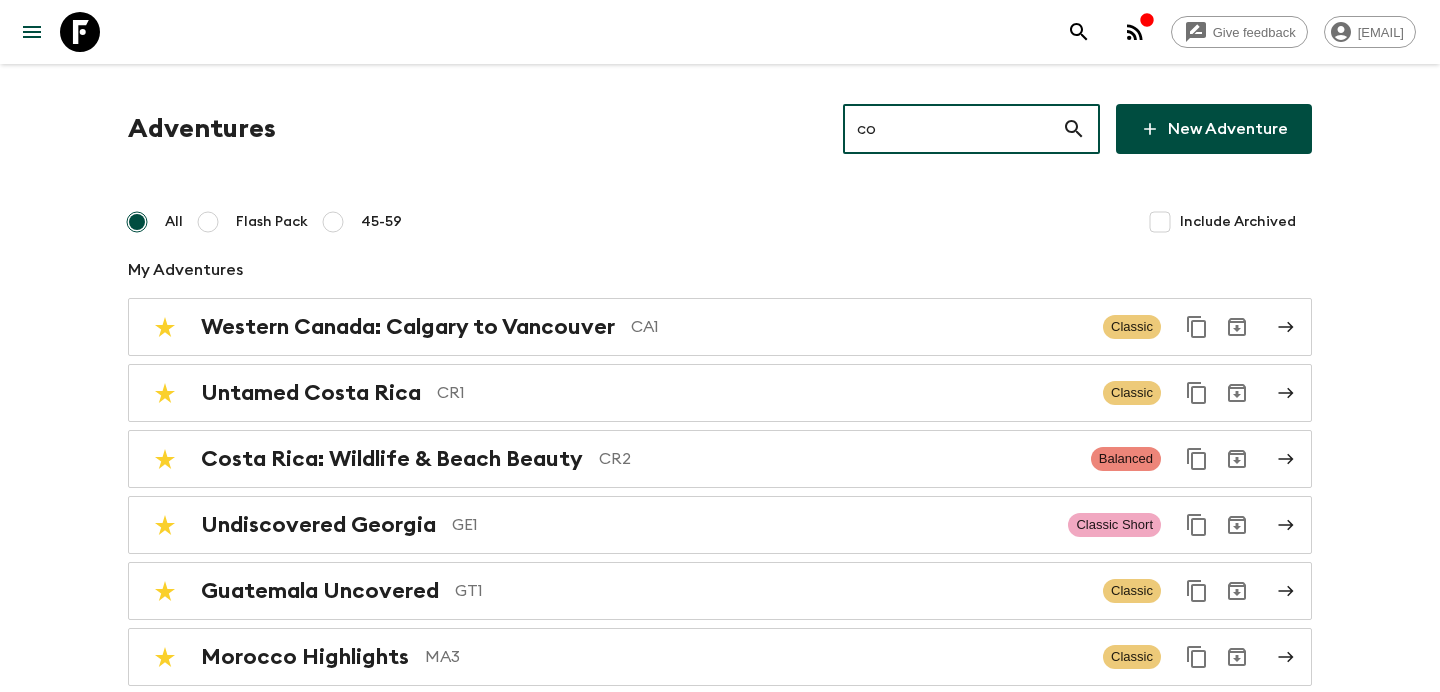 type on "co1" 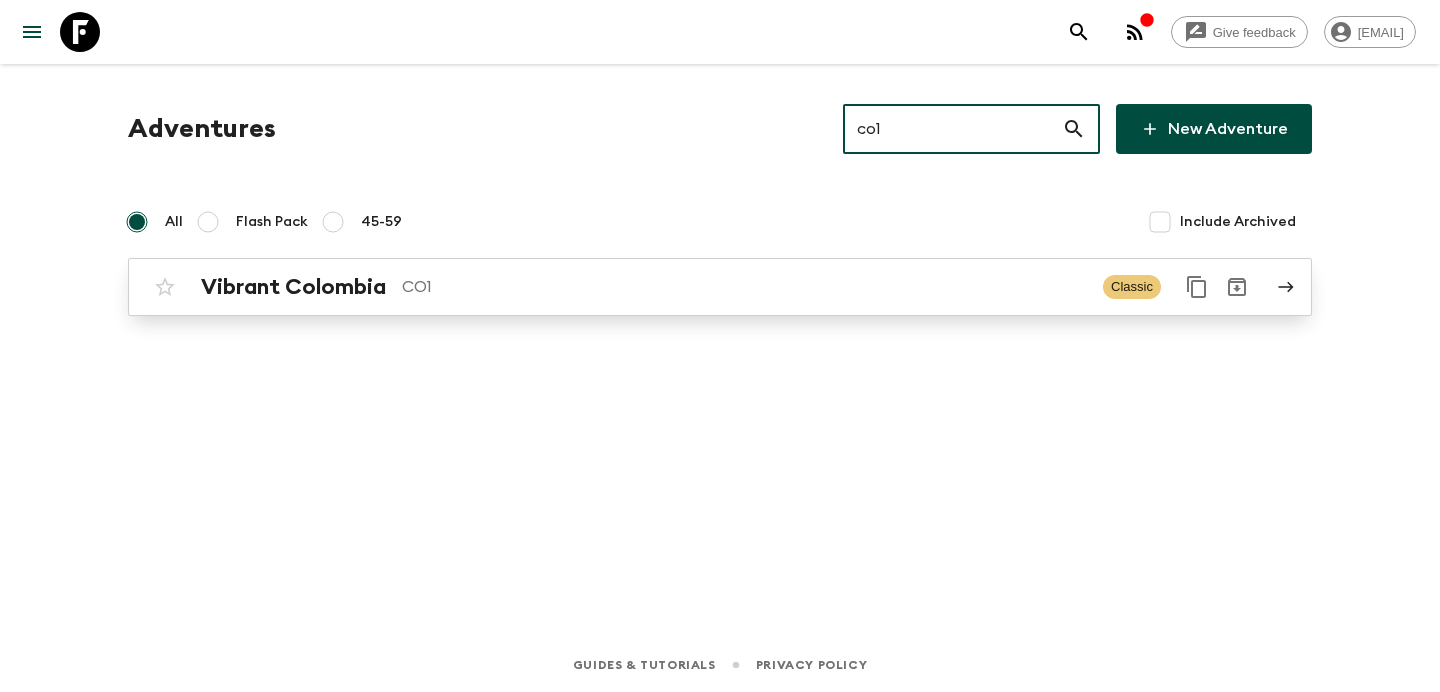 click on "Vibrant Colombia CO1 Classic" at bounding box center (681, 287) 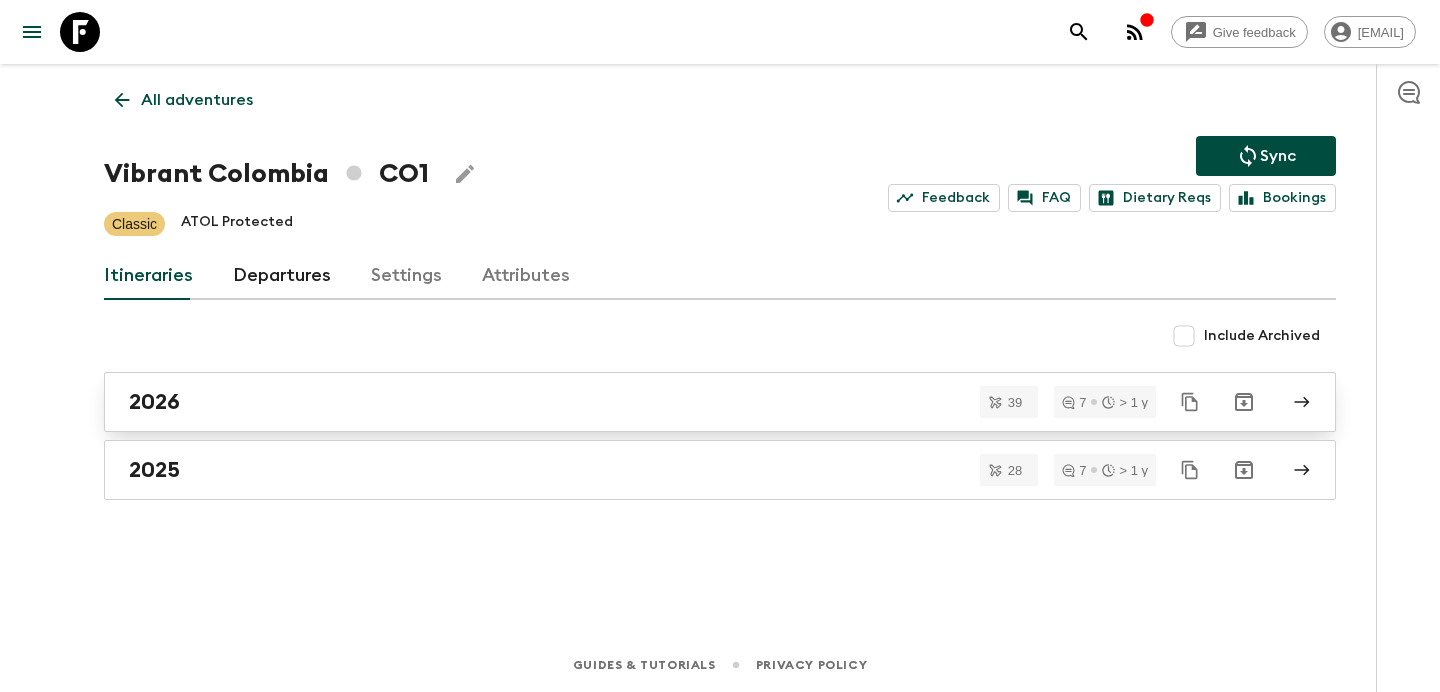 click on "2026" at bounding box center [720, 402] 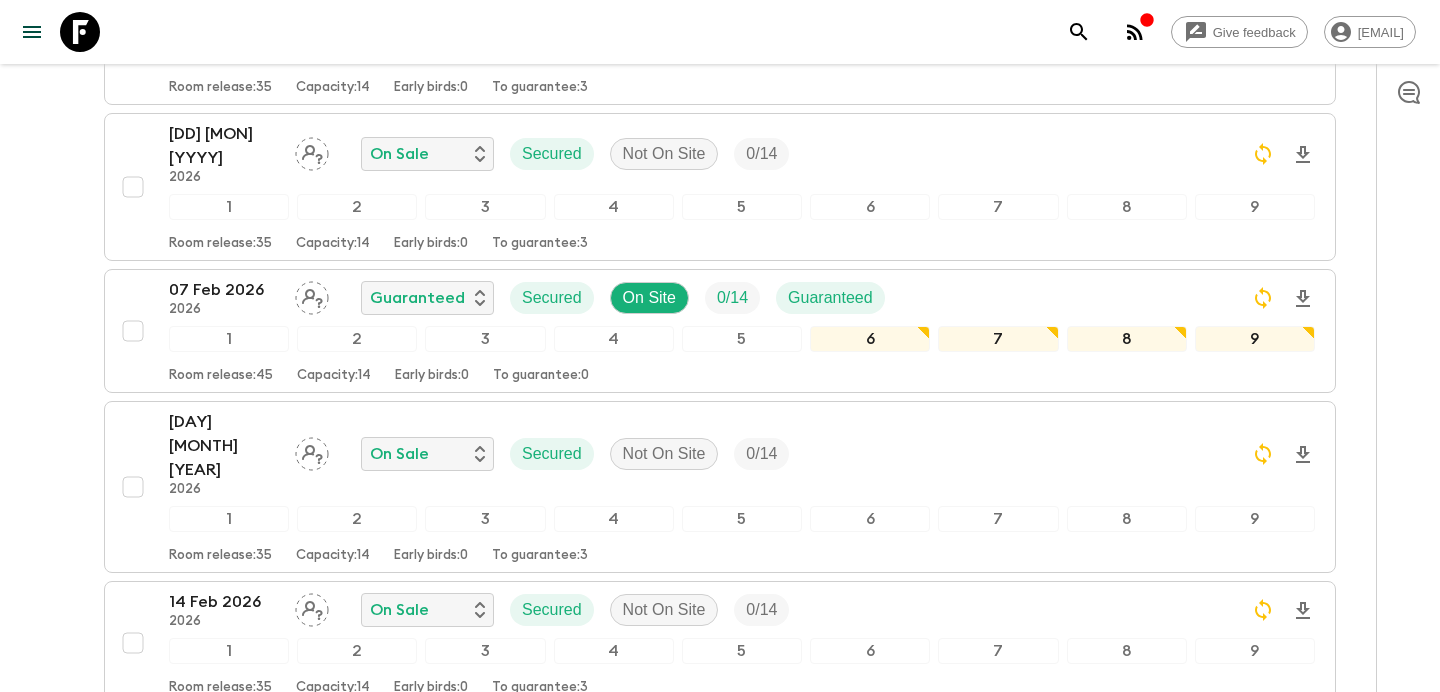 scroll, scrollTop: 0, scrollLeft: 0, axis: both 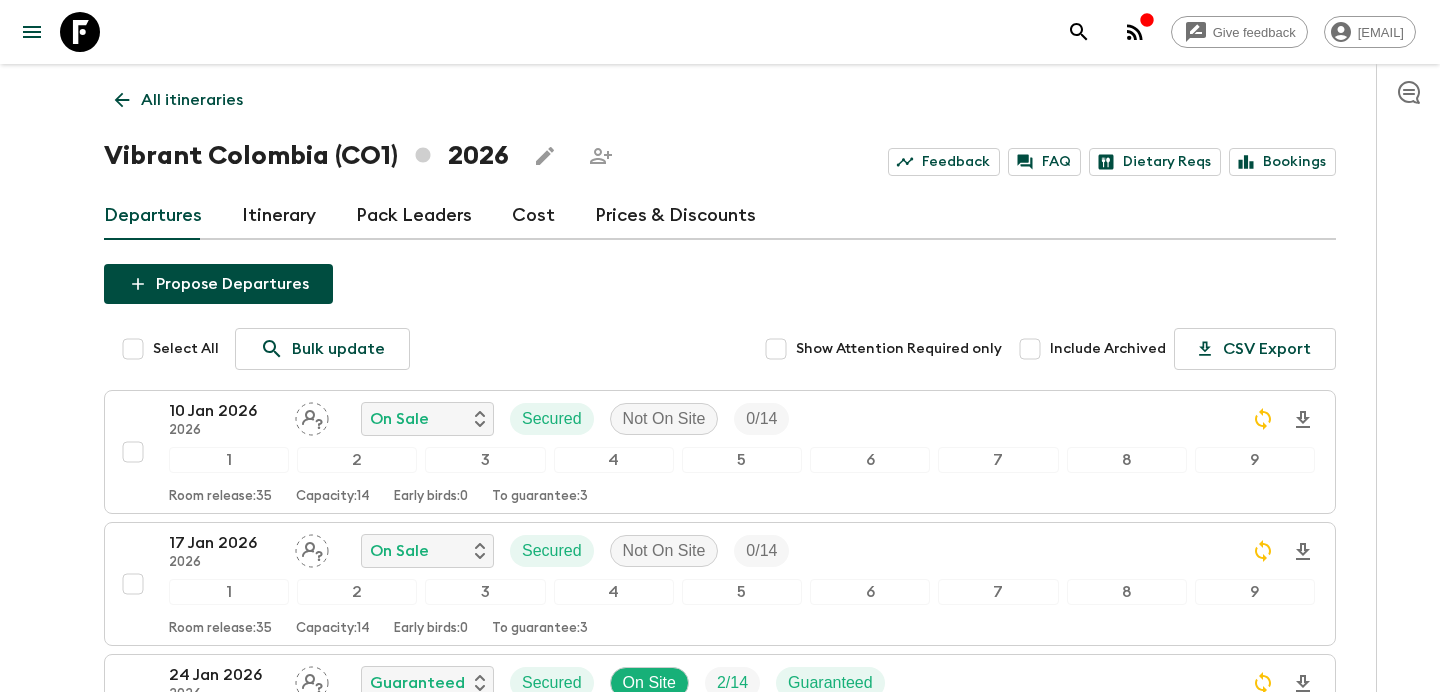click on "All itineraries" at bounding box center (192, 100) 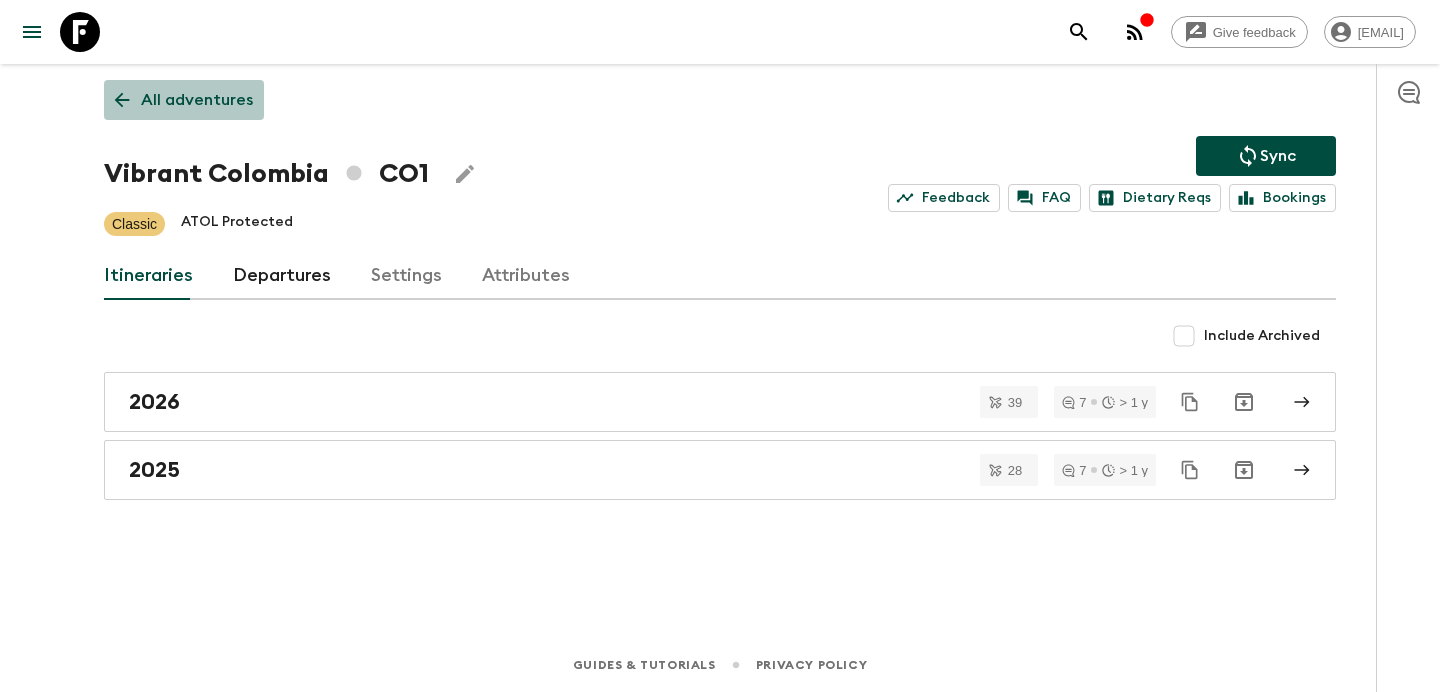 click on "All adventures" at bounding box center (197, 100) 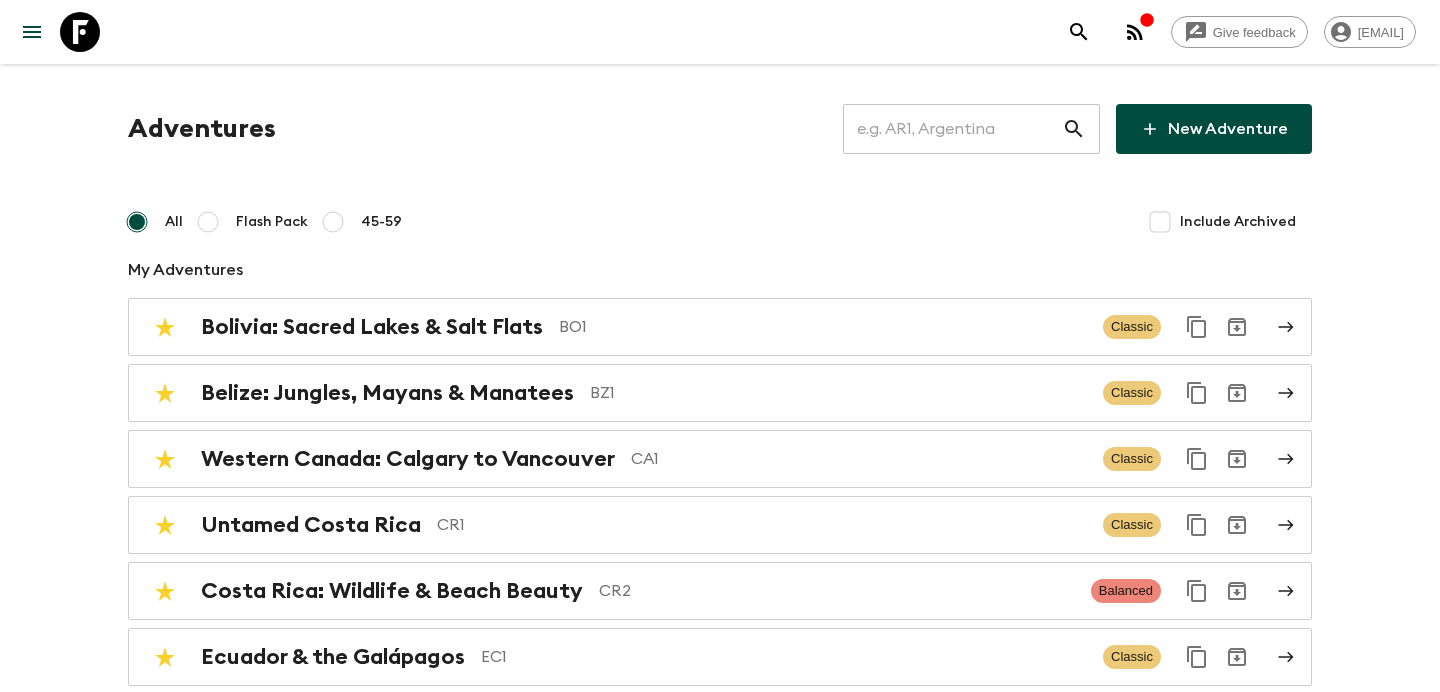 click at bounding box center [952, 129] 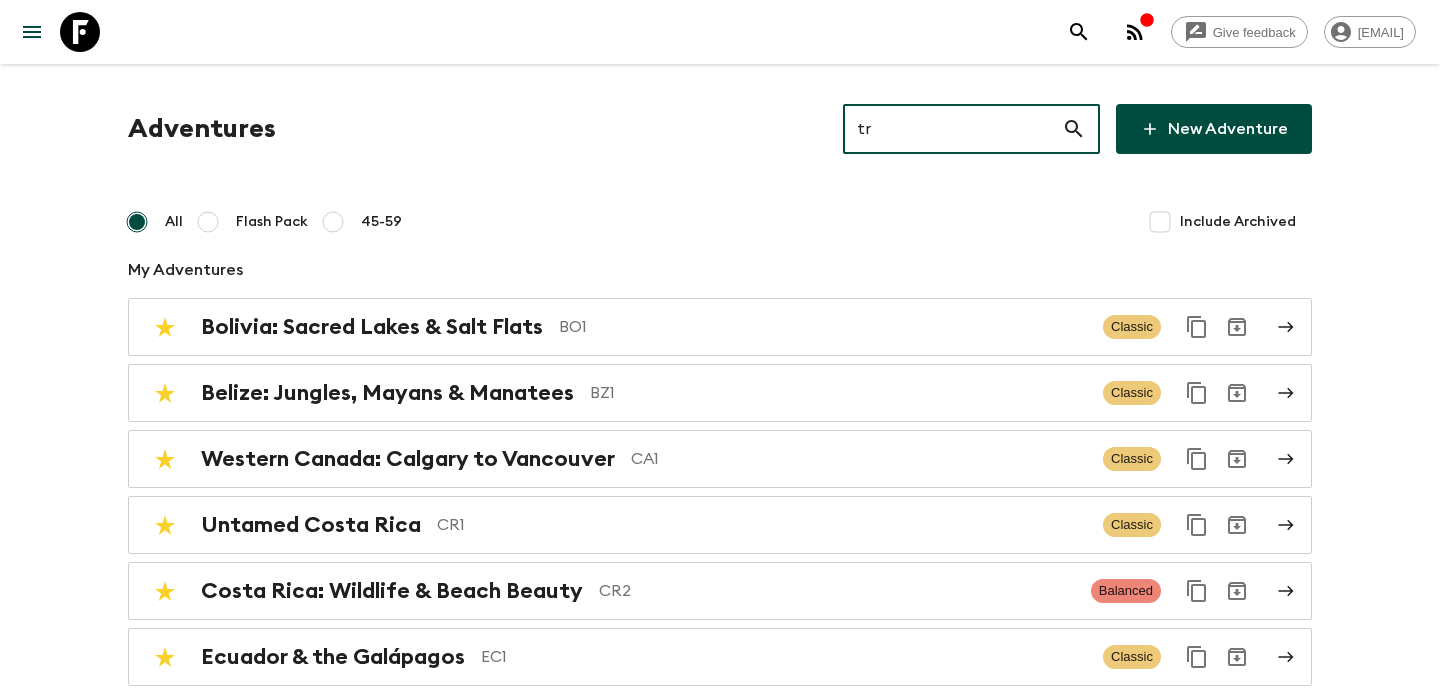 type on "tr1" 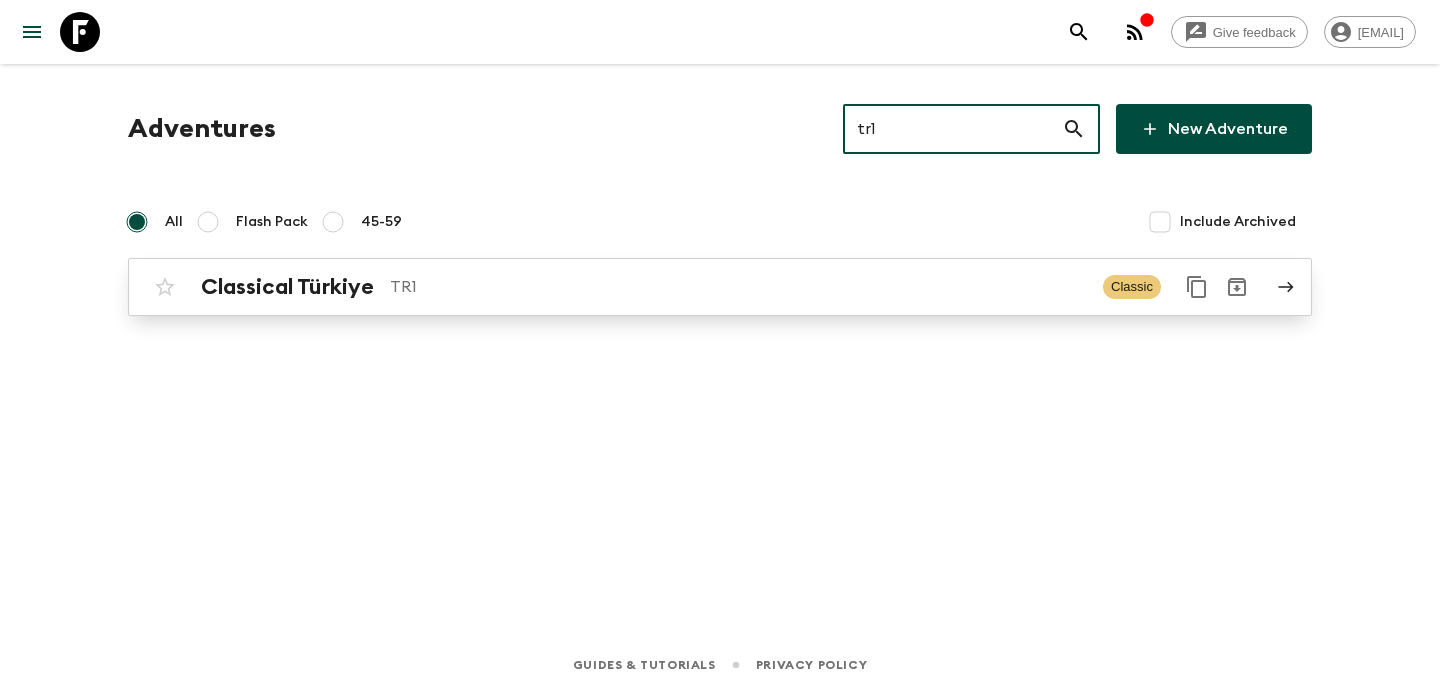 click on "TR1" at bounding box center [738, 287] 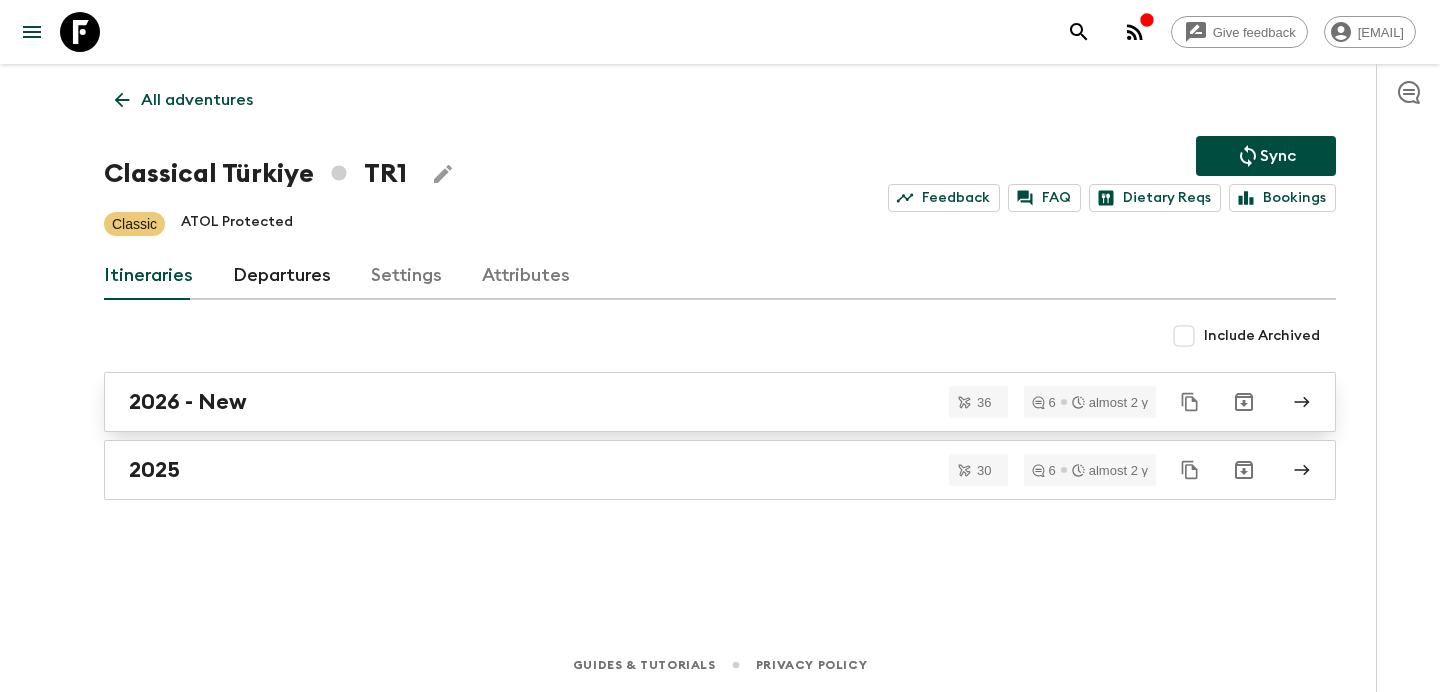 click on "2026 - New" at bounding box center [701, 402] 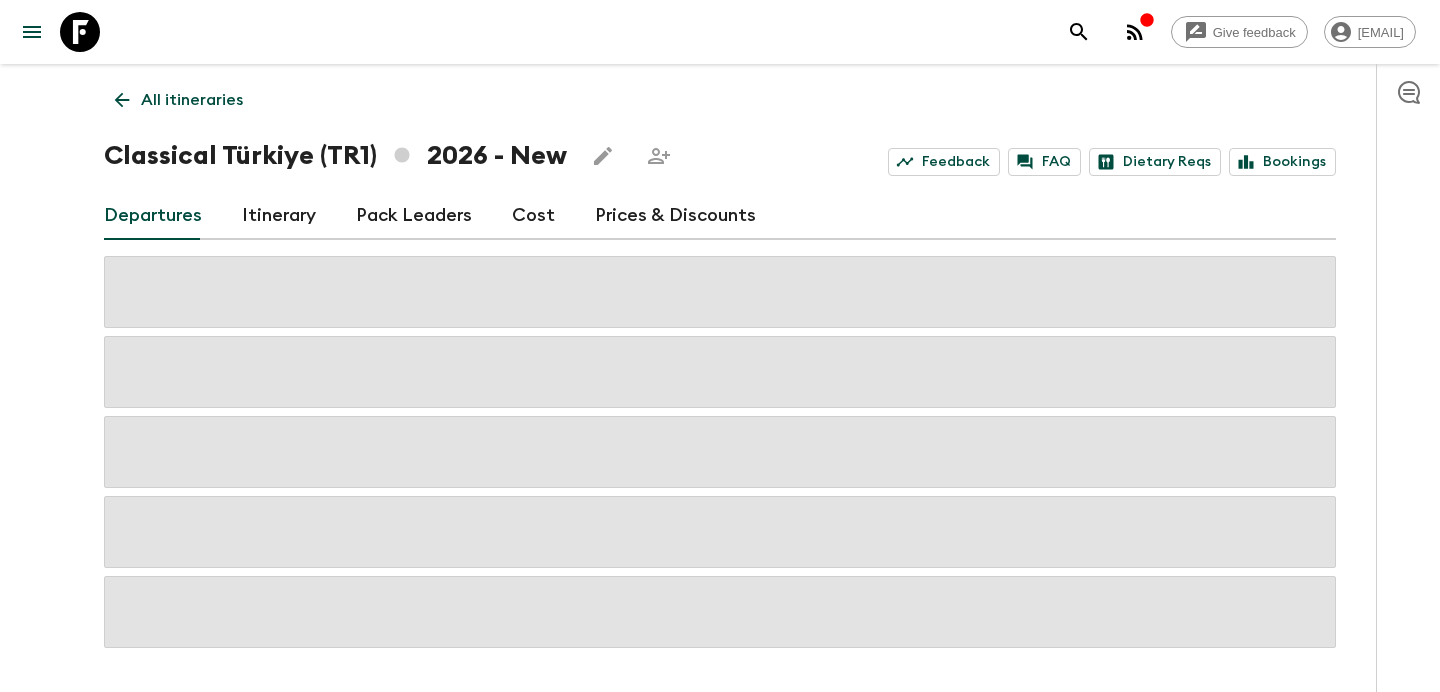 click on "Itinerary" at bounding box center [279, 216] 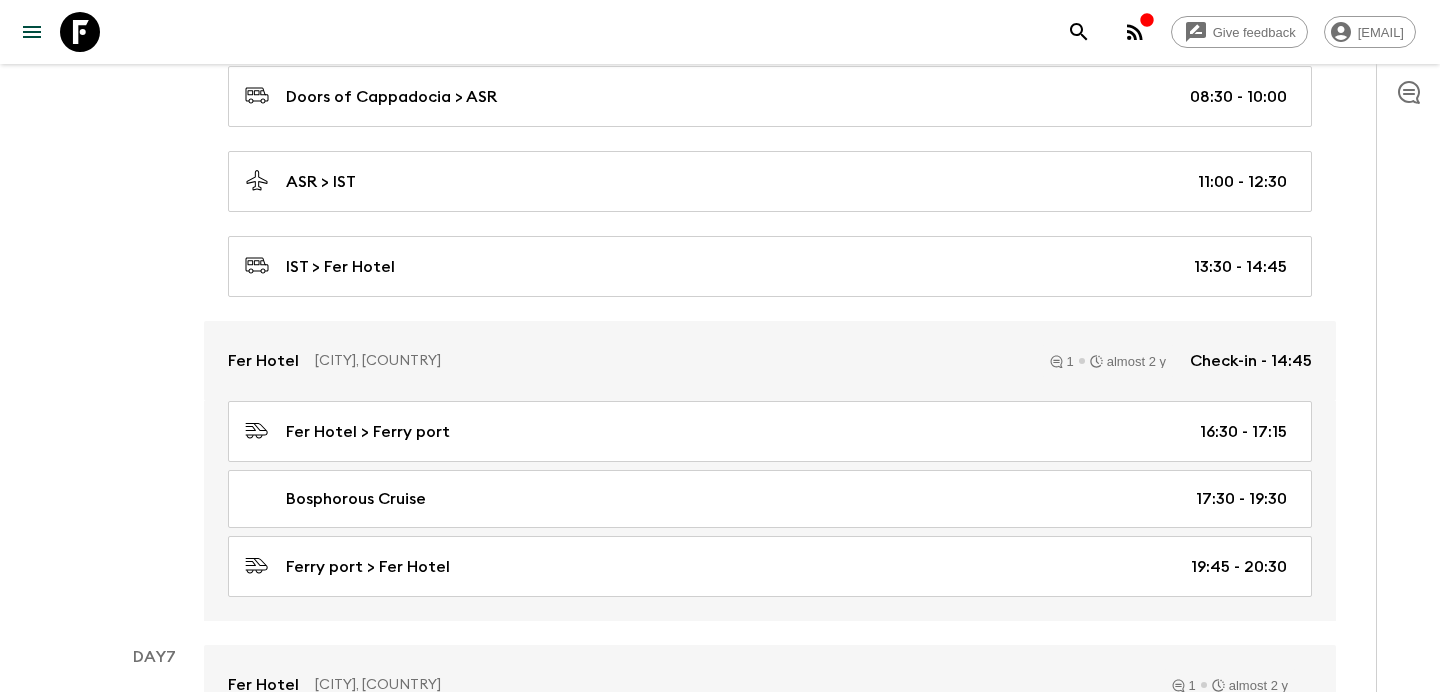 scroll, scrollTop: 3403, scrollLeft: 0, axis: vertical 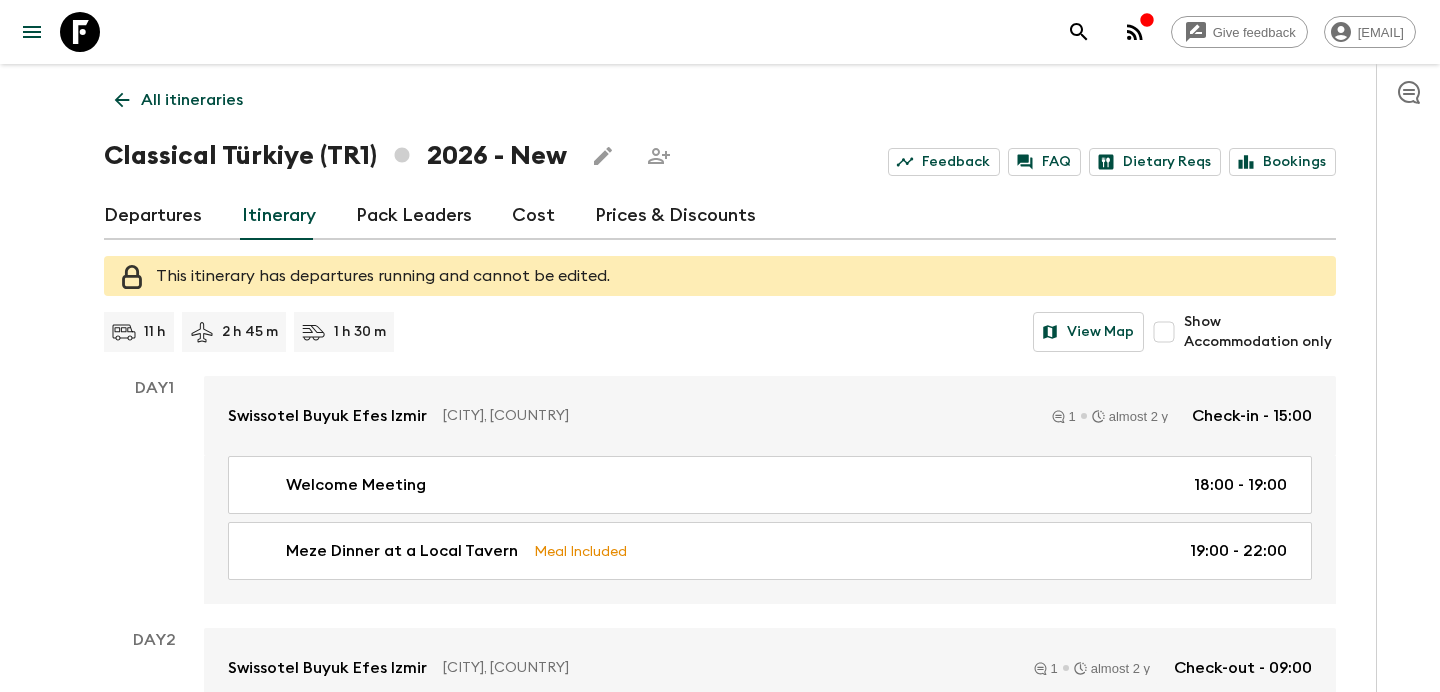 click on "All itineraries" at bounding box center (192, 100) 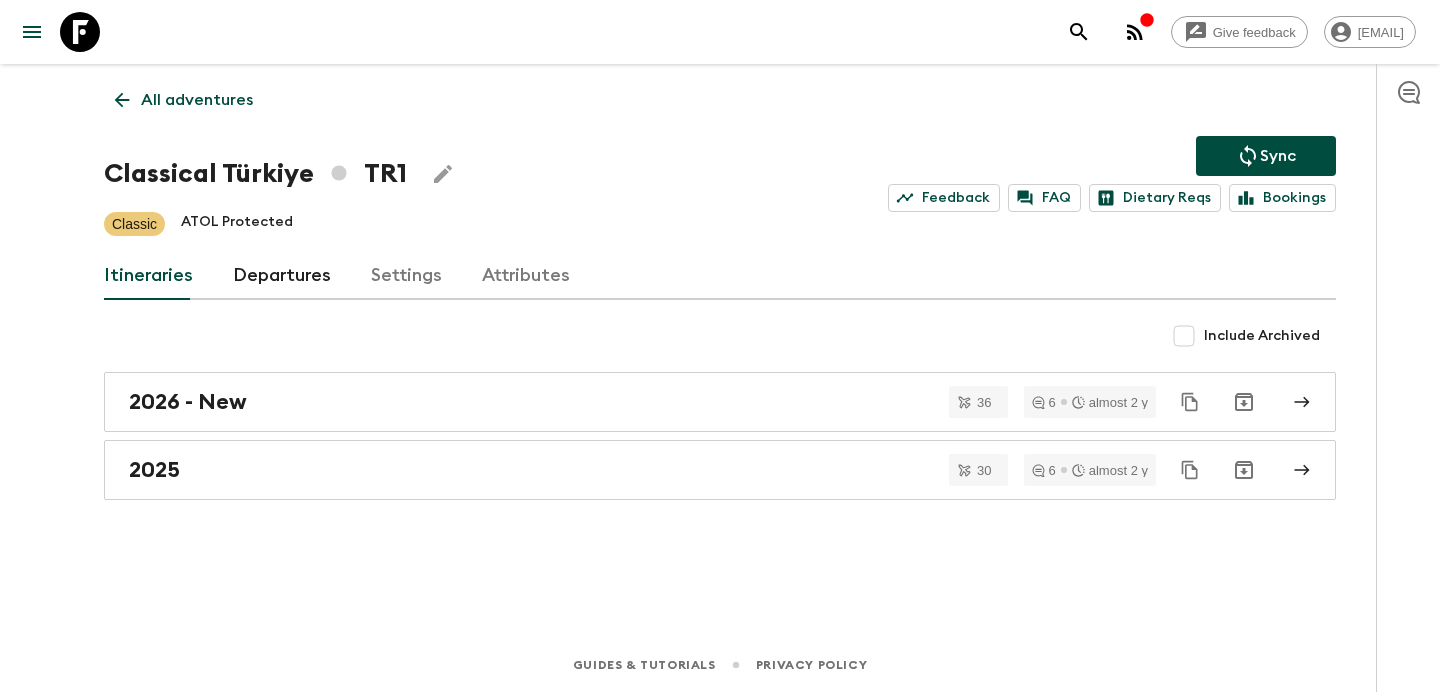 click on "All adventures" at bounding box center [197, 100] 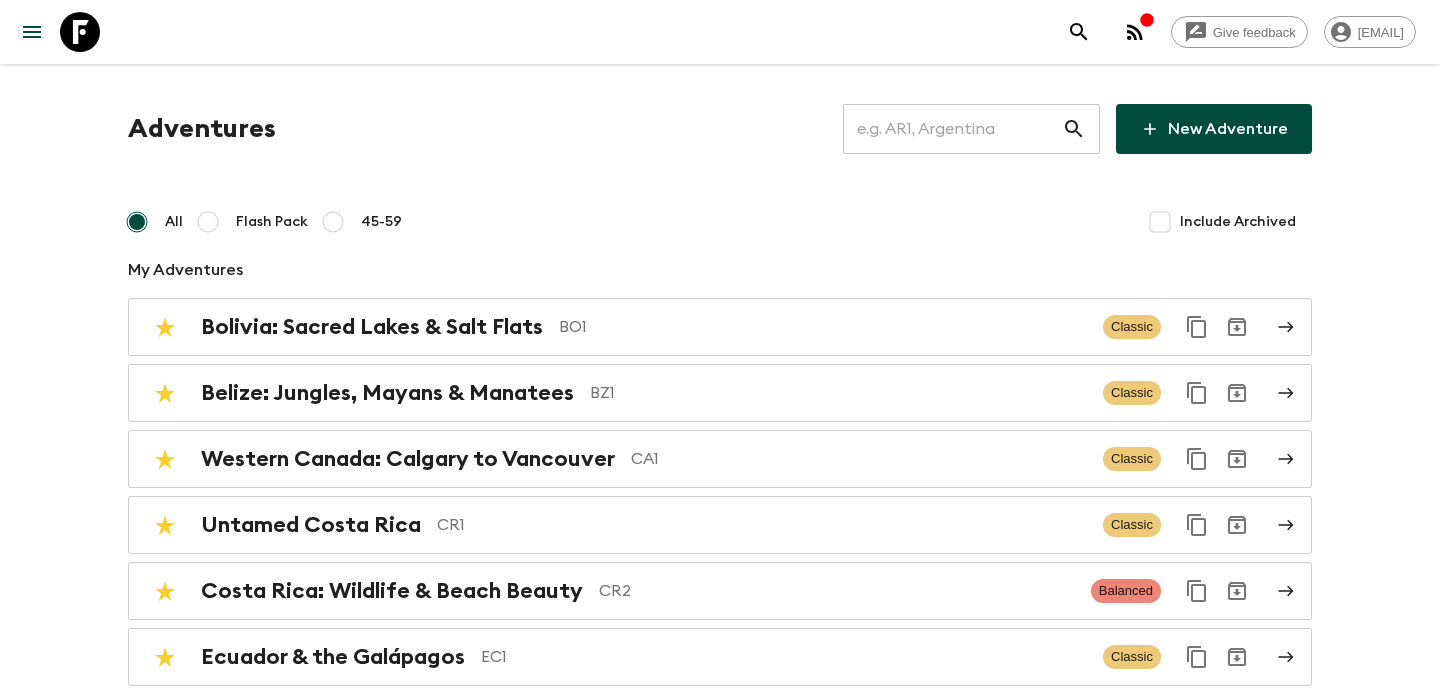 click at bounding box center [952, 129] 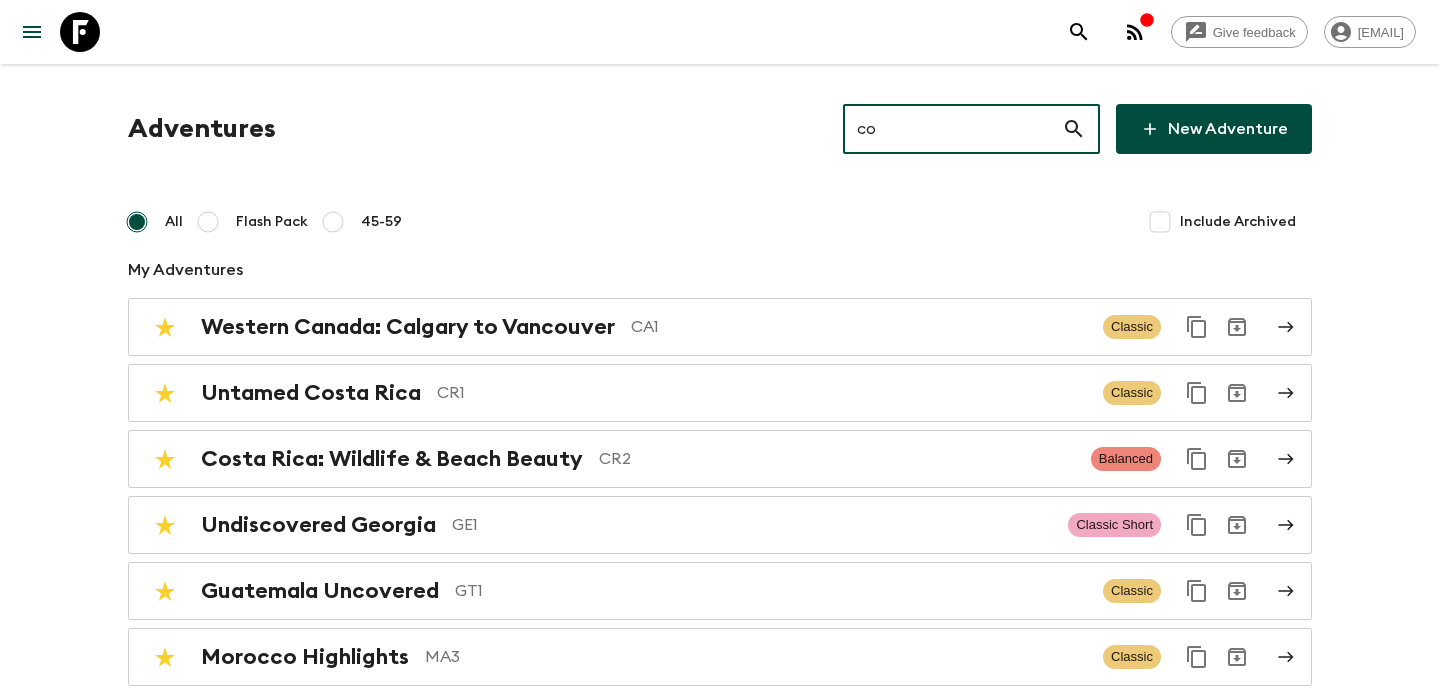 type on "co1" 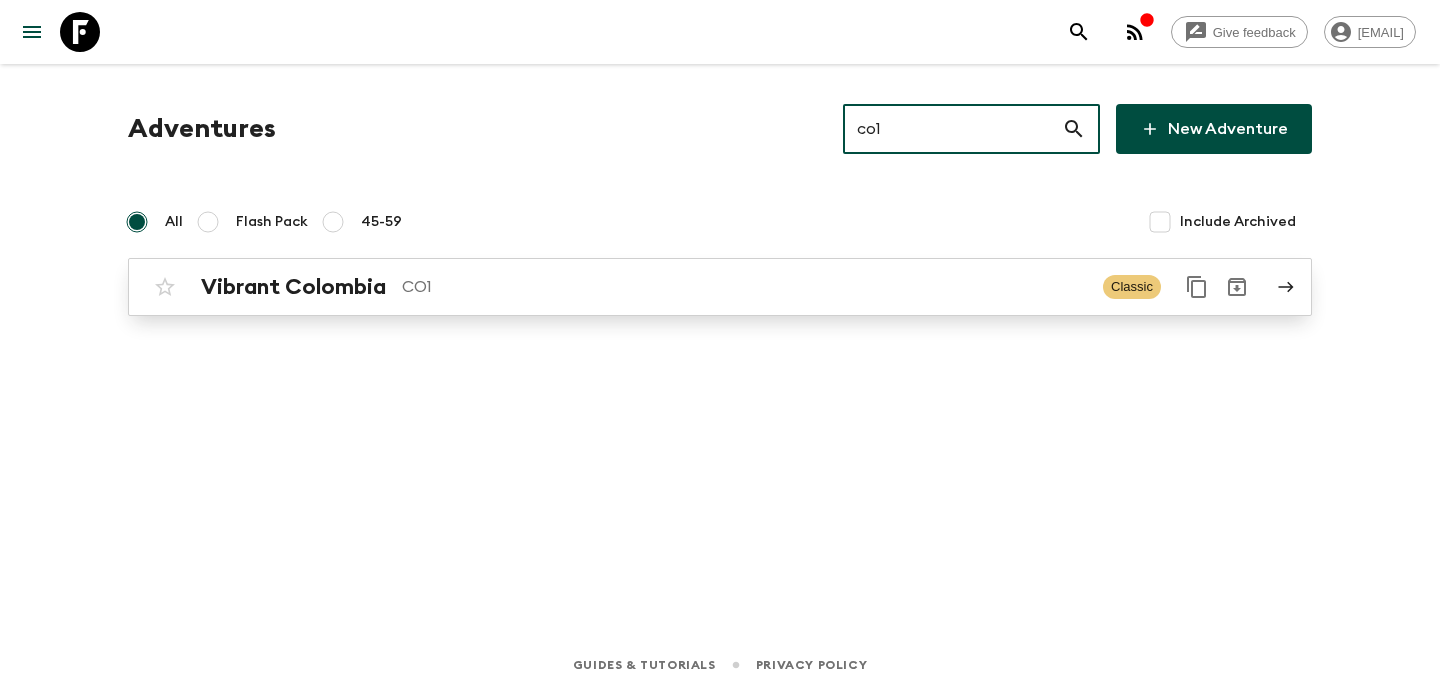 click on "CO1" at bounding box center [744, 287] 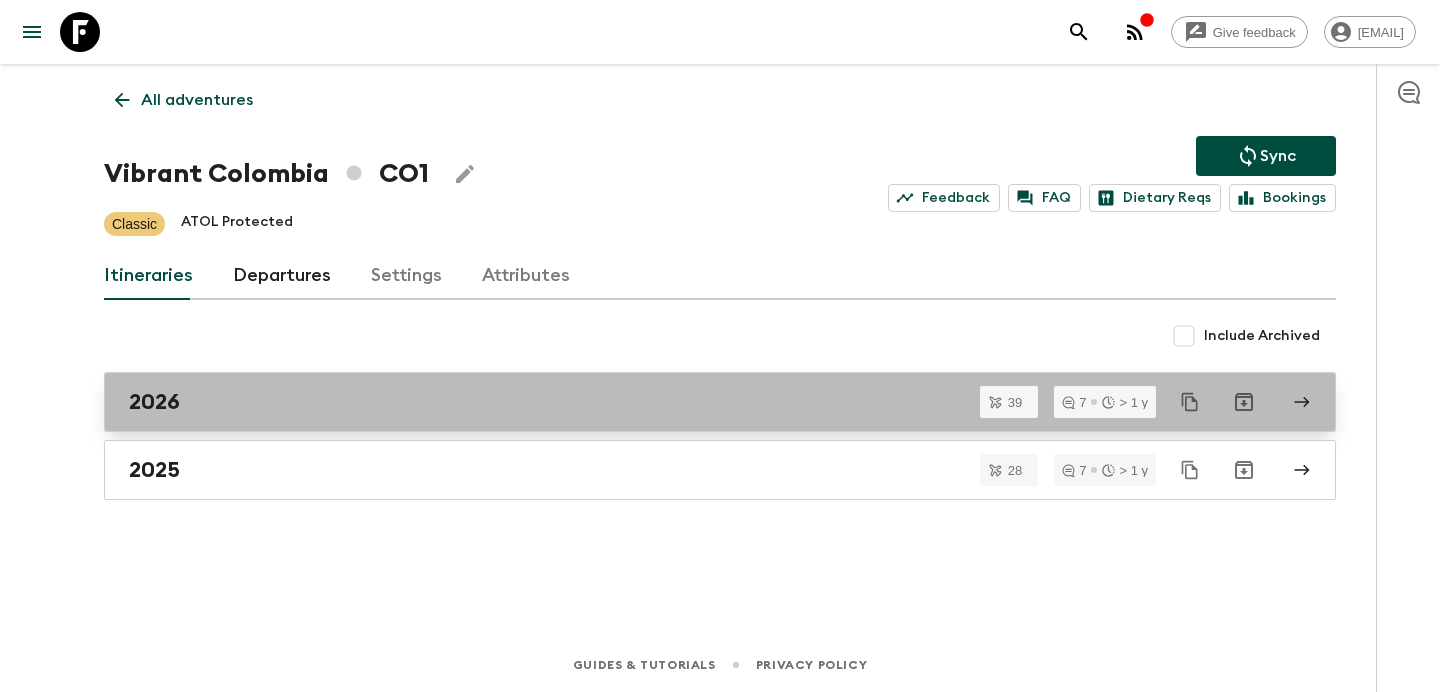 click on "2026" at bounding box center (701, 402) 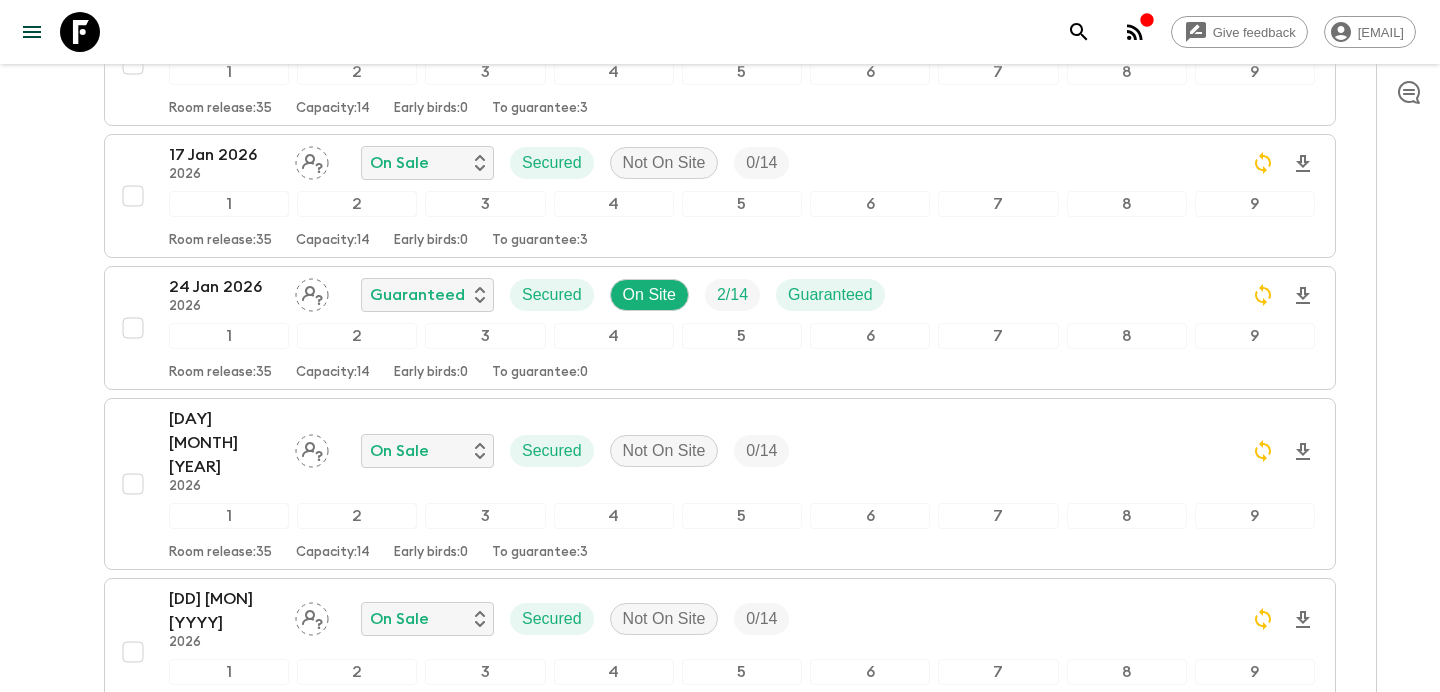 scroll, scrollTop: 0, scrollLeft: 0, axis: both 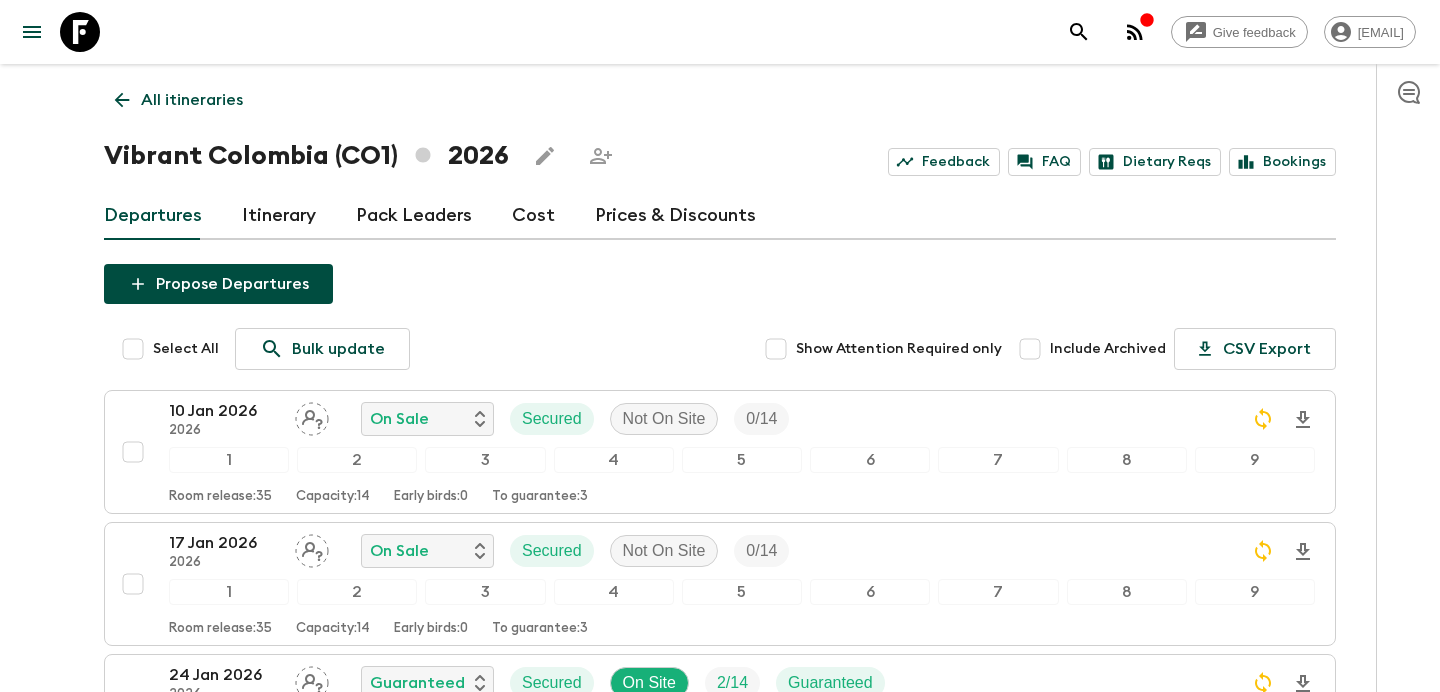 click on "All itineraries" at bounding box center [192, 100] 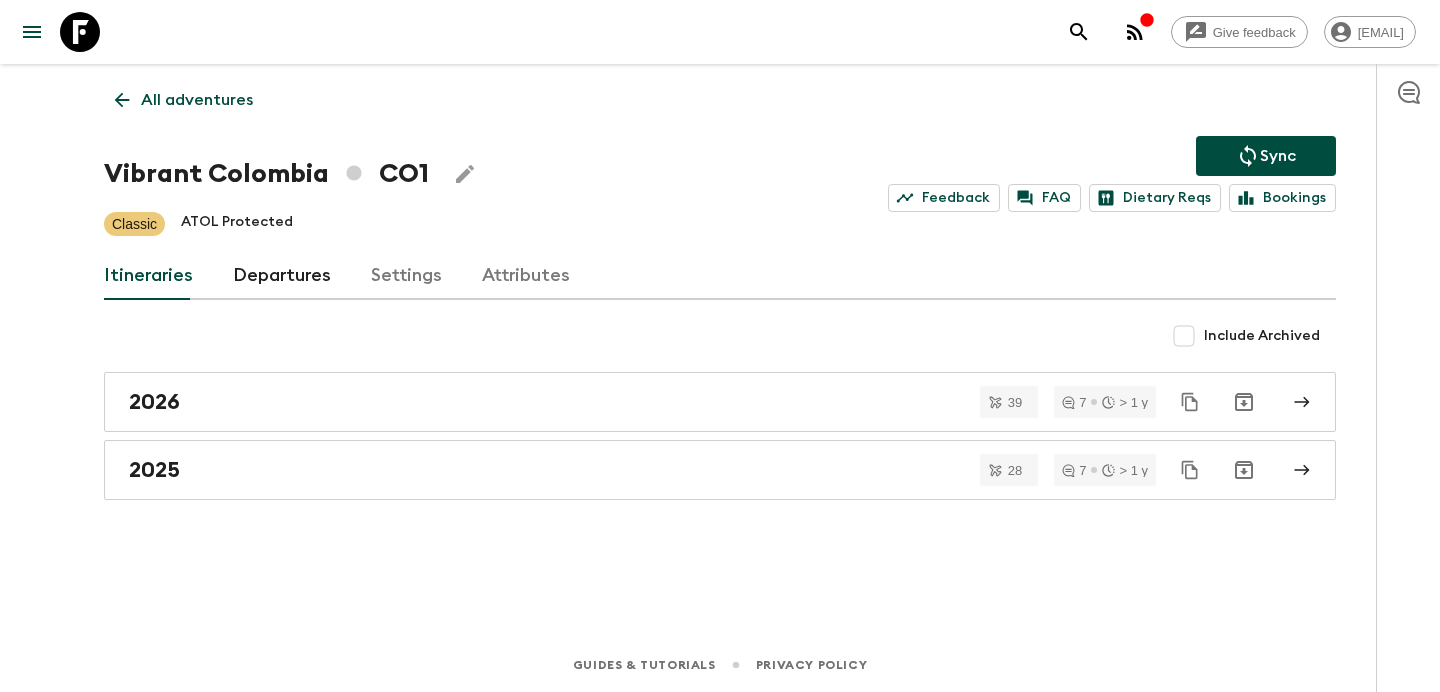 click on "All adventures" at bounding box center (197, 100) 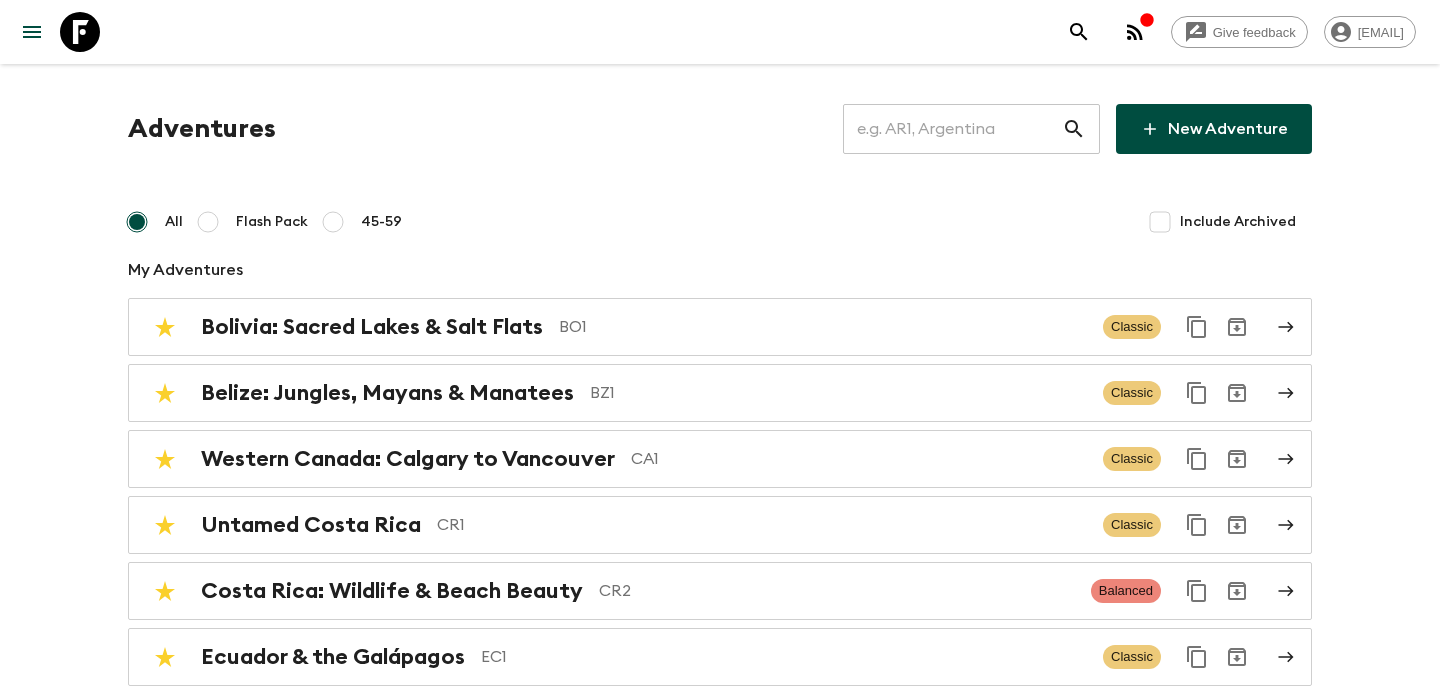 click at bounding box center (952, 129) 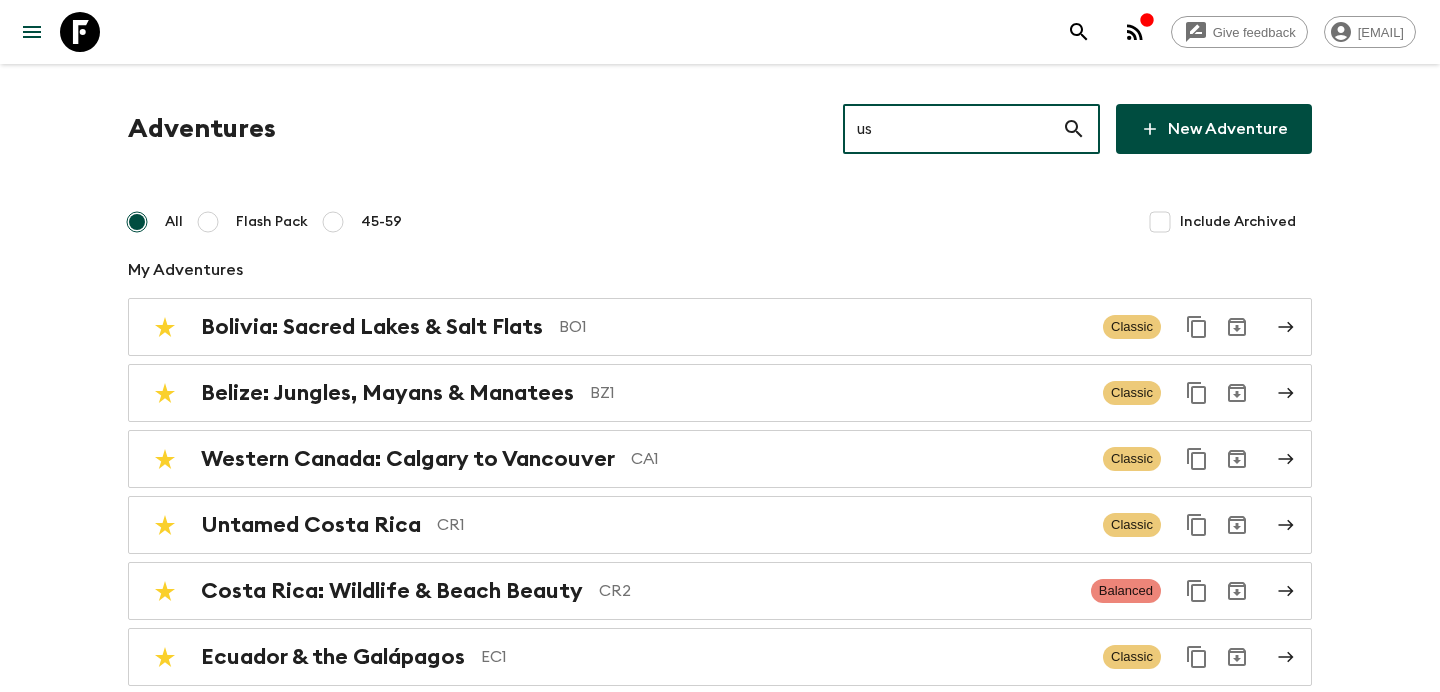 type on "us1" 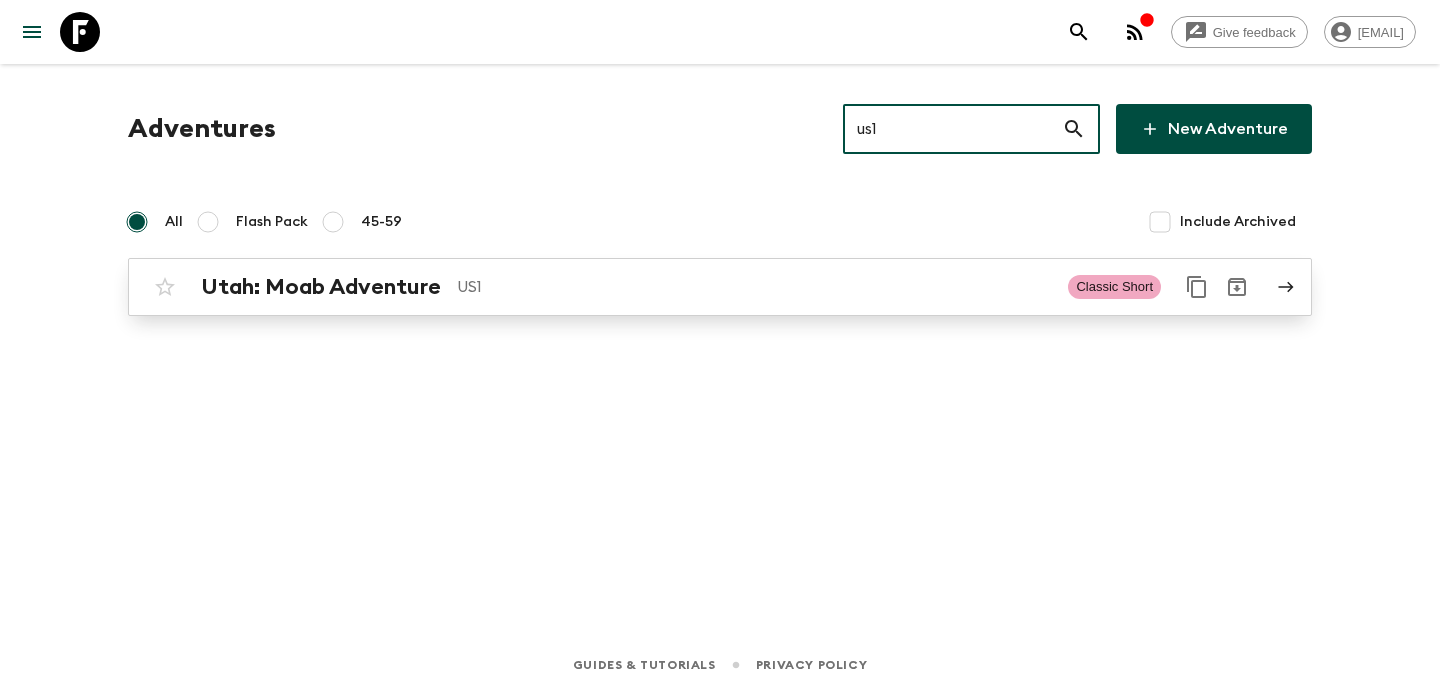 click on "US1" at bounding box center [754, 287] 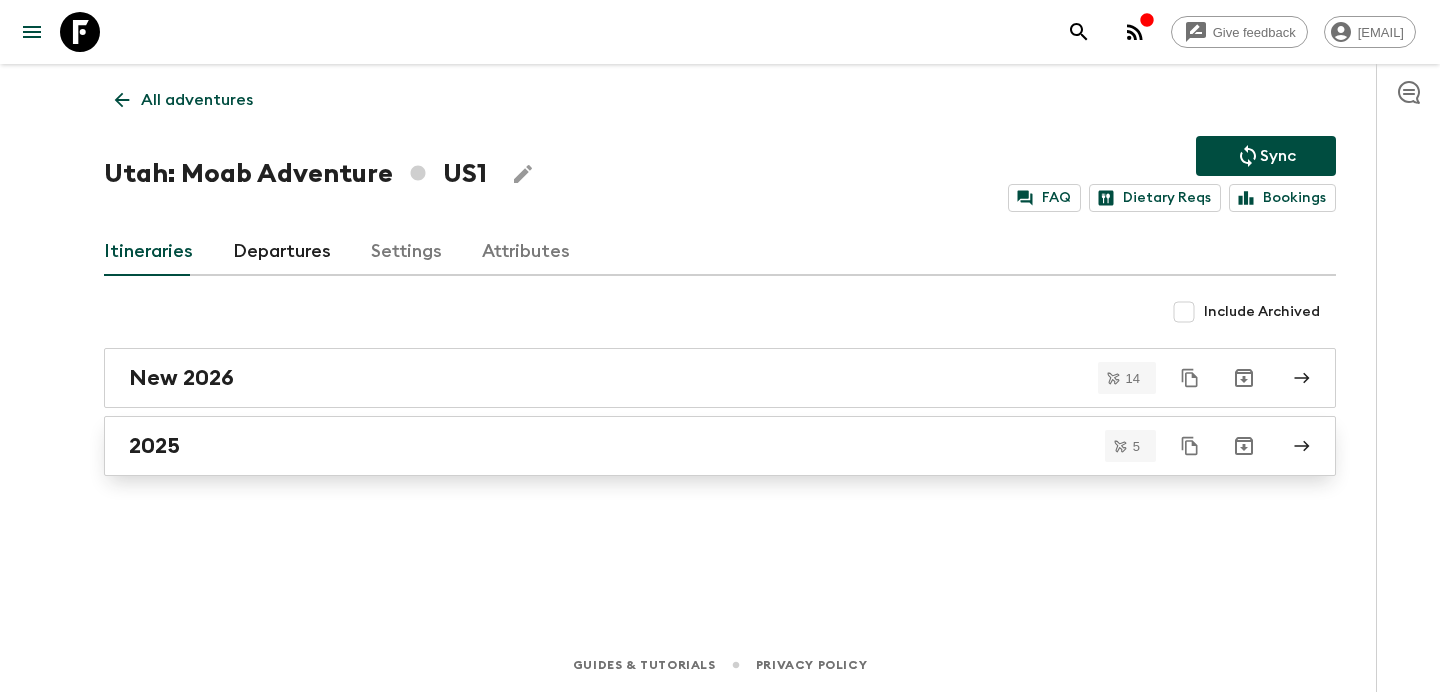 click on "2025" at bounding box center (720, 446) 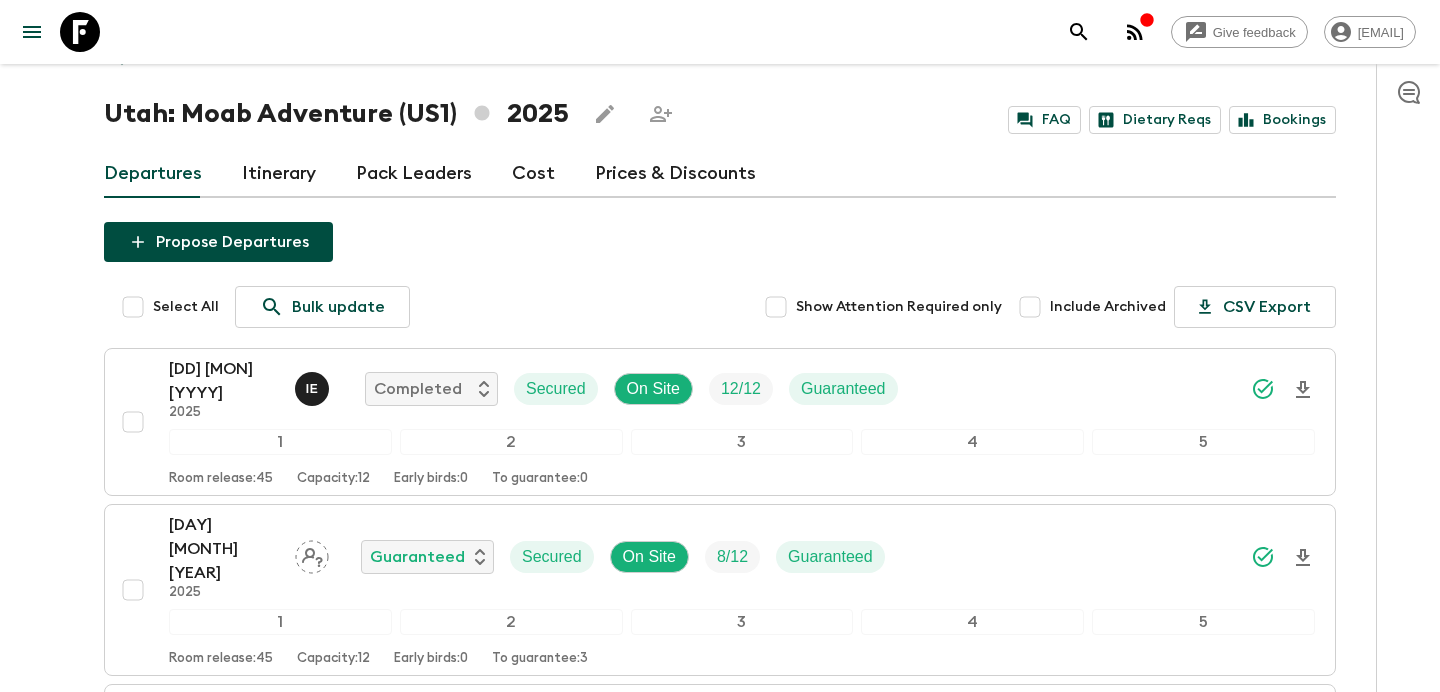 scroll, scrollTop: 0, scrollLeft: 0, axis: both 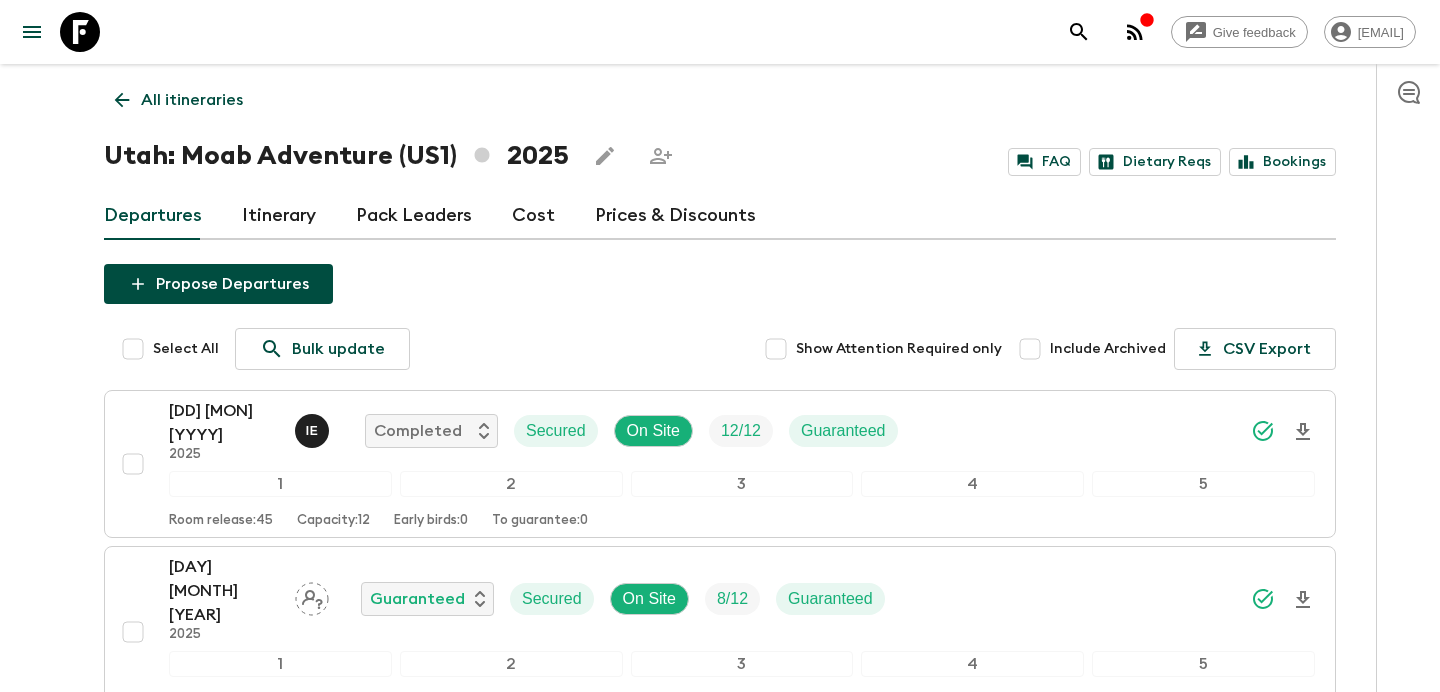 click on "All itineraries" at bounding box center [192, 100] 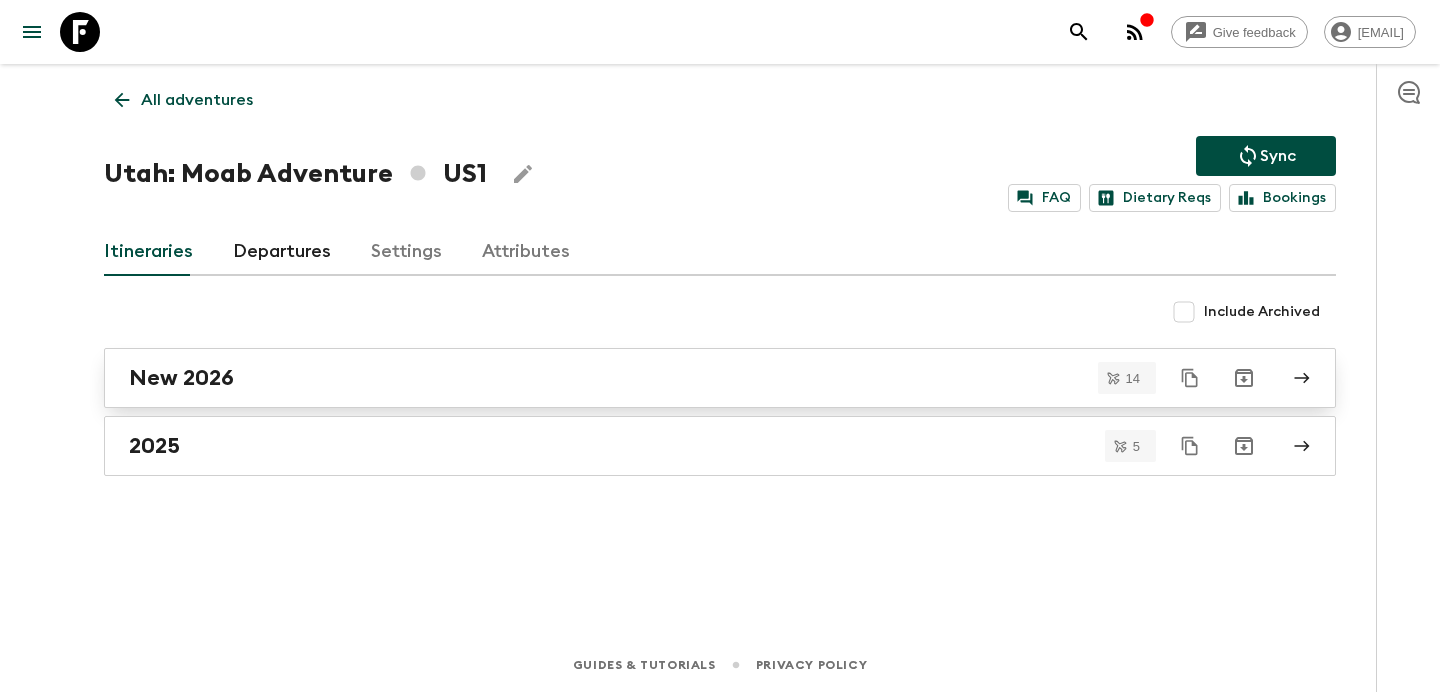 click on "New 2026" at bounding box center [701, 378] 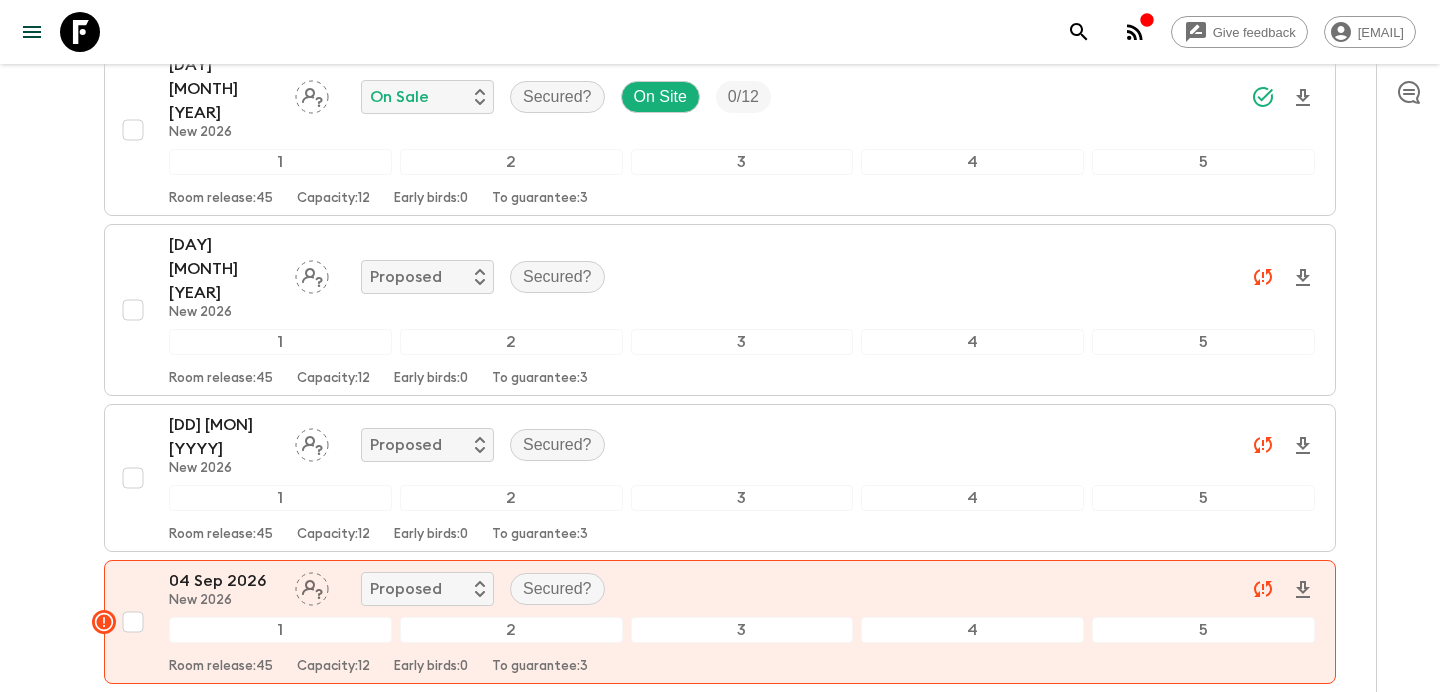 scroll, scrollTop: 1107, scrollLeft: 0, axis: vertical 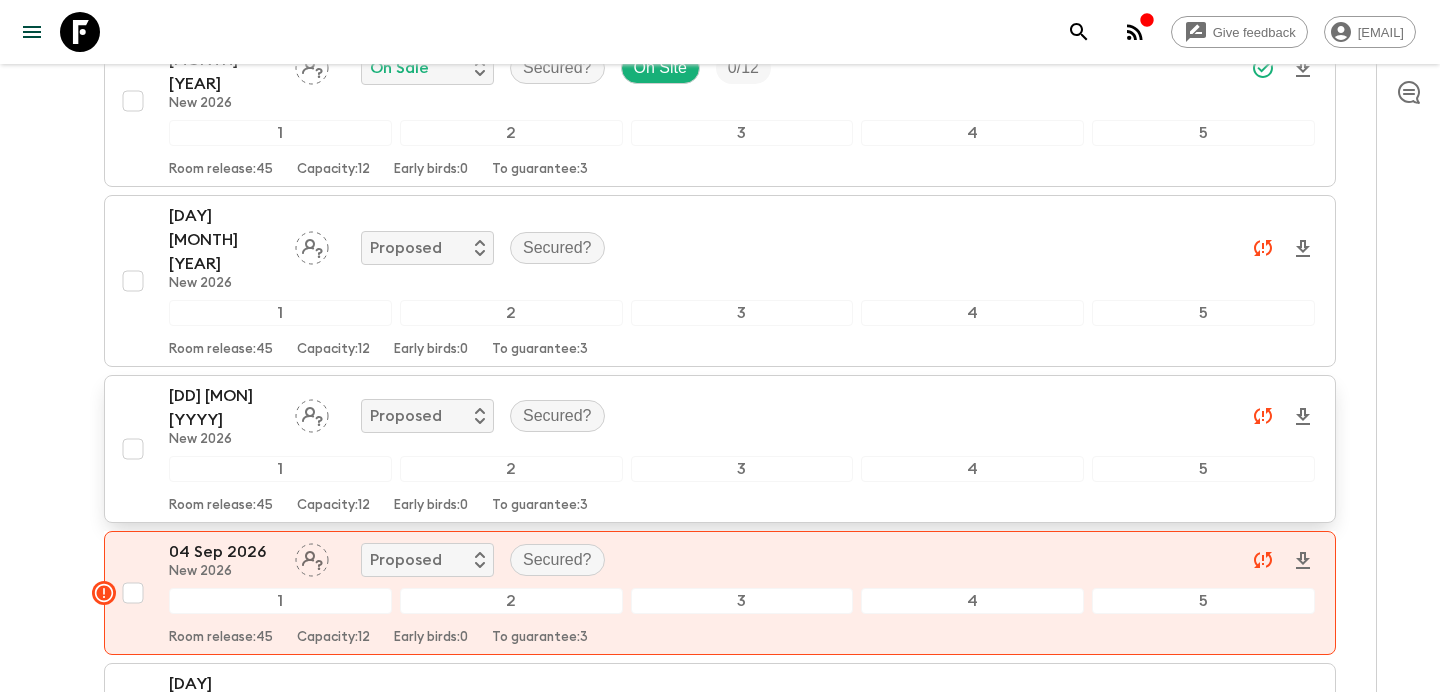 click on "New [YEAR]  Proposed Secured?" at bounding box center [742, 416] 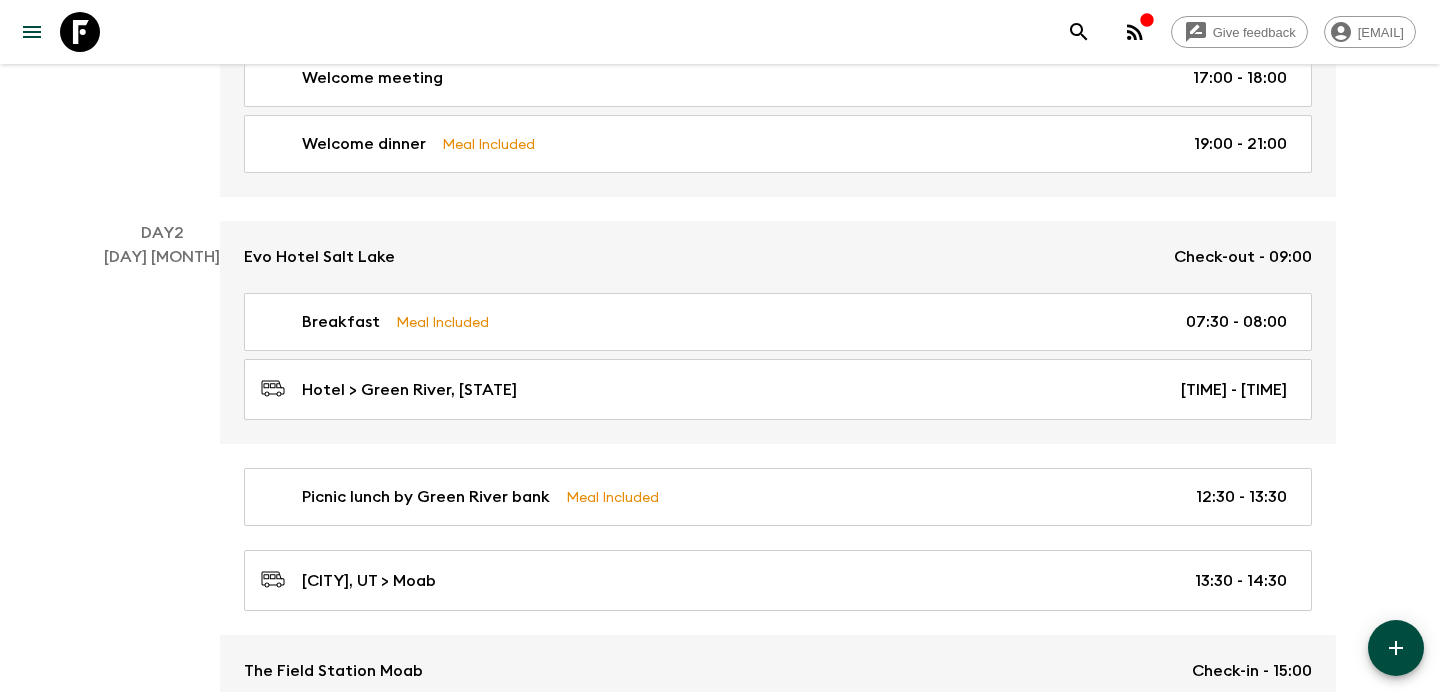 scroll, scrollTop: 0, scrollLeft: 0, axis: both 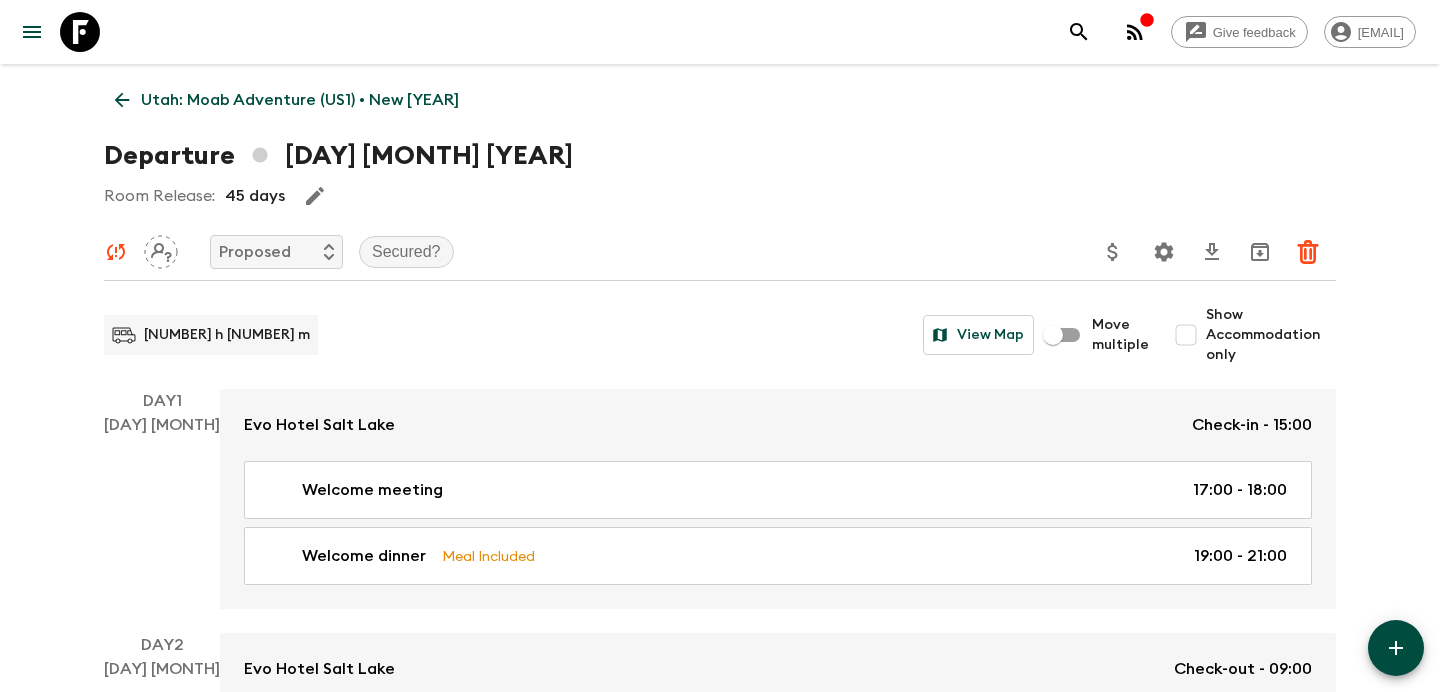 click on "Utah: Moab Adventure (US1) • New [YEAR]  Departure [DAY] [MONTH] [YEAR] Room Release: [NUMBER] days Proposed Secured? [NUMBER] h [NUMBER] m View Map Move multiple Show Accommodation only Day  [NUMBER] [DAY] [MONTH] Evo Hotel Salt Lake  Check-in - [TIME] Welcome meeting [TIME] - [TIME] Welcome dinner  Meal Included [TIME] - [TIME] Day  [NUMBER] [DAY] [MONTH] Evo Hotel Salt Lake  Check-out - [TIME] Breakfast Meal Included [TIME] - [TIME] Hotel > Green River, UT [TIME] - [TIME] Picnic lunch by Green River bank Meal Included [TIME] - [TIME] Green River, UT > Moab [TIME] - [TIME] The Field Station Moab Check-in - [TIME] Canyoneering Moab [TIME] - [TIME] Dinner  [TIME] - [TIME] Day  [NUMBER] [DAY] [MONTH] The Field Station Moab Breakfast Meal Included [TIME] - [TIME] Hotel > The Fisher Towers Trail [TIME] - [TIME] Hike Fisher Towers trail [TIME] - [TIME] The Fisher Tower trail parking > Hotel [TIME] - [TIME] Lunch at Moab Food Truck [TIME] - [TIME] Rafting the Colorado River [TIME] - [TIME] Hotel > Arches National Park - The Windows Parking Lot [TIME] - [TIME] Astrophotography Class [TIME] - [TIME] [TIME] - [TIME]" at bounding box center [720, 1507] 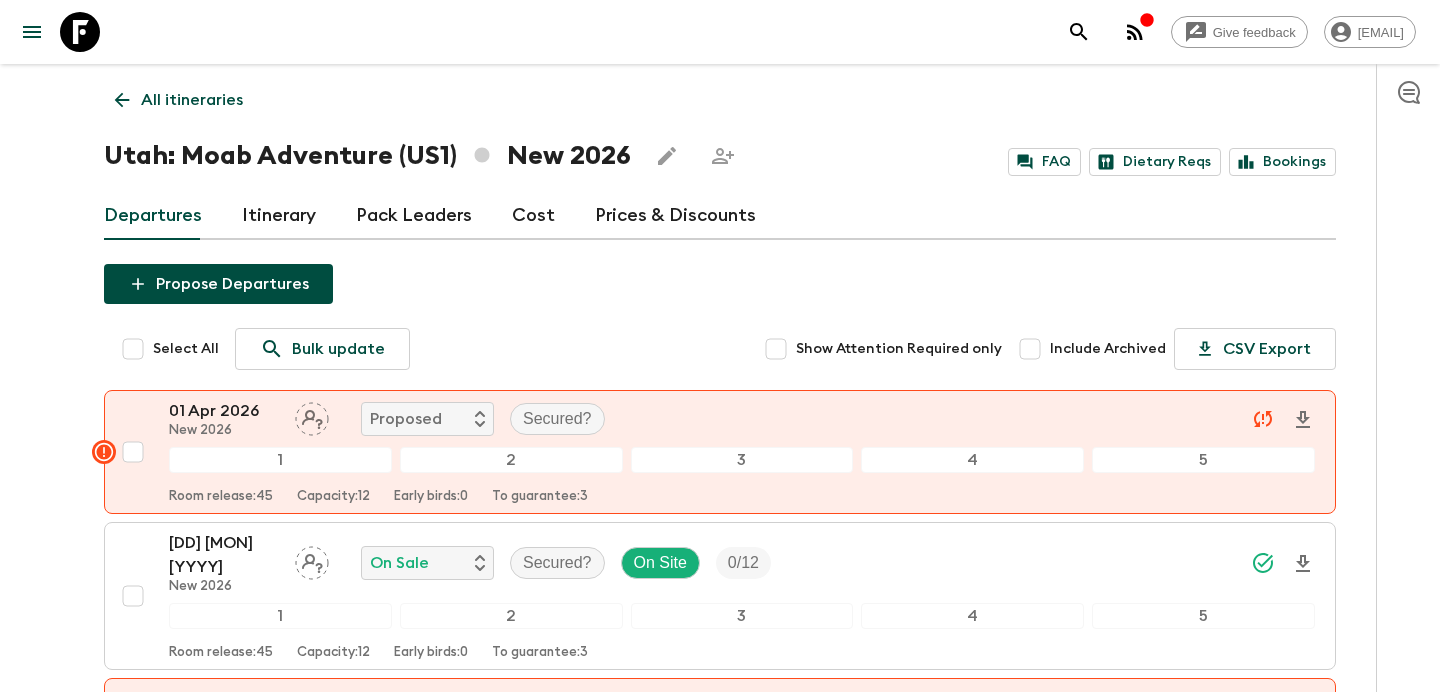 click on "All itineraries" at bounding box center (192, 100) 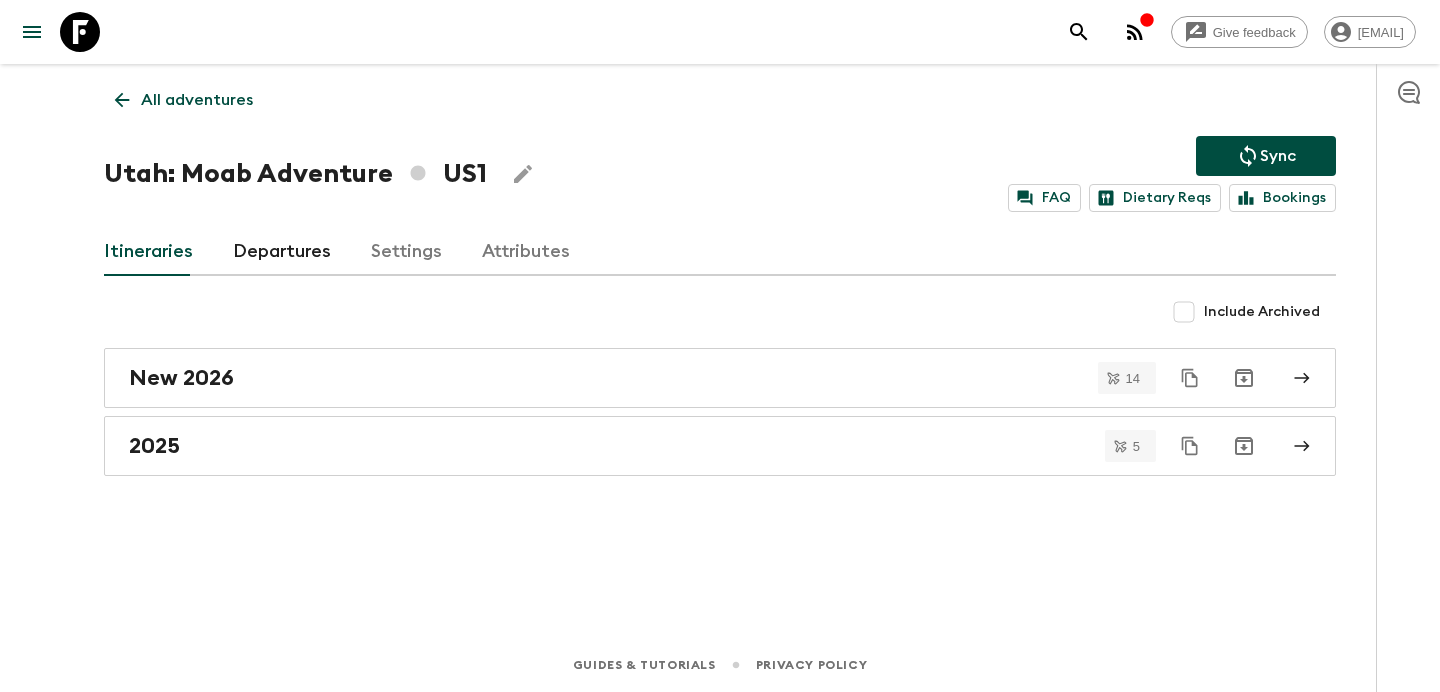 click on "All adventures" at bounding box center (197, 100) 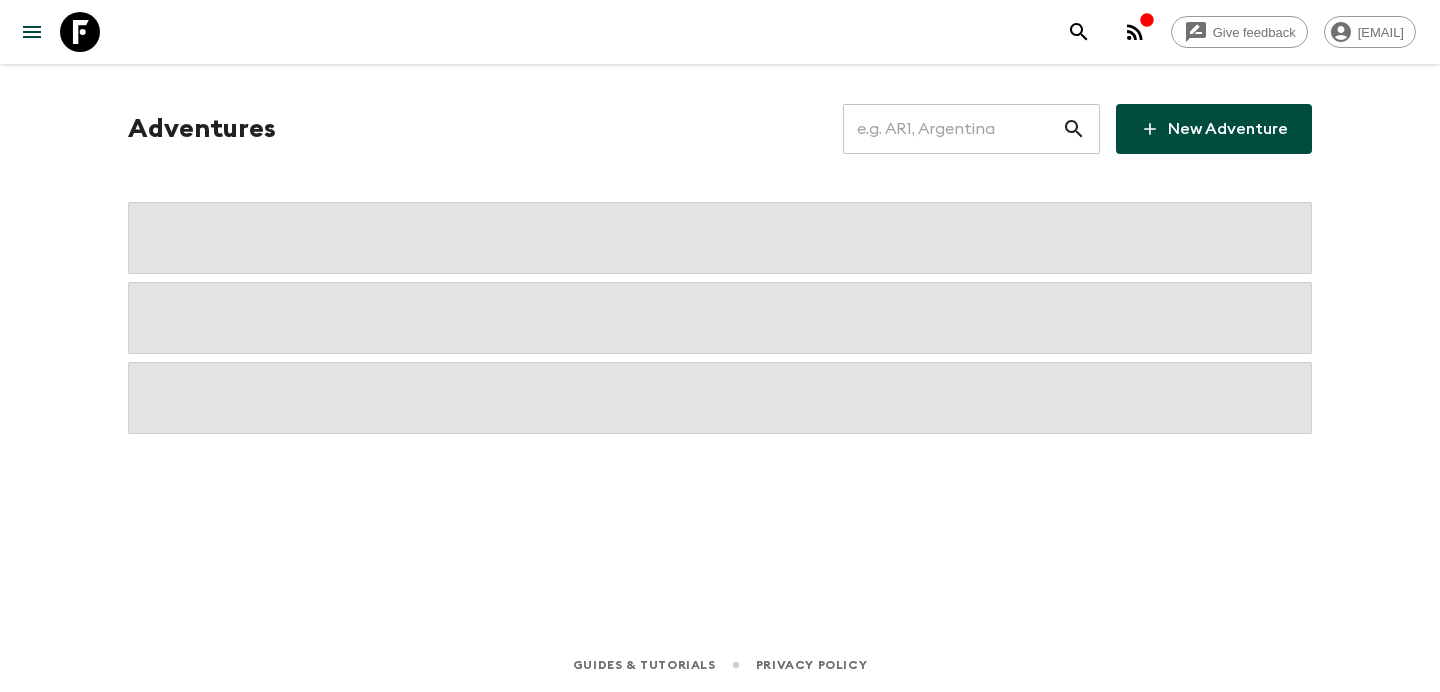 click at bounding box center [952, 129] 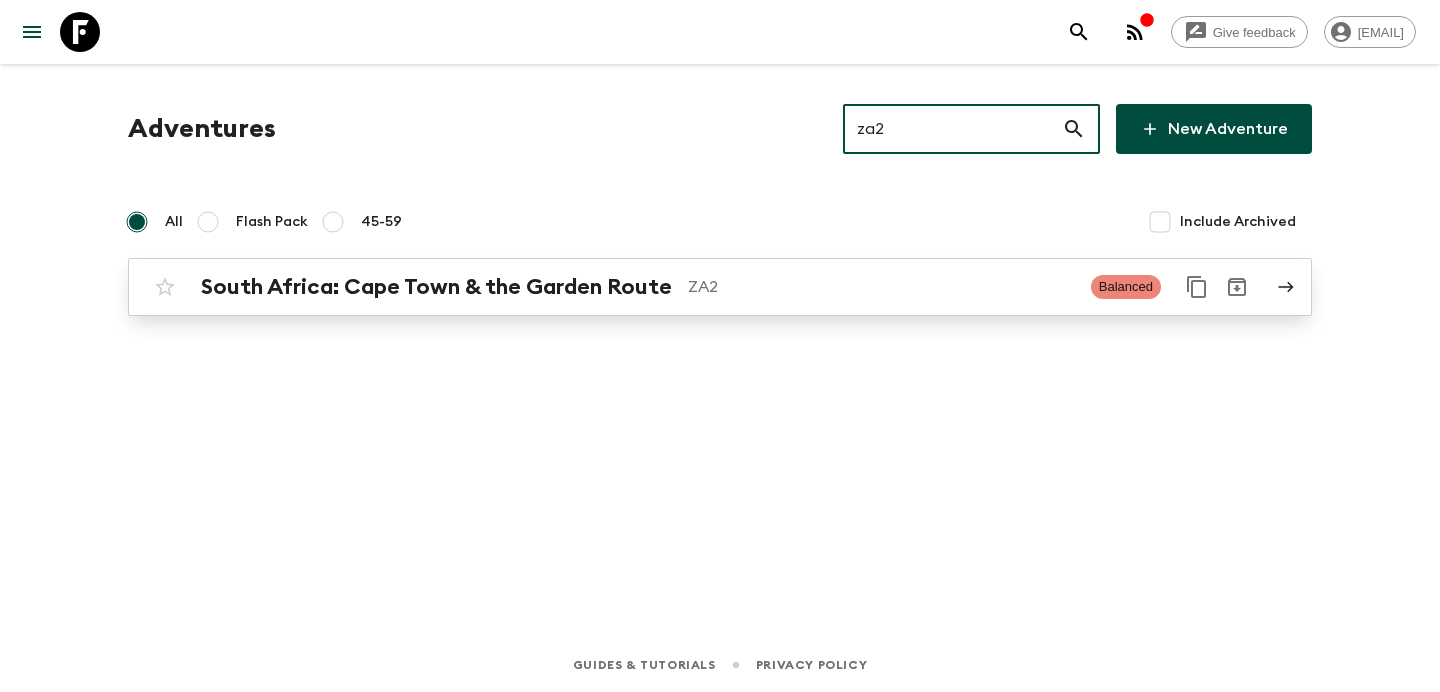 type on "za2" 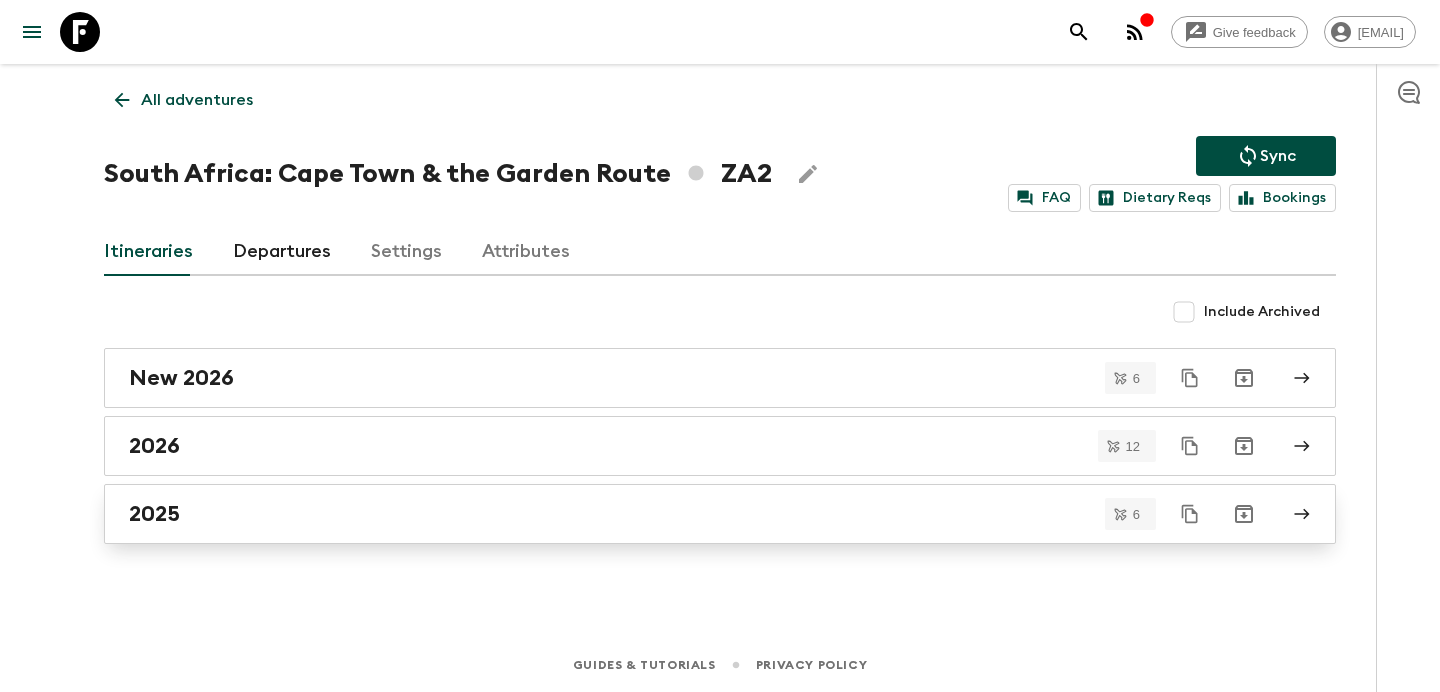 click on "2025" at bounding box center (701, 514) 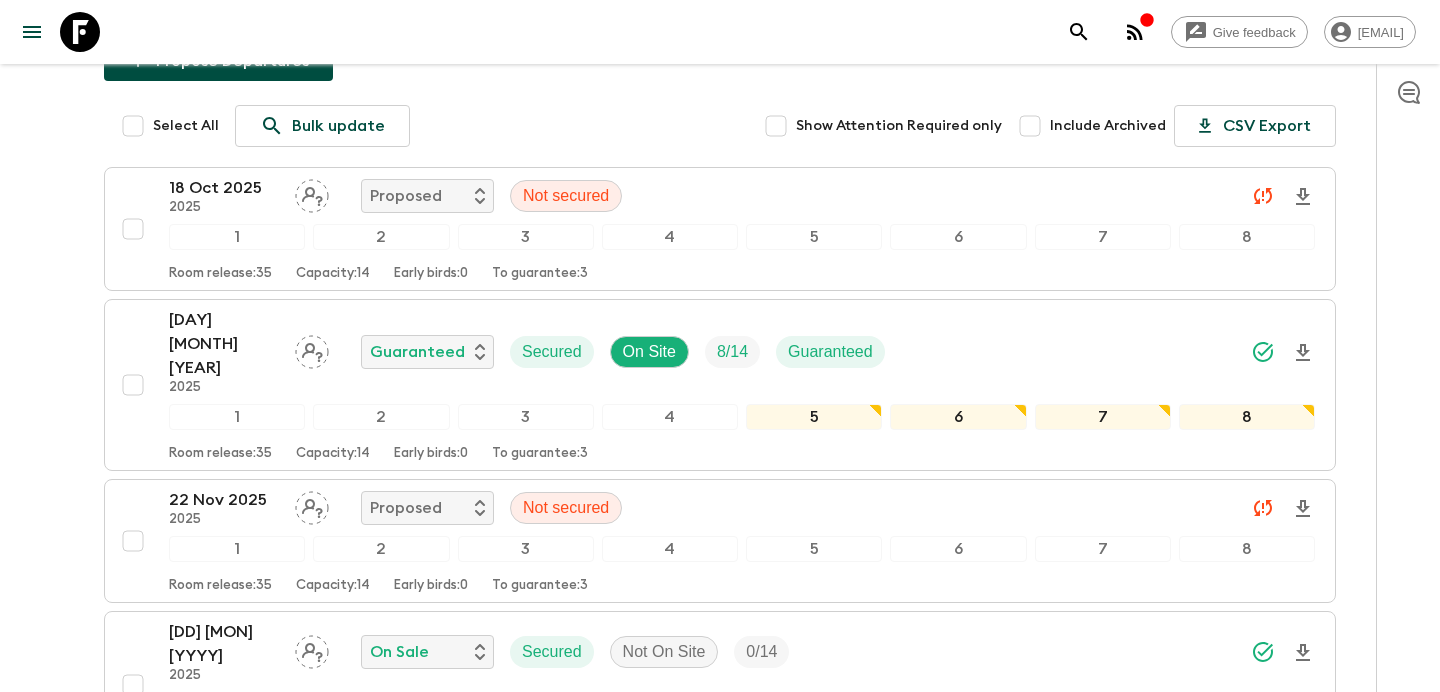 scroll, scrollTop: 0, scrollLeft: 0, axis: both 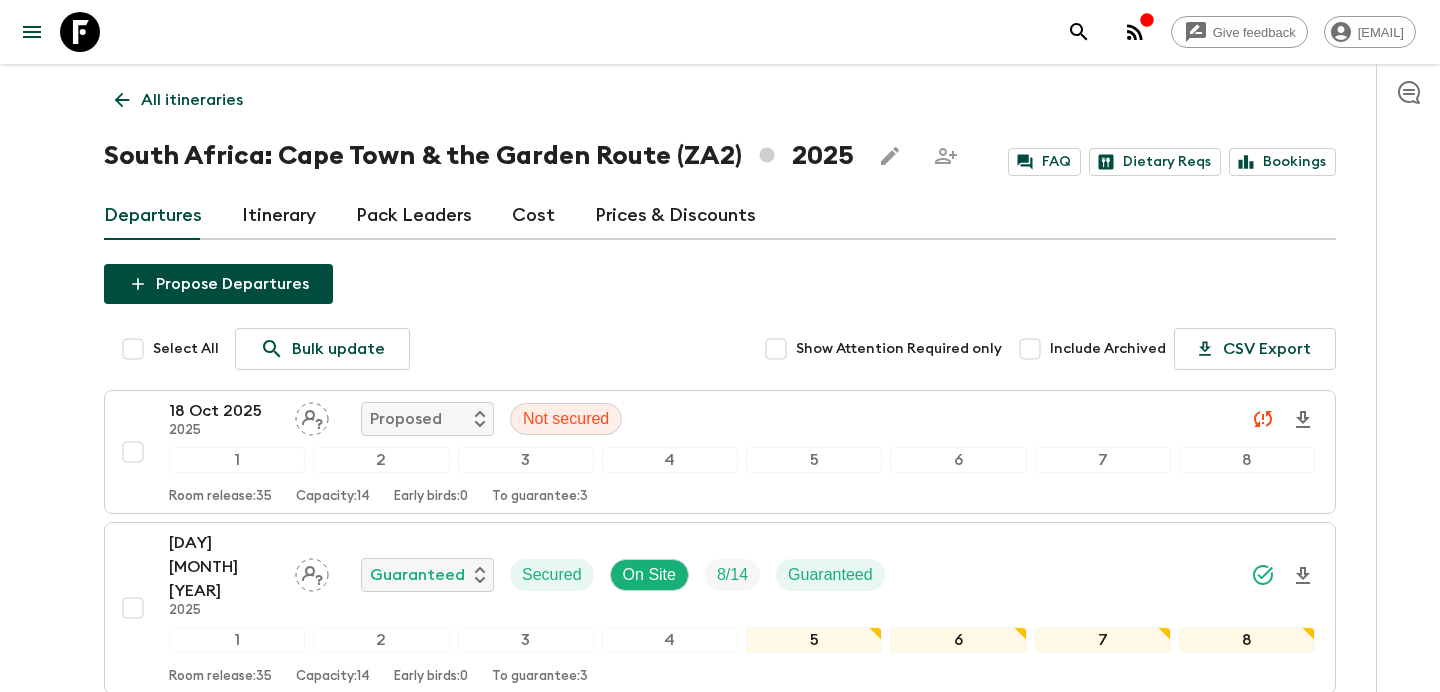 click on "All itineraries" at bounding box center (192, 100) 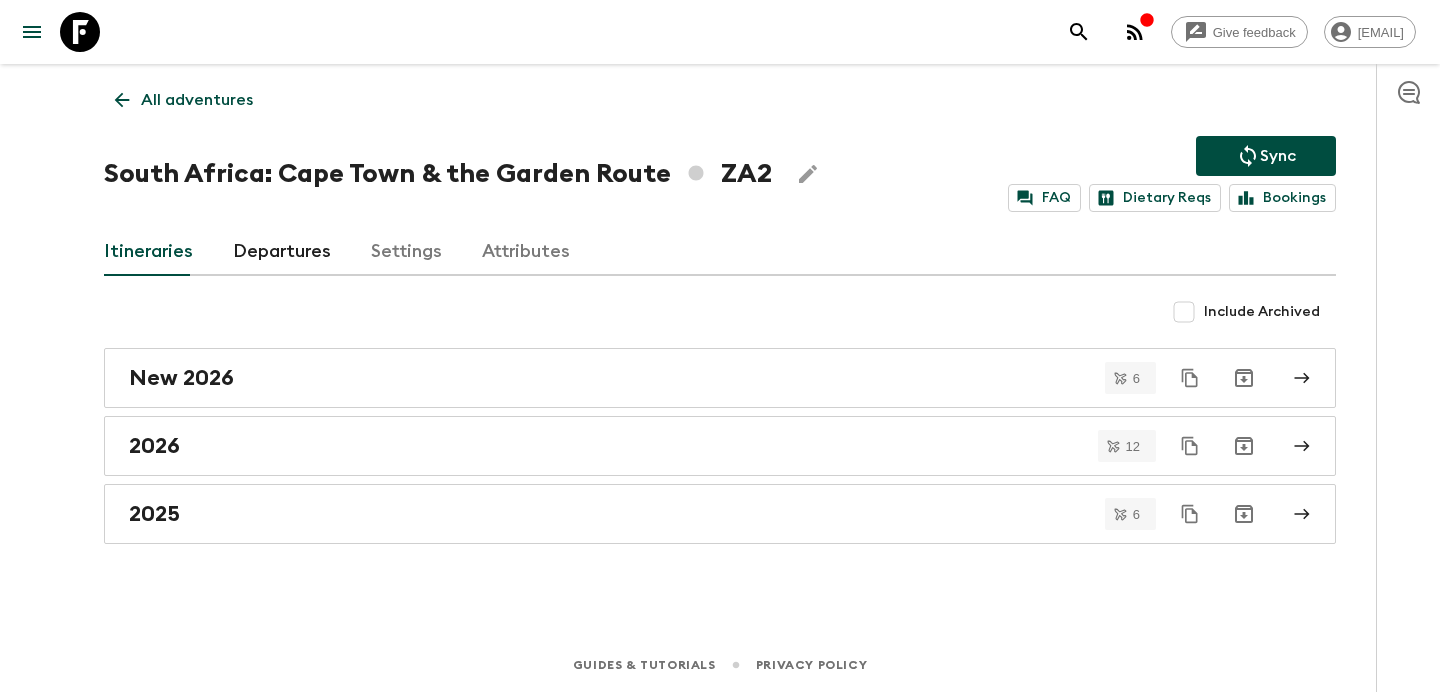 click on "All adventures" at bounding box center [197, 100] 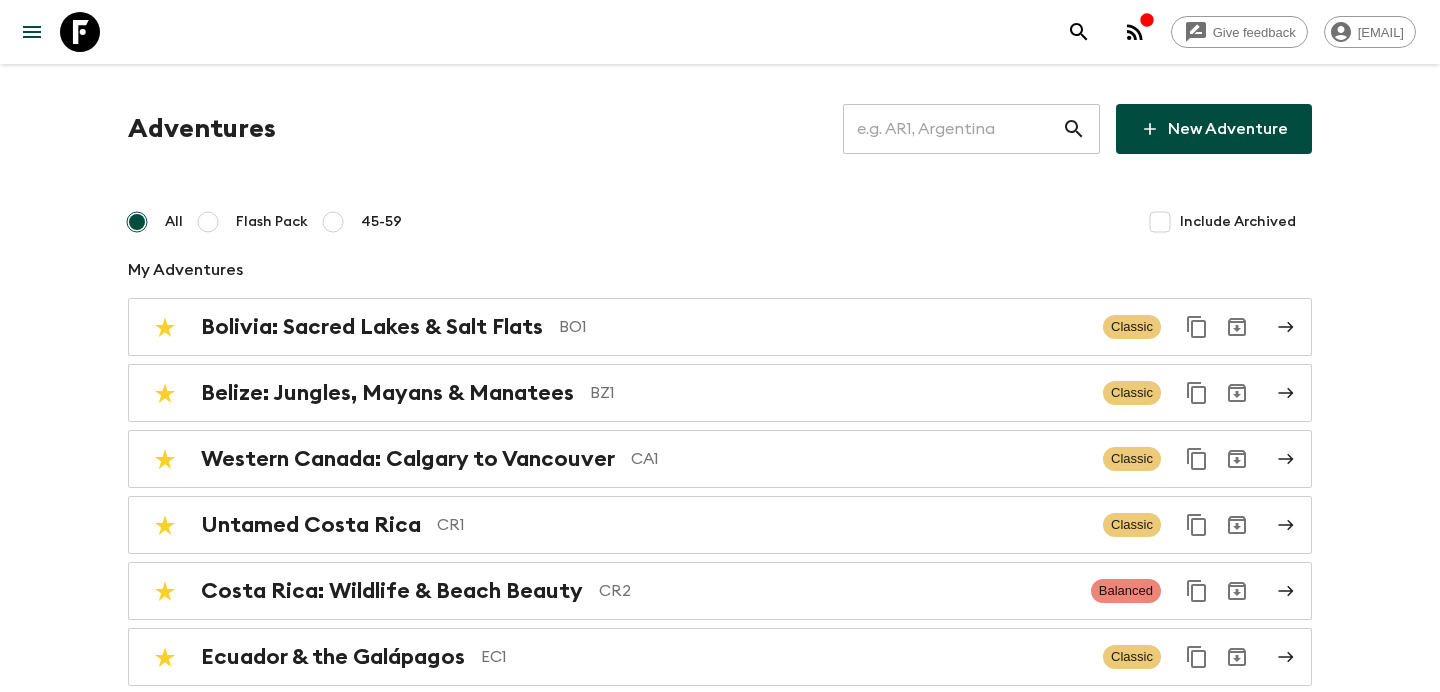 click at bounding box center [952, 129] 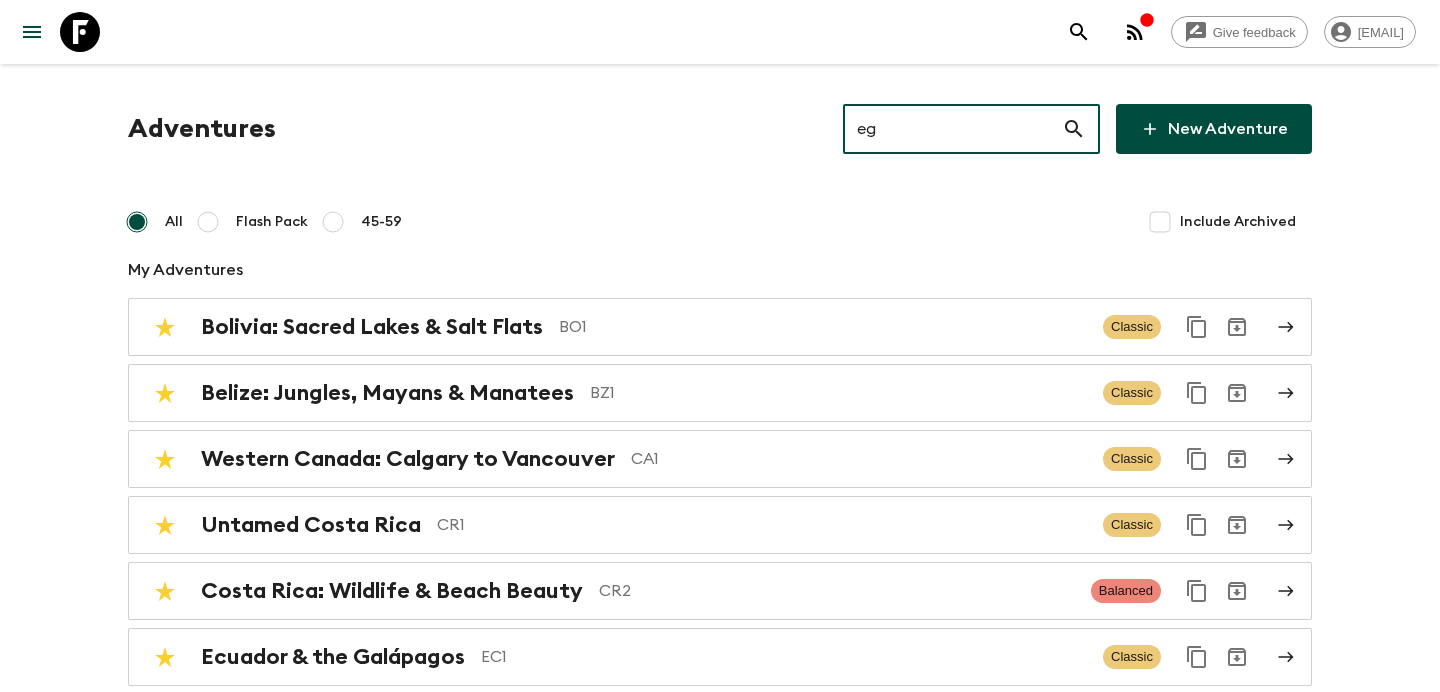 type on "eg1" 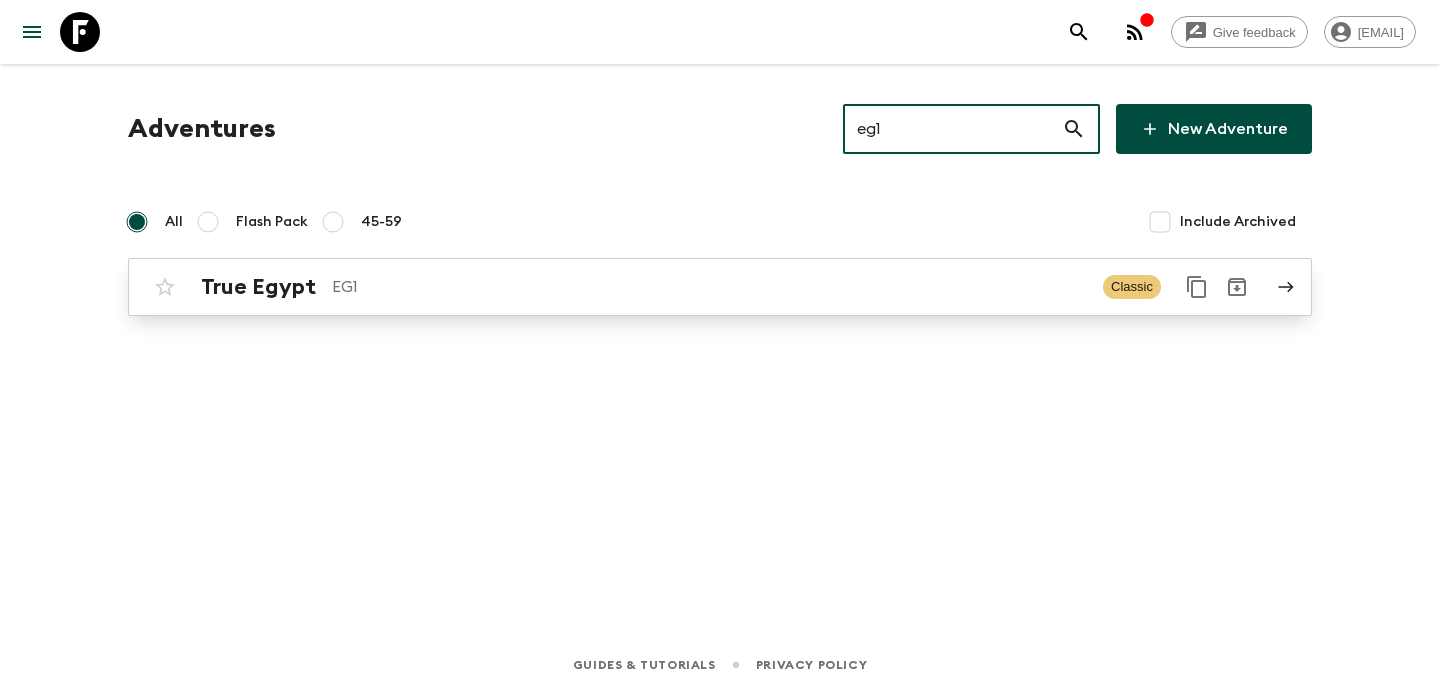 click on "EG1" at bounding box center (709, 287) 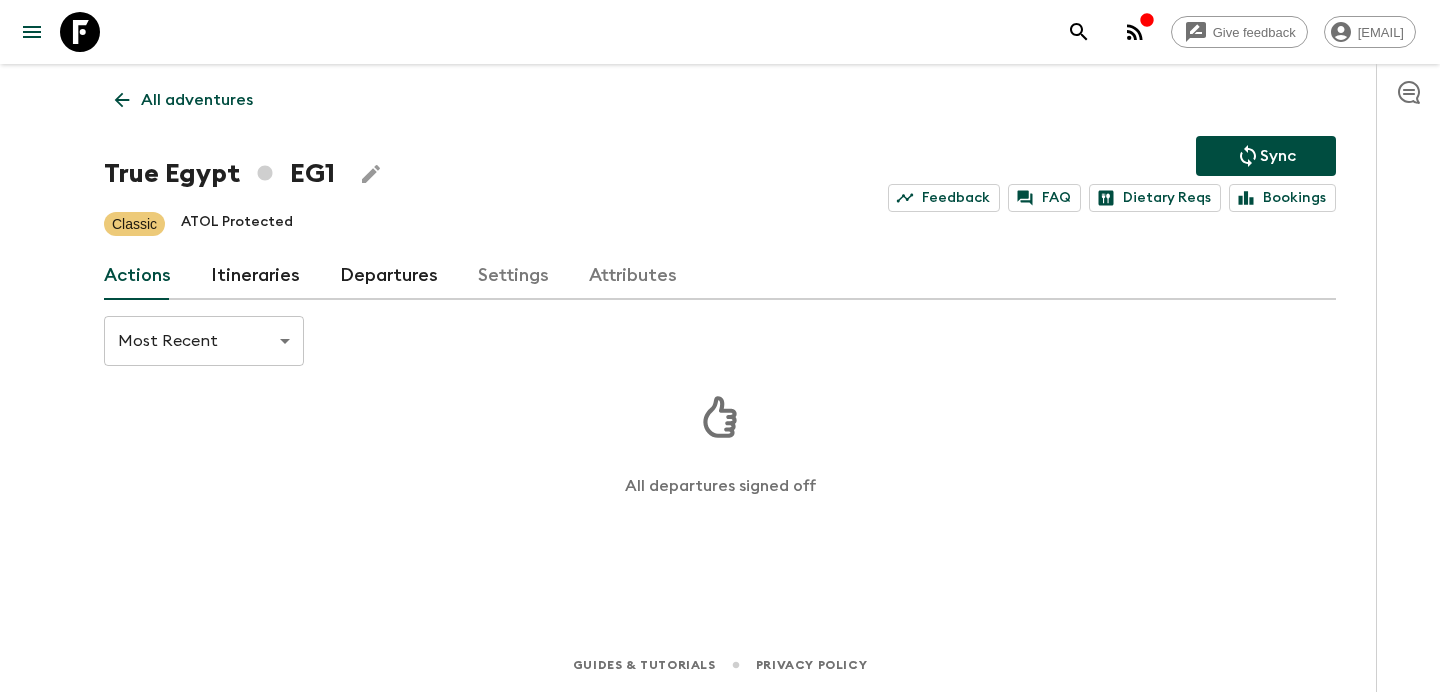 click on "Itineraries" at bounding box center [255, 276] 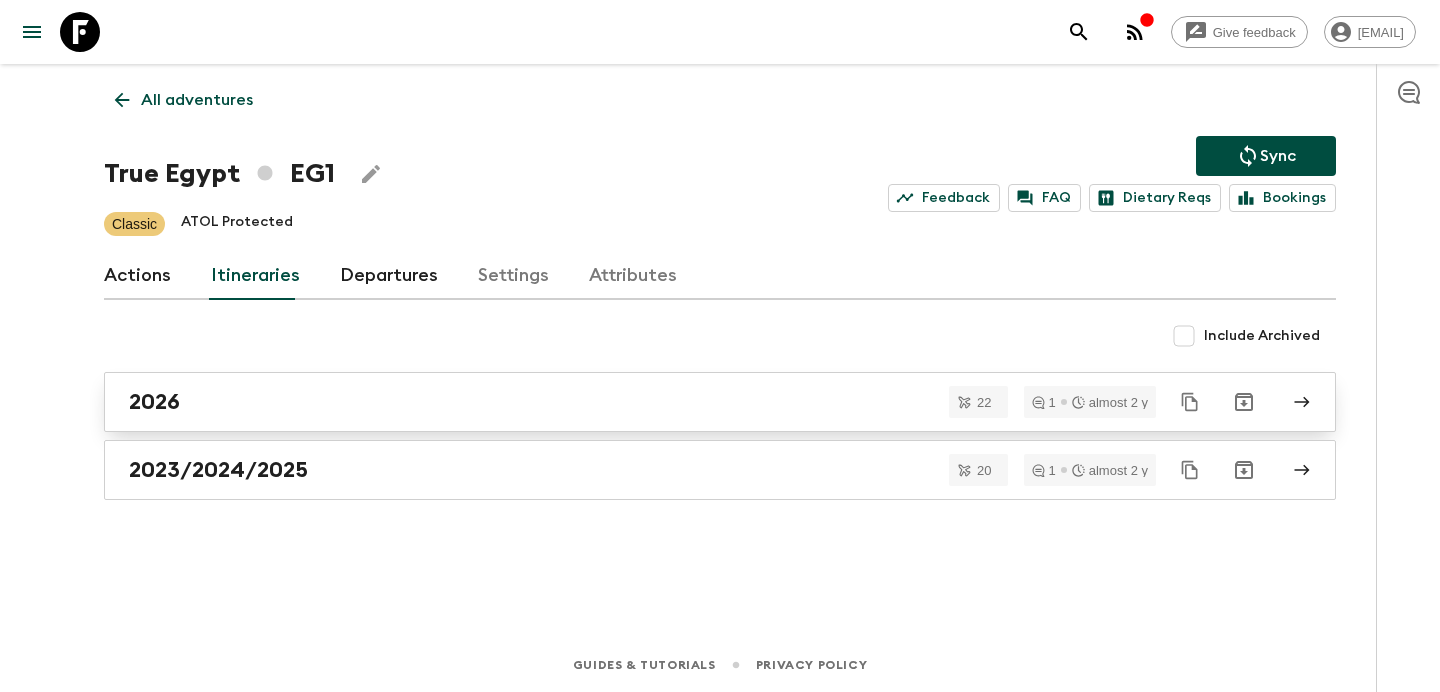 click on "2026" at bounding box center [701, 402] 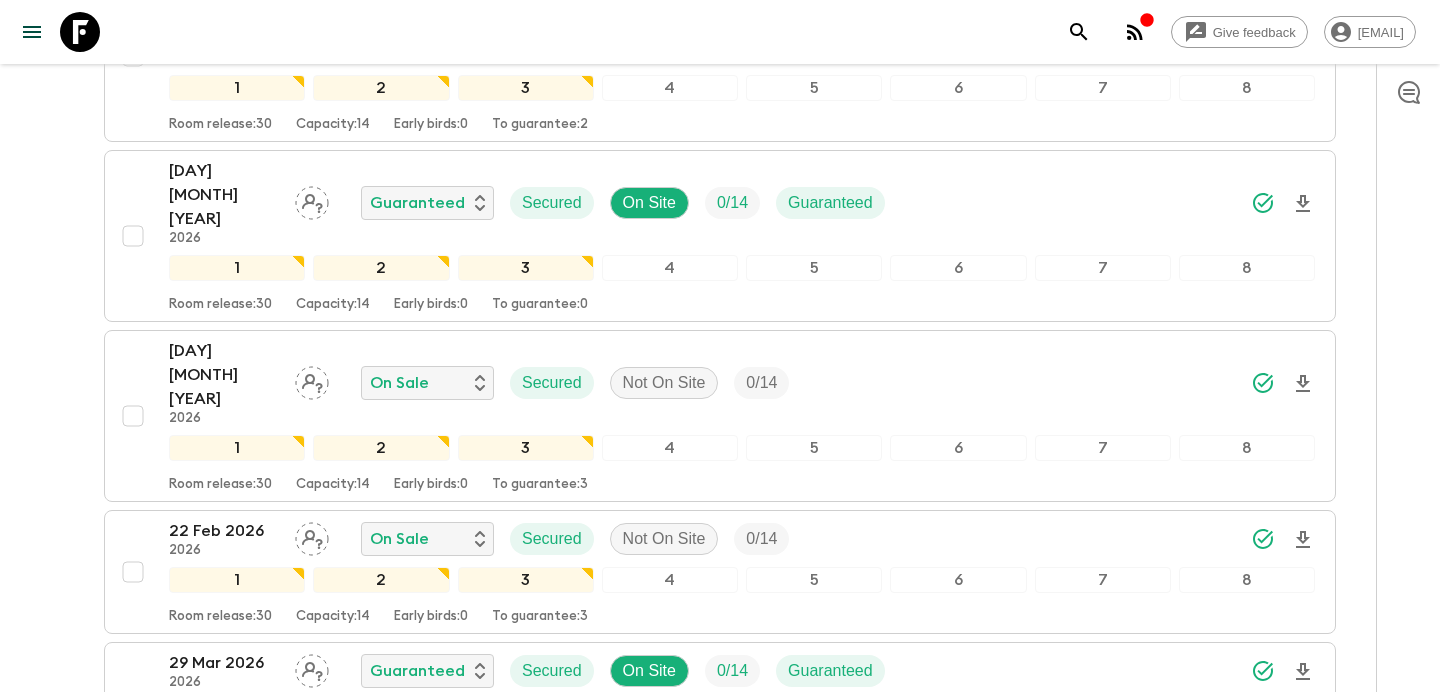 scroll, scrollTop: 0, scrollLeft: 0, axis: both 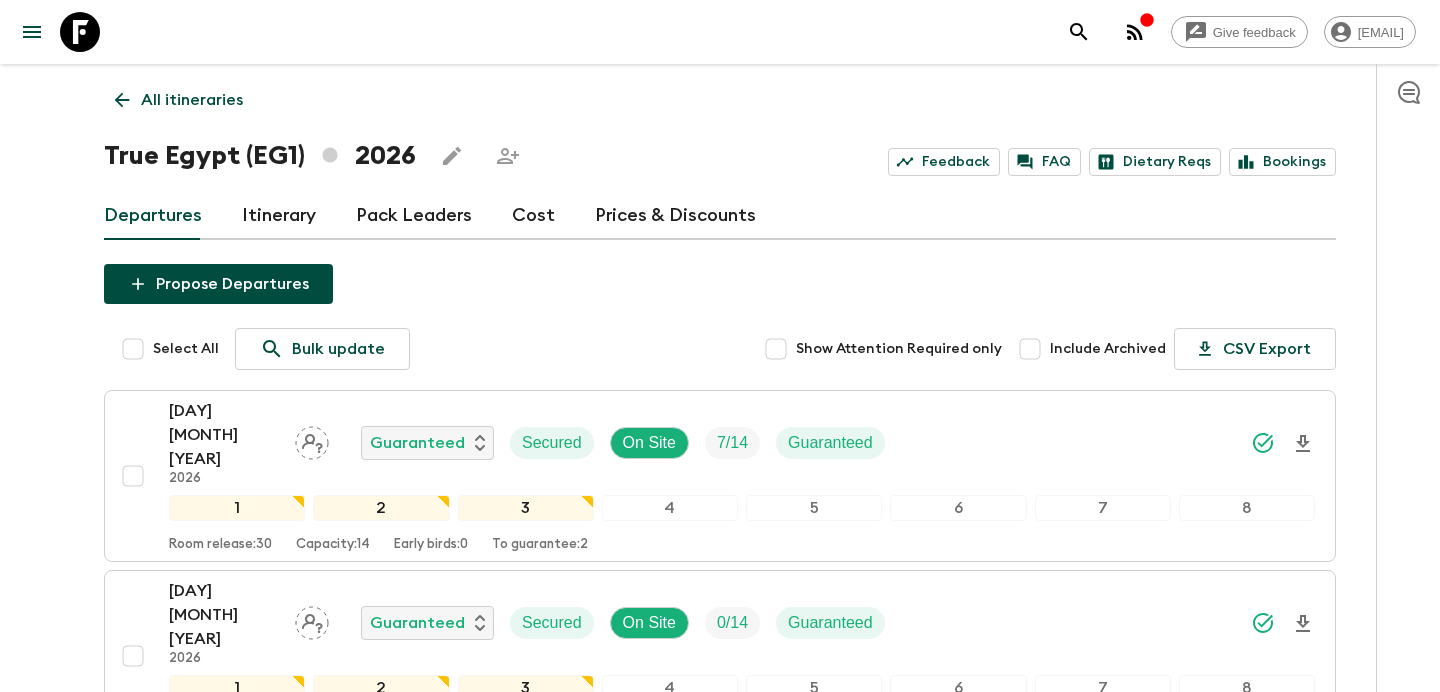 click on "Itinerary" at bounding box center (279, 216) 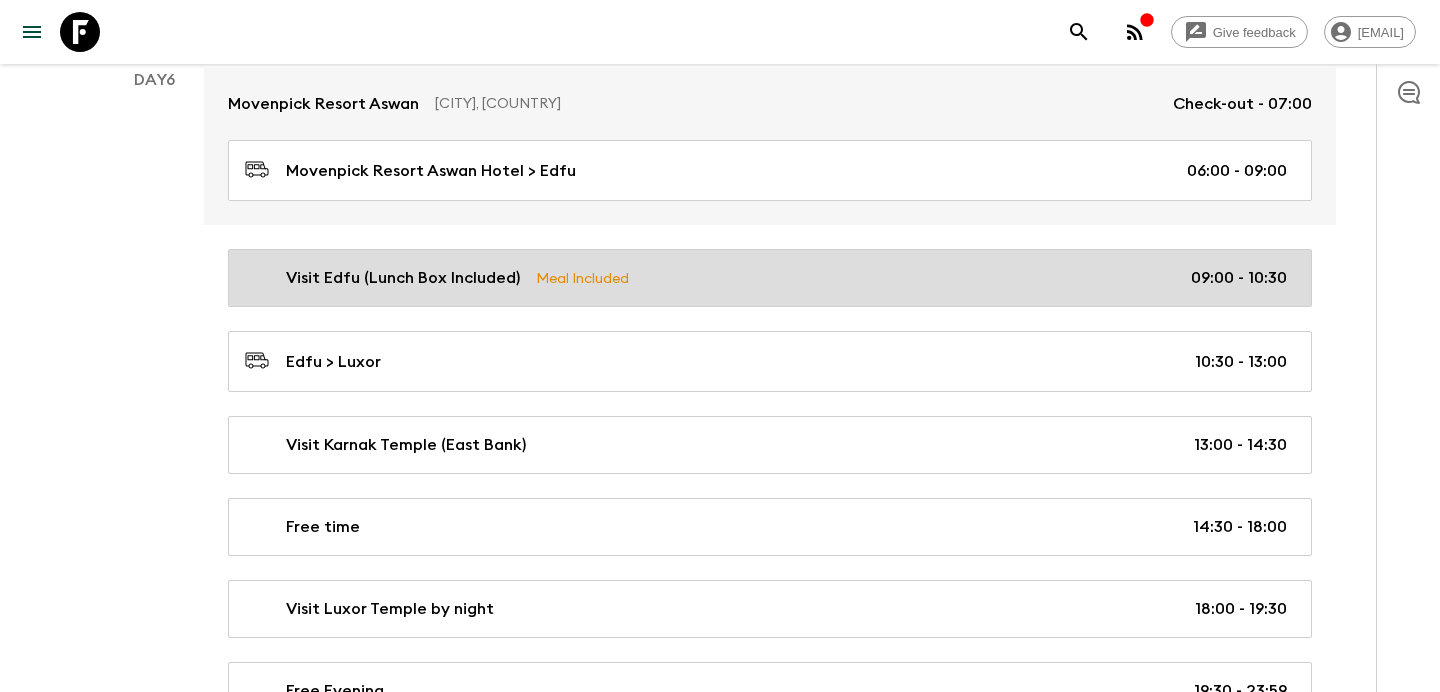 scroll, scrollTop: 3485, scrollLeft: 0, axis: vertical 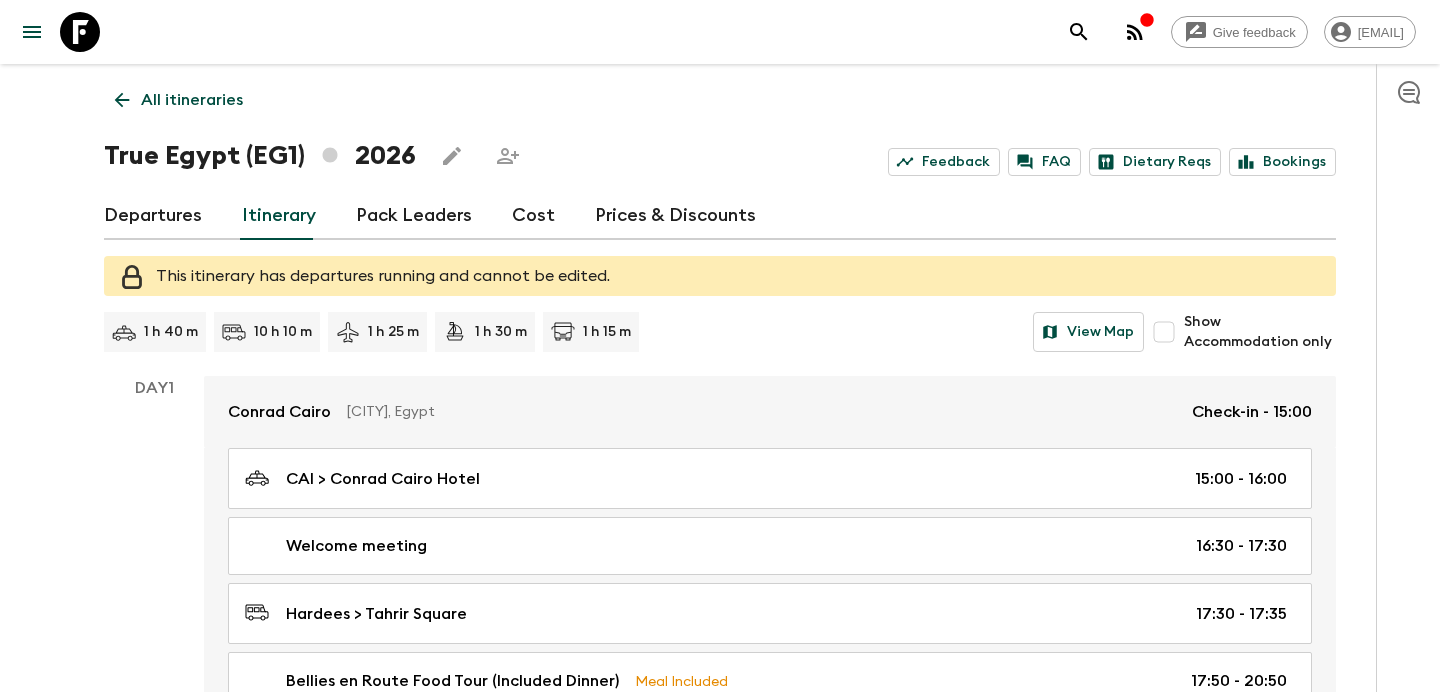 click on "Departures" at bounding box center (153, 216) 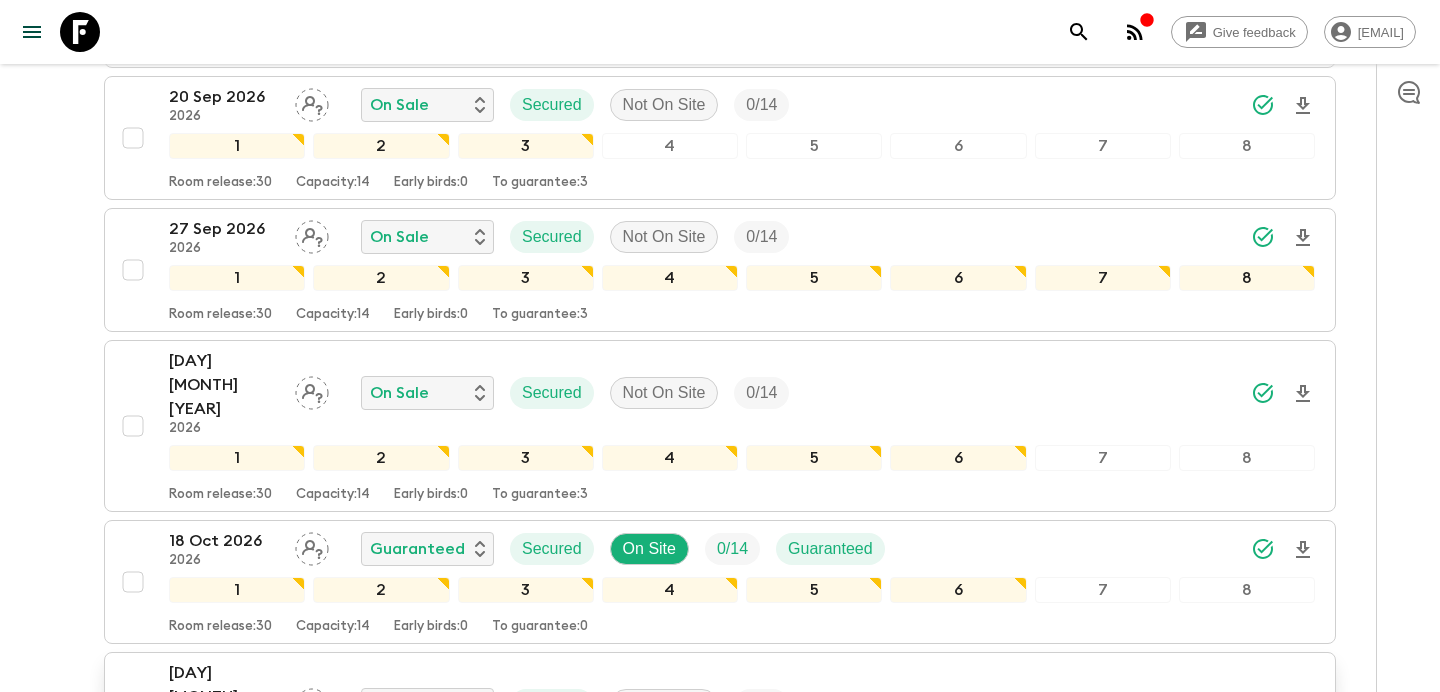 scroll, scrollTop: 1689, scrollLeft: 0, axis: vertical 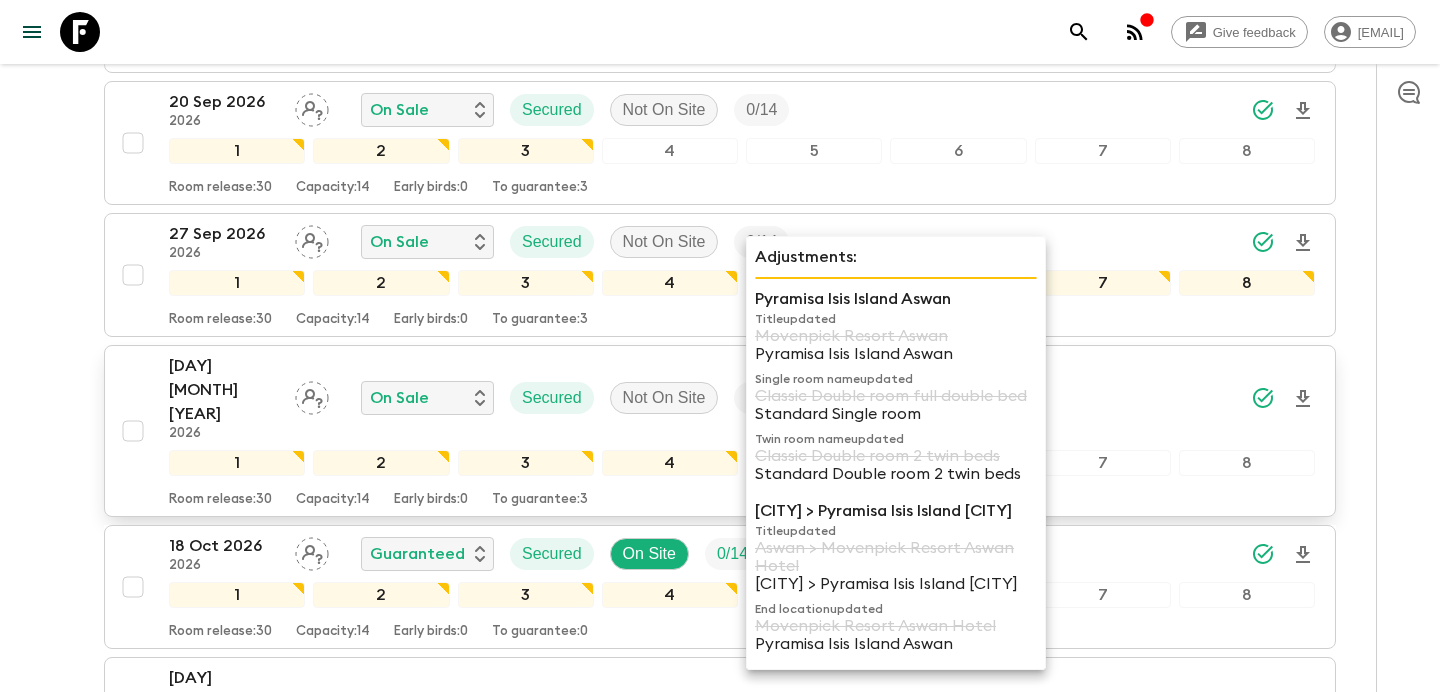 click on "5" at bounding box center (814, 463) 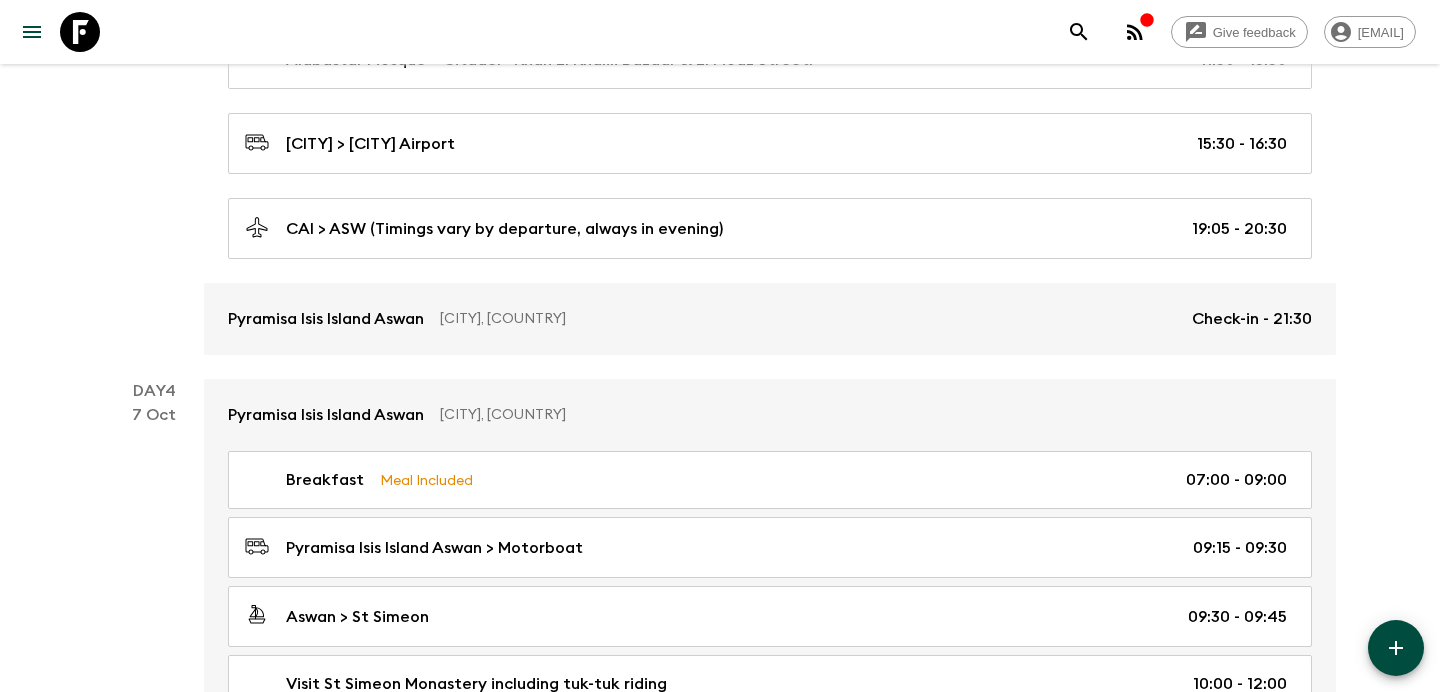 scroll, scrollTop: 1792, scrollLeft: 0, axis: vertical 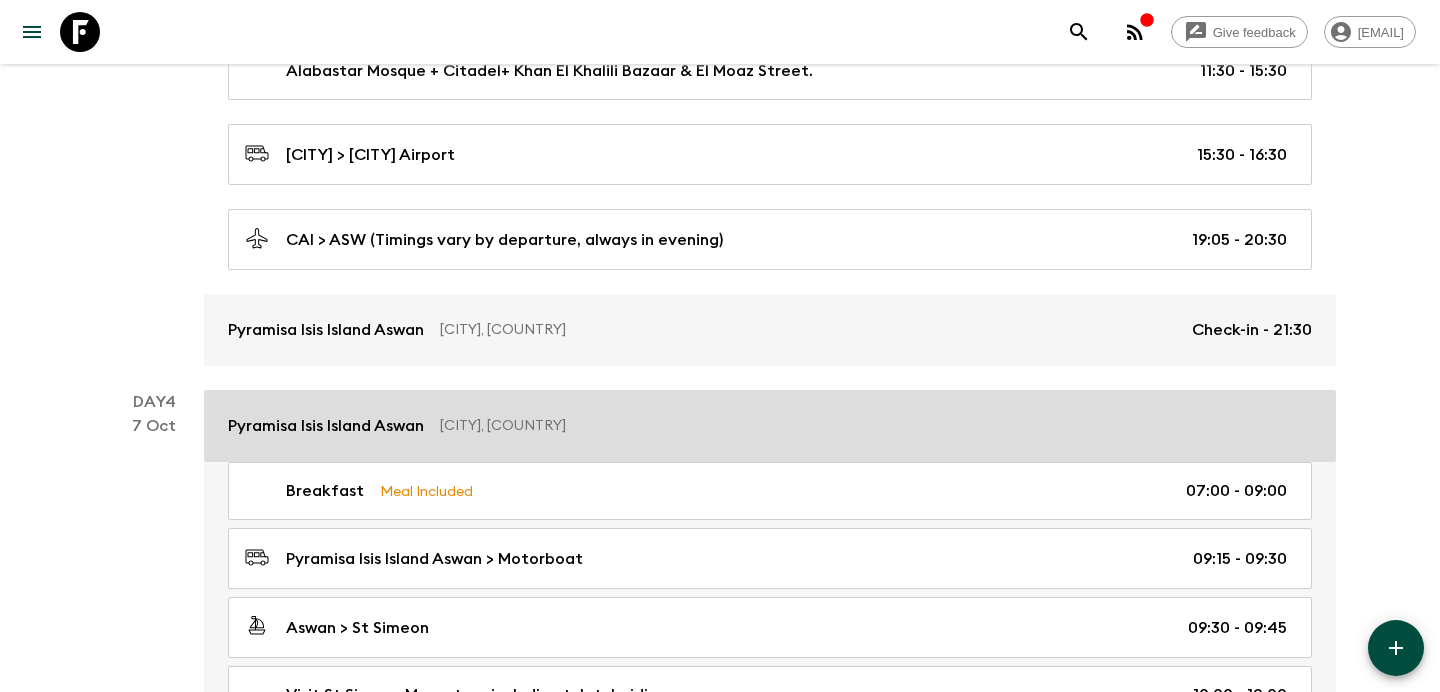 click on "Pyramisa Isis Island Aswan Aswan, Egypt" at bounding box center (770, 426) 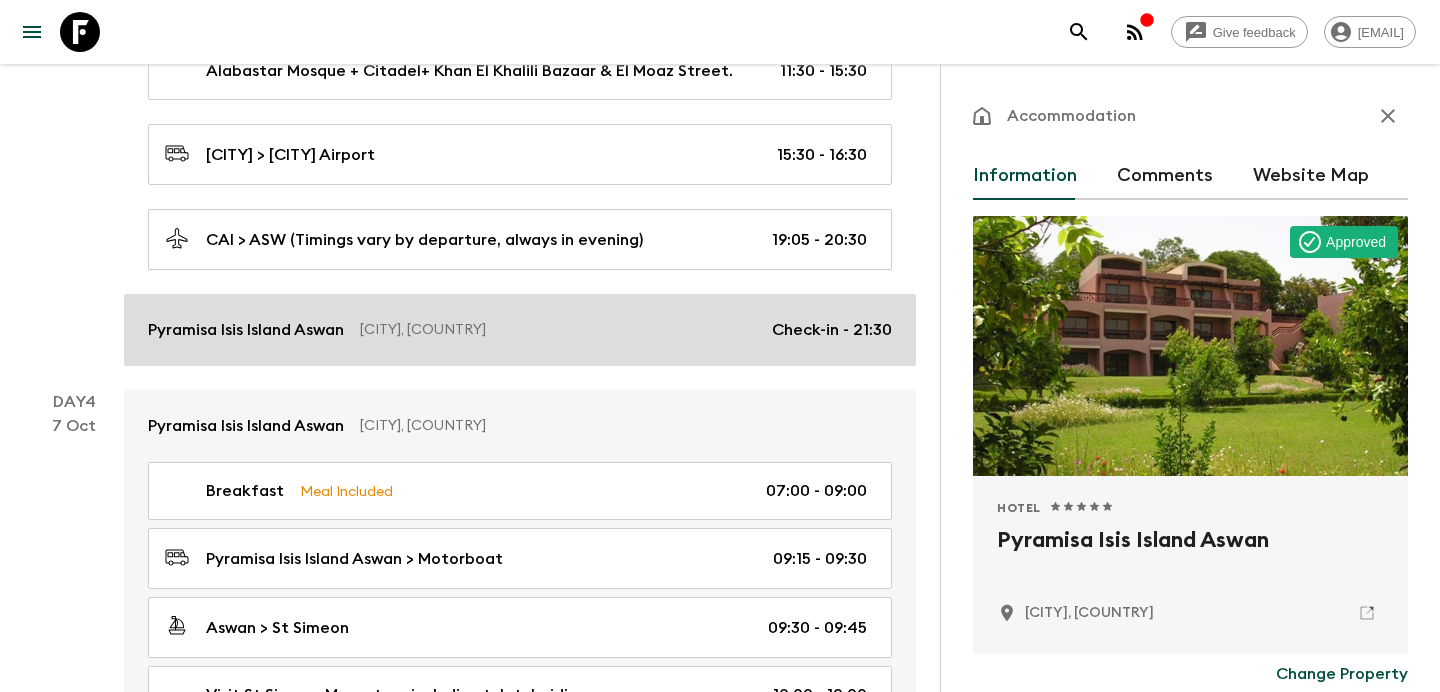 scroll, scrollTop: 0, scrollLeft: 0, axis: both 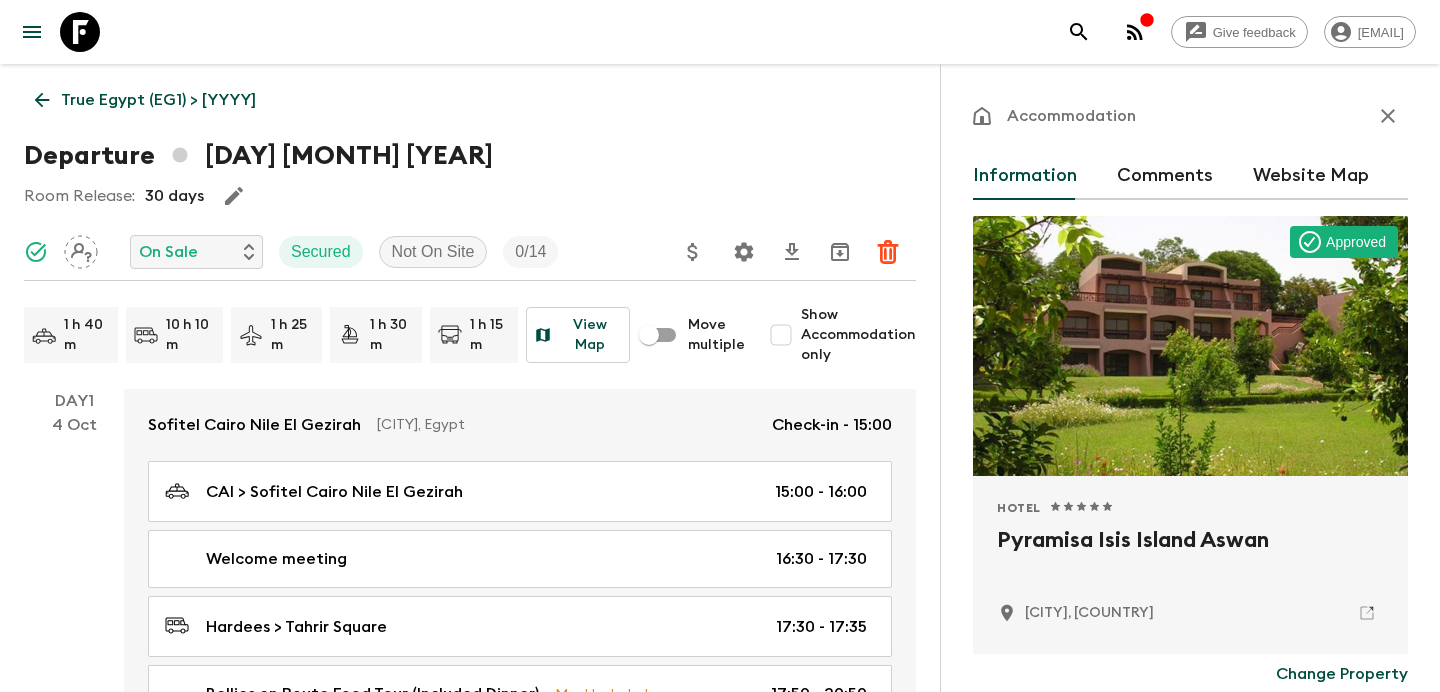 click on "True Egypt (EG1) > [YYYY]" at bounding box center [158, 100] 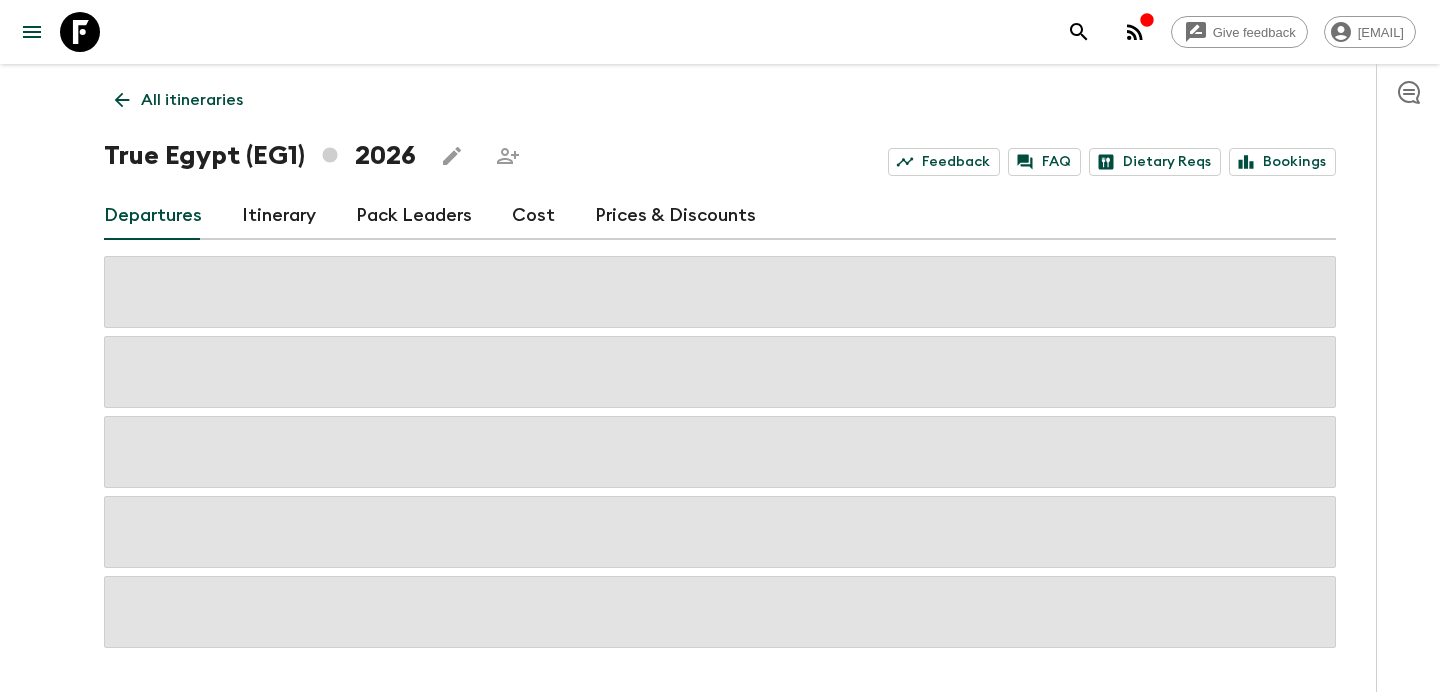 click on "All itineraries" at bounding box center (192, 100) 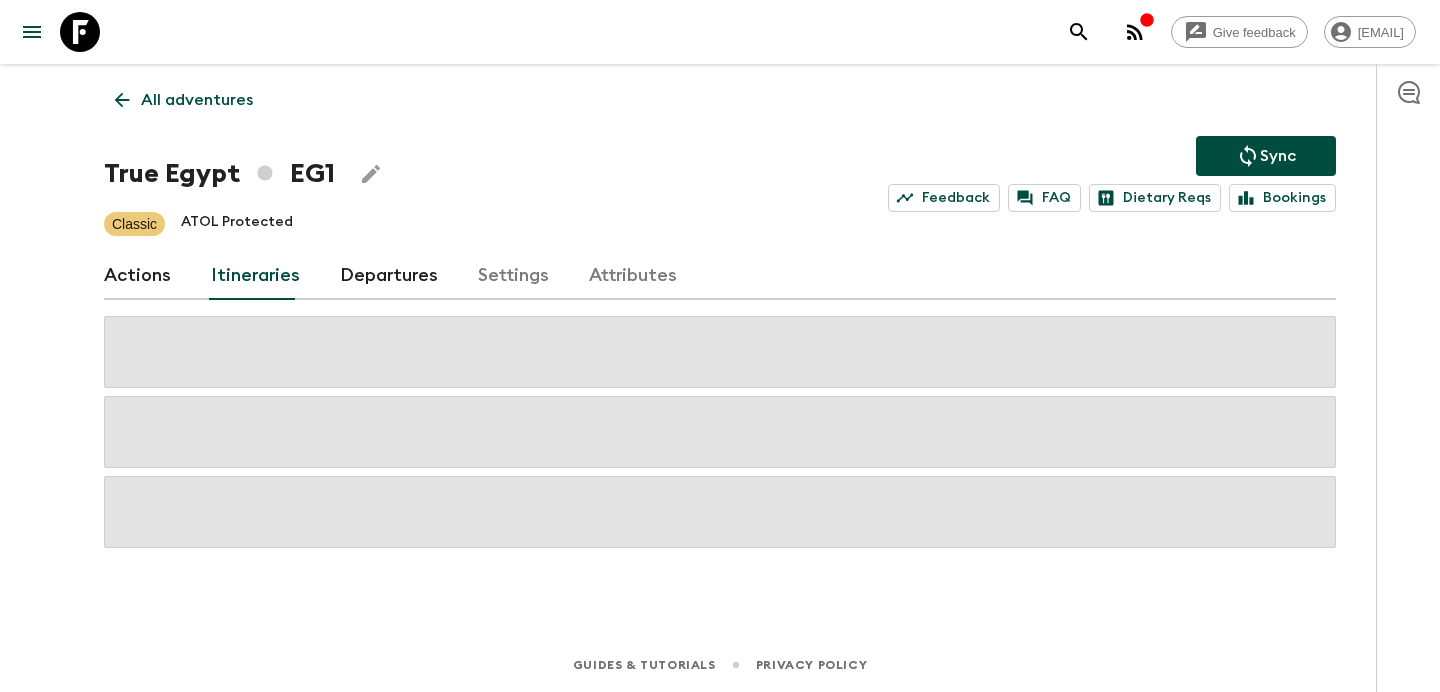 click on "All adventures" at bounding box center [197, 100] 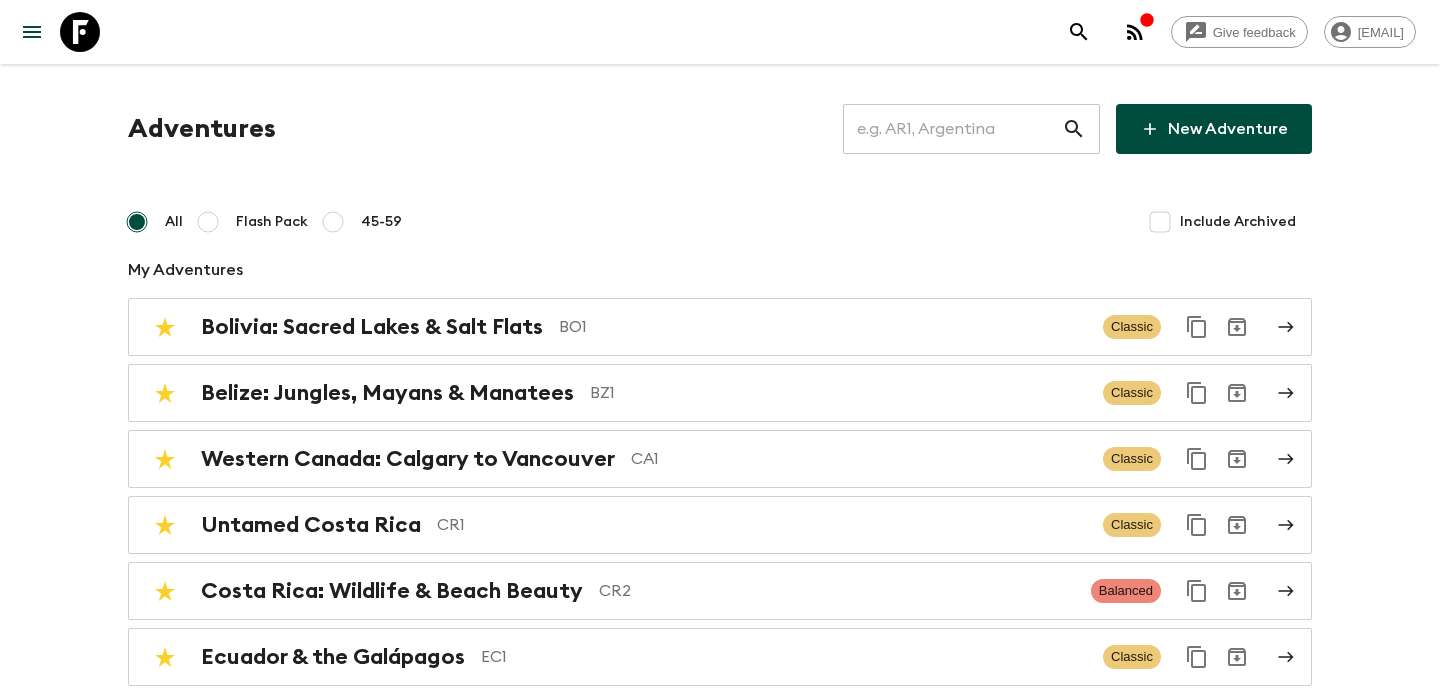 click at bounding box center [952, 129] 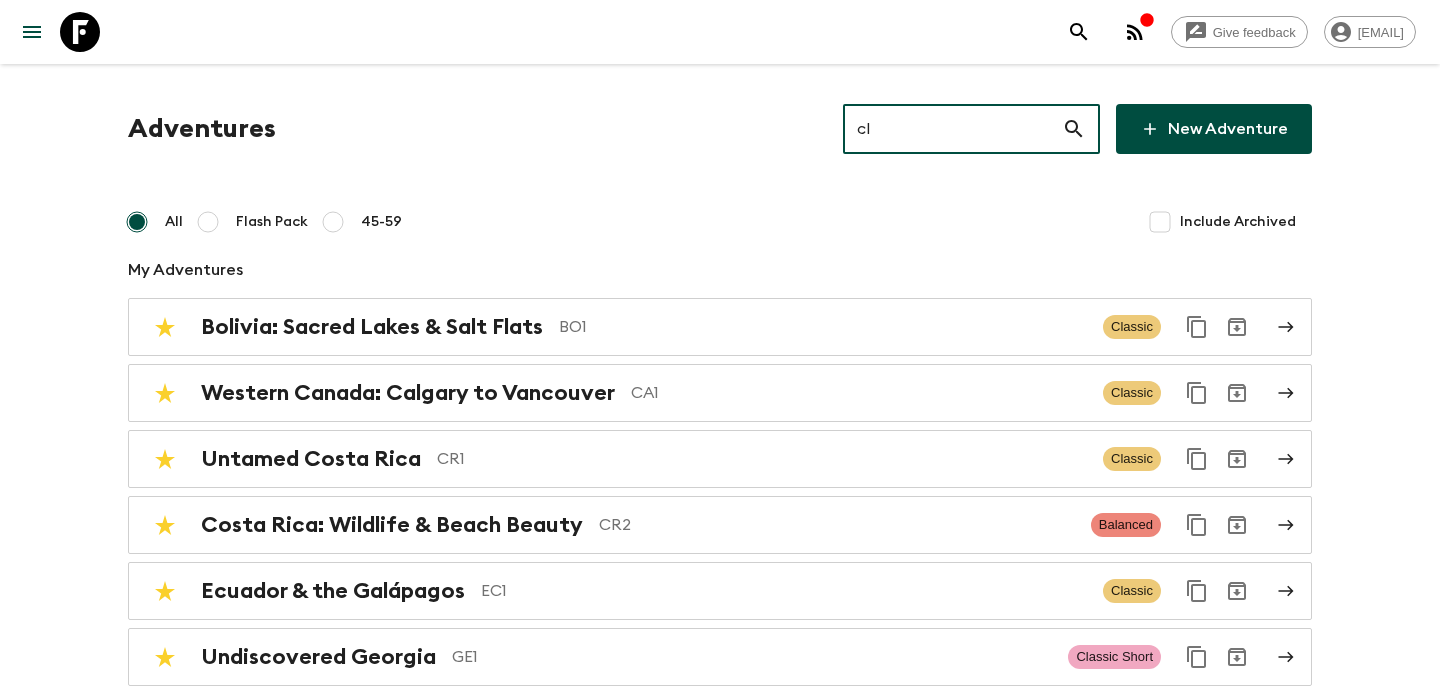 type on "cl1" 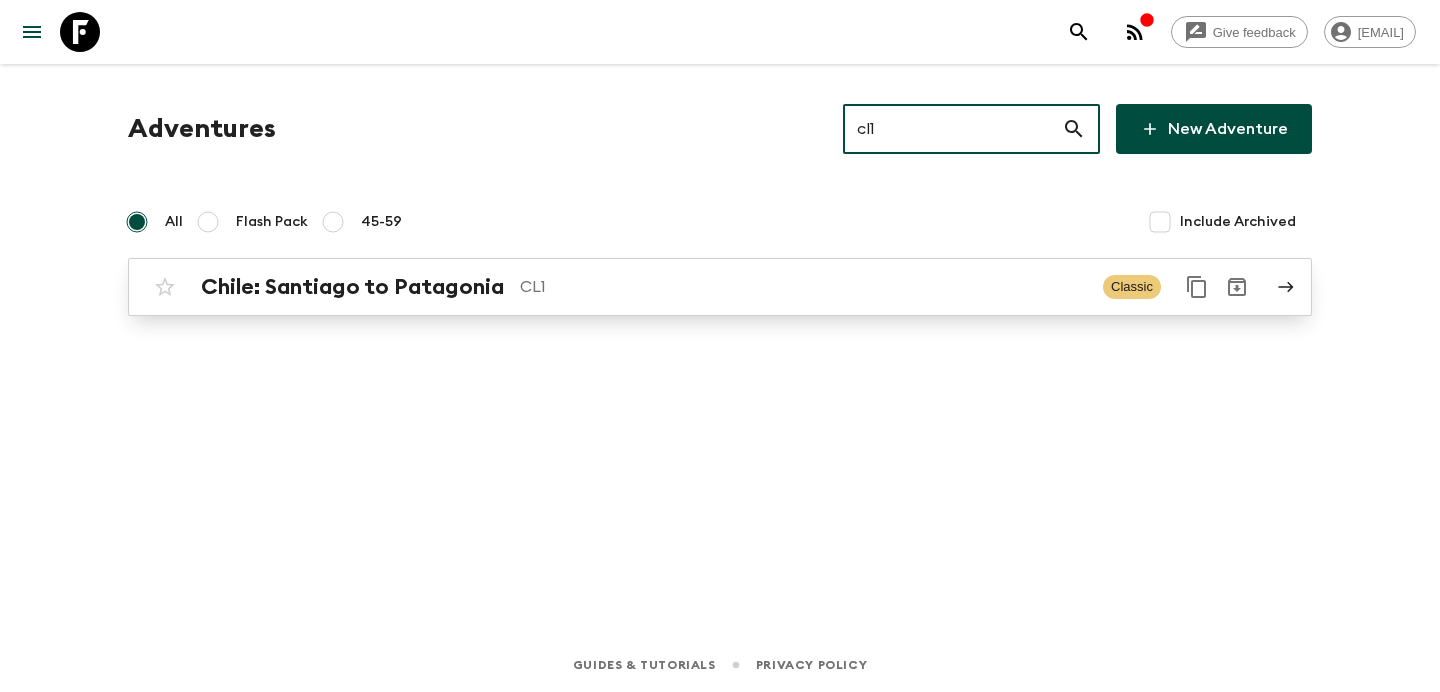 click on "Chile: Santiago to Patagonia CL1 Classic" at bounding box center [681, 287] 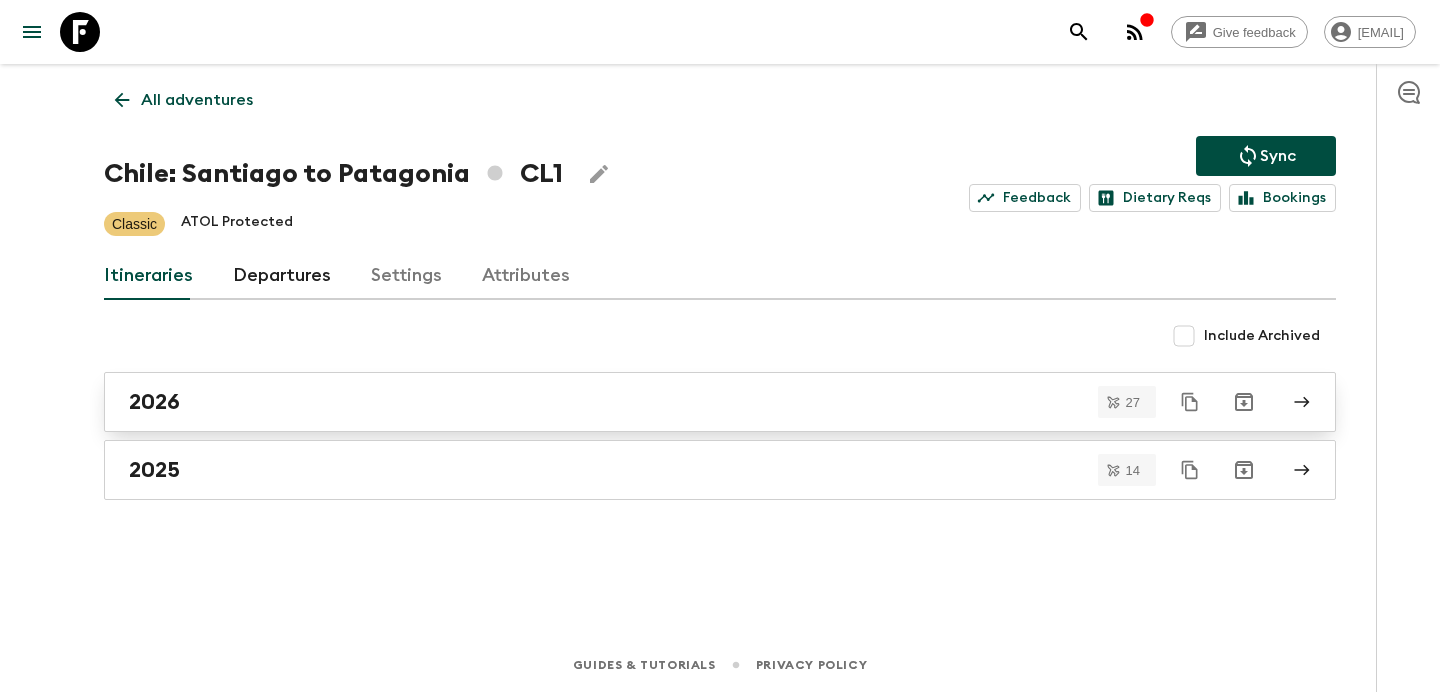 click on "2026" at bounding box center [720, 402] 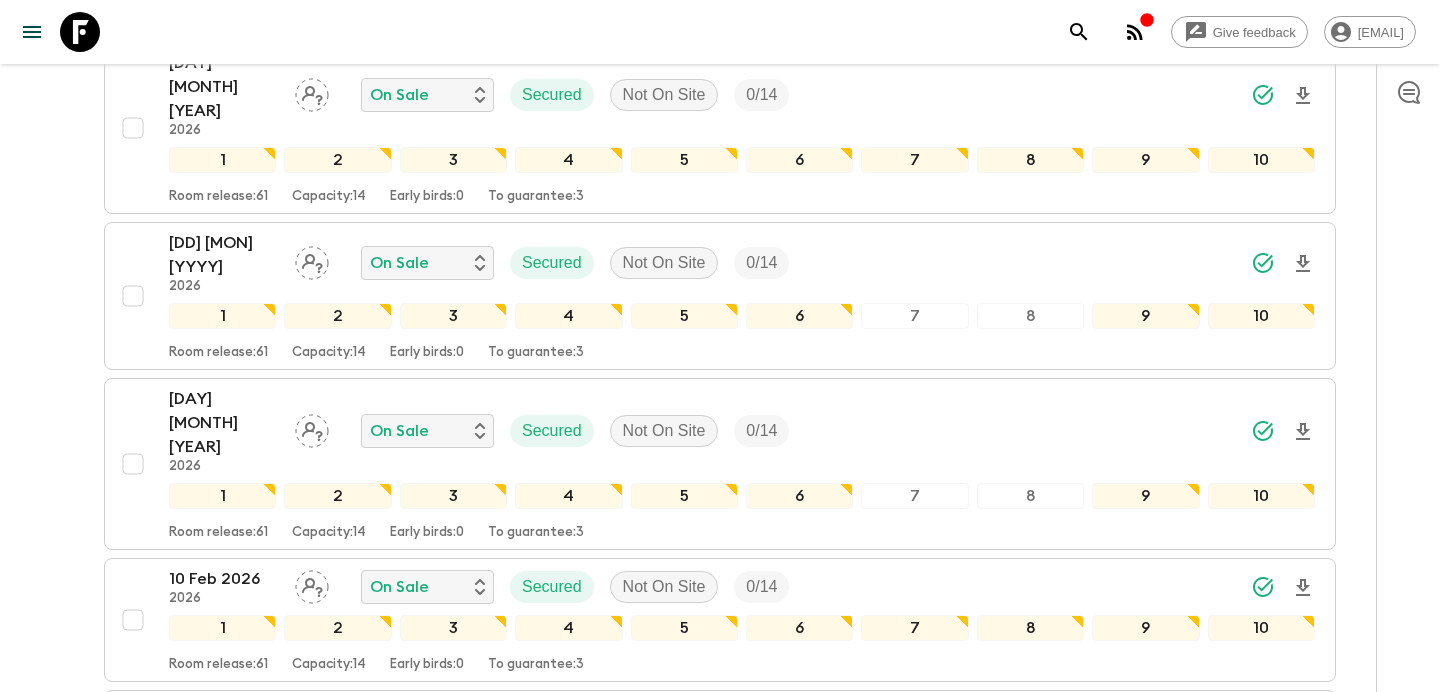 scroll, scrollTop: 559, scrollLeft: 0, axis: vertical 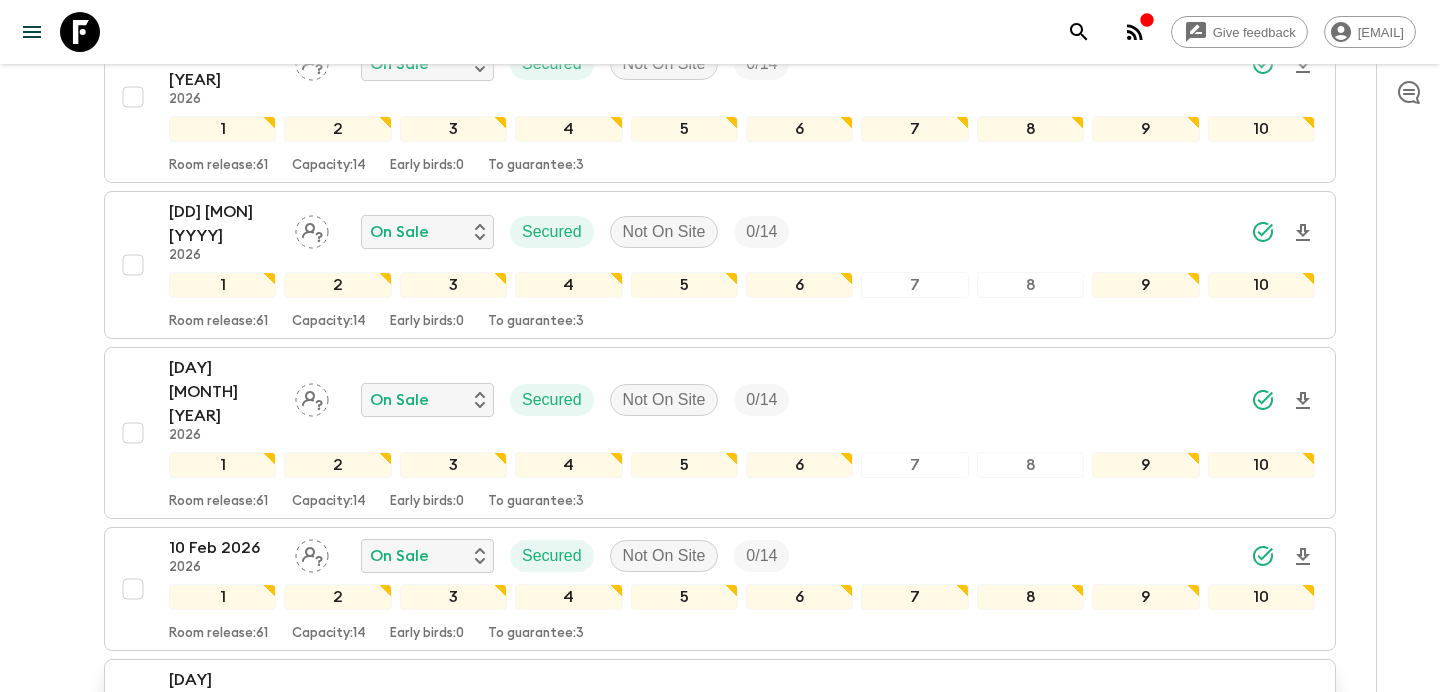 click on "[DD] [MON] [YYYY] [YYYY] Guaranteed Secured On Site 3 / 14 Guaranteed" at bounding box center [742, 712] 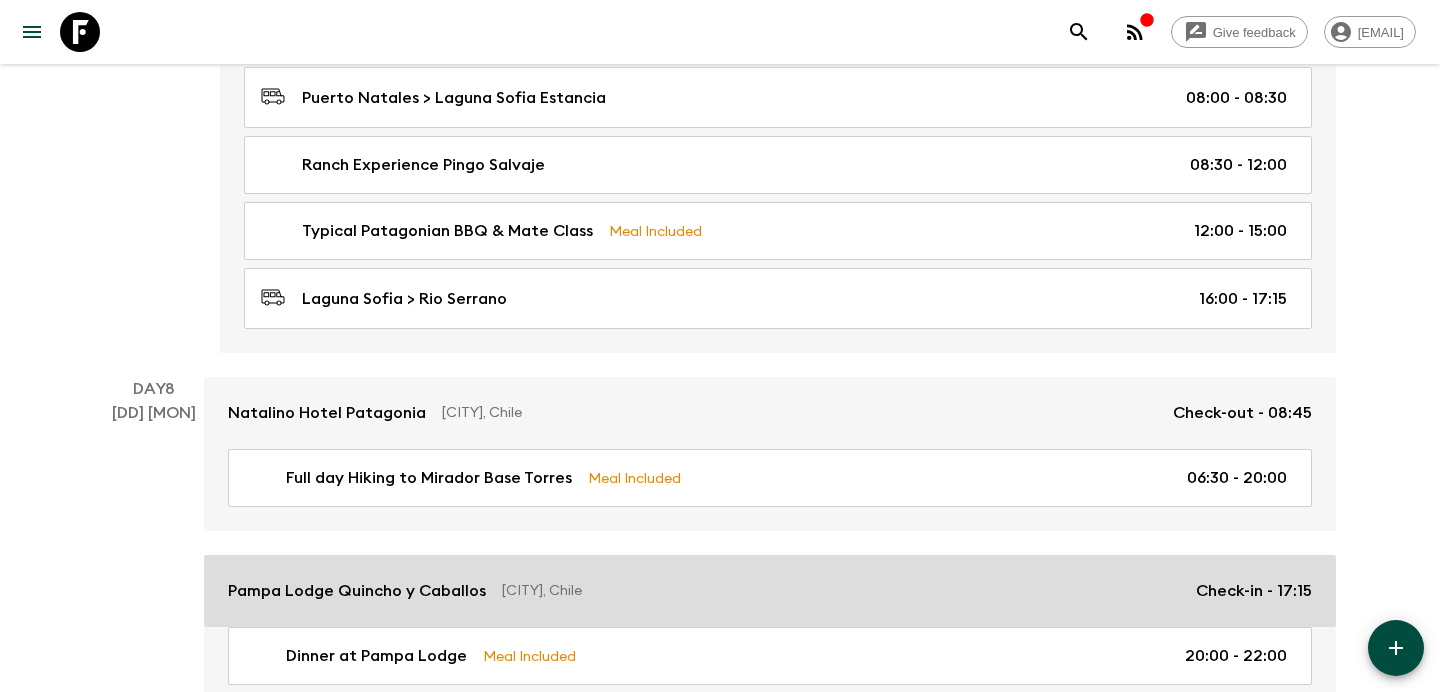 scroll, scrollTop: 3532, scrollLeft: 0, axis: vertical 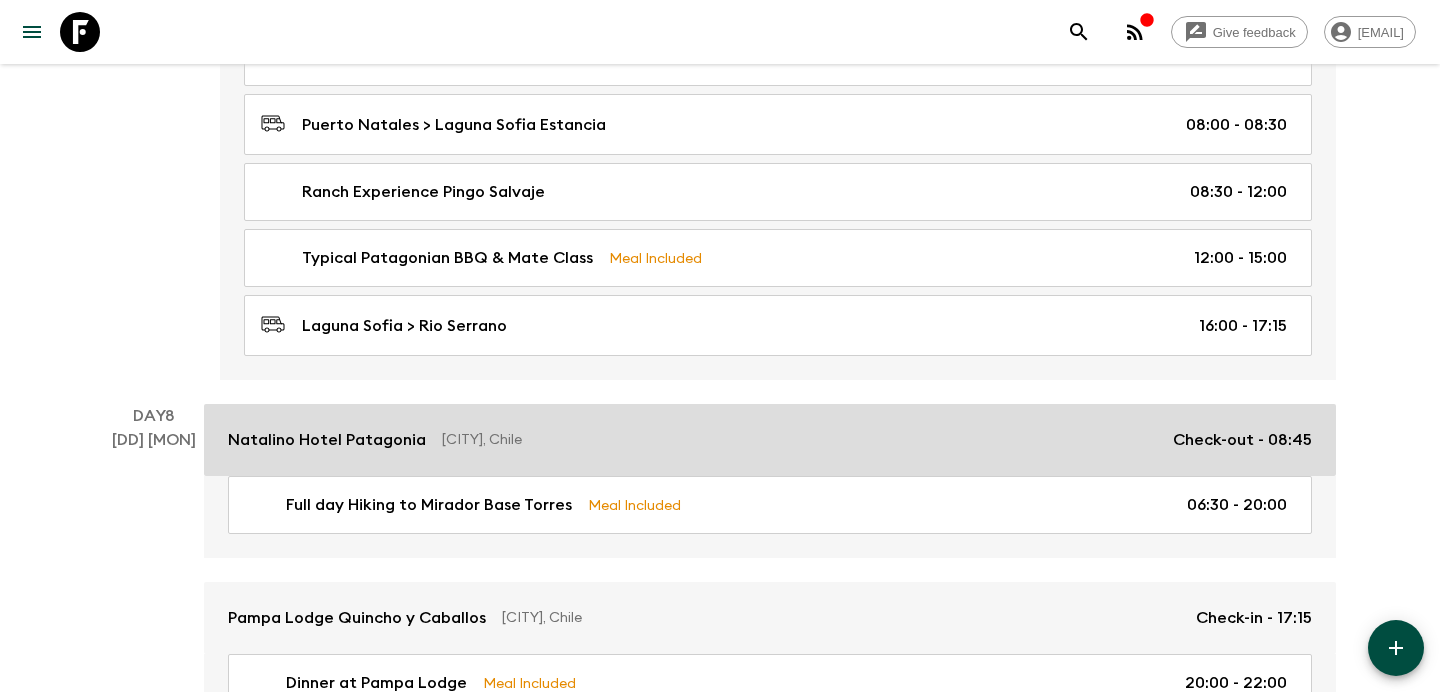 click on "Natalino Hotel Patagonia Puerto Natales, Chile Check-out - 08:45" at bounding box center [770, 440] 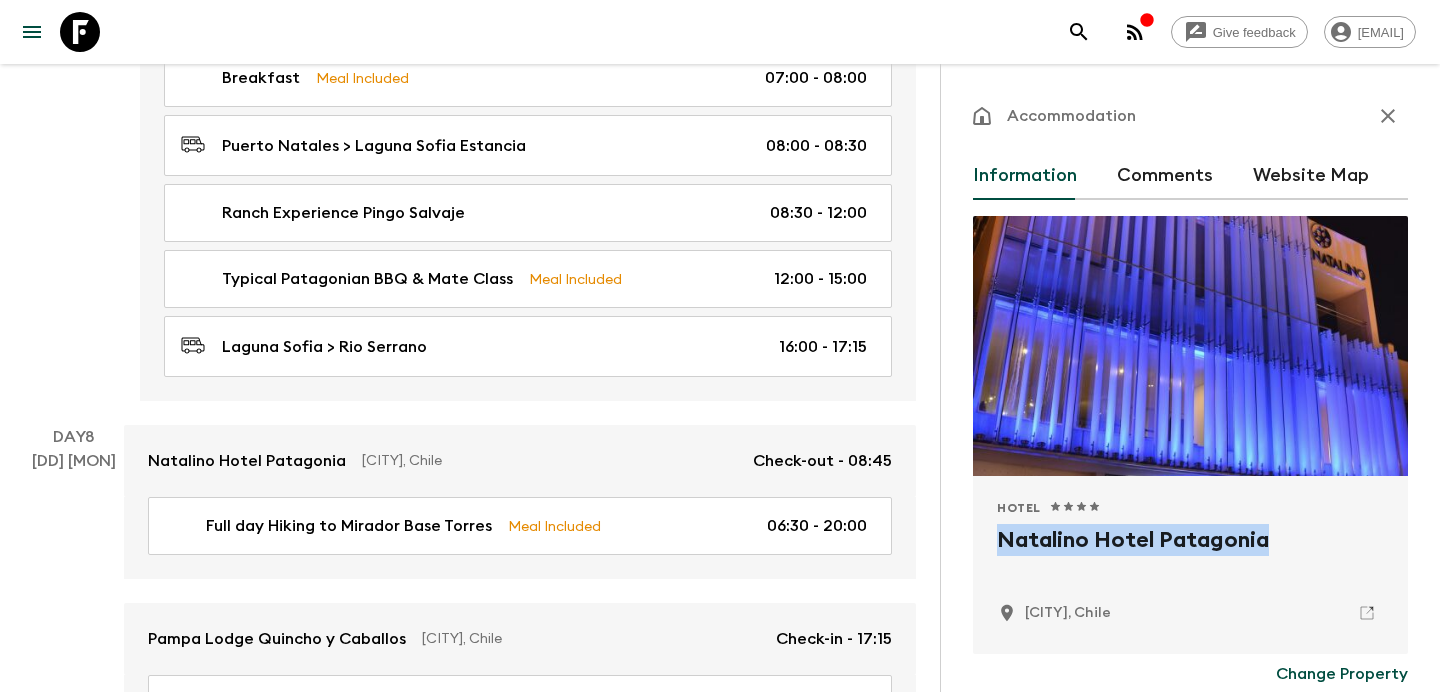 drag, startPoint x: 997, startPoint y: 539, endPoint x: 1352, endPoint y: 540, distance: 355.0014 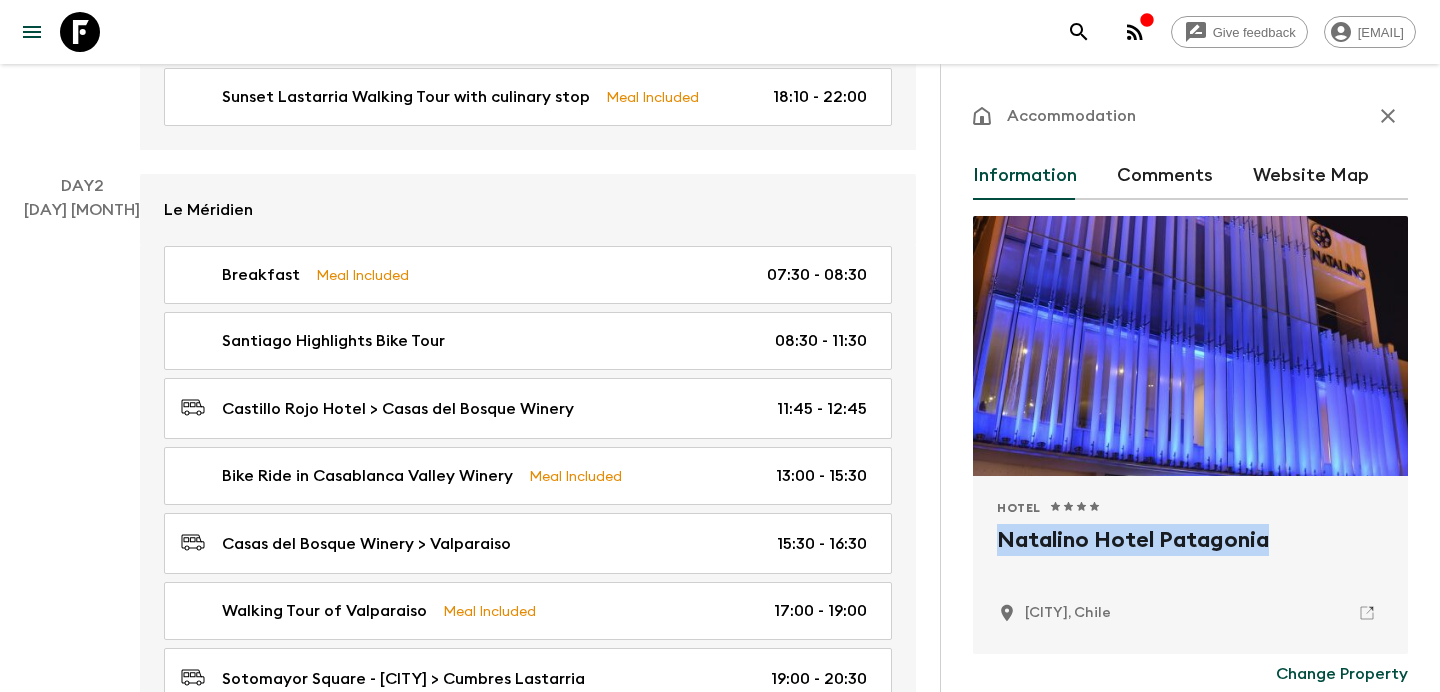 scroll, scrollTop: 0, scrollLeft: 0, axis: both 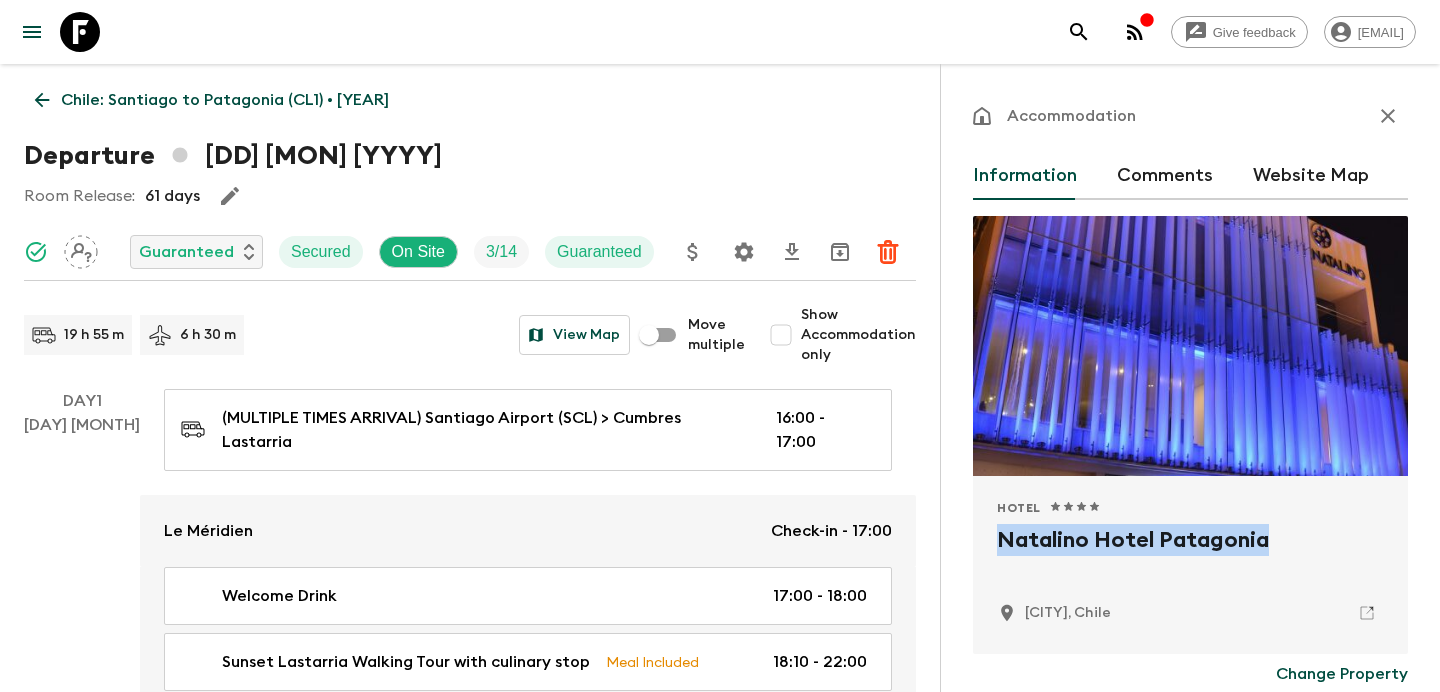 click on "Chile: Santiago to Patagonia (CL1) • [YEAR]" at bounding box center [225, 100] 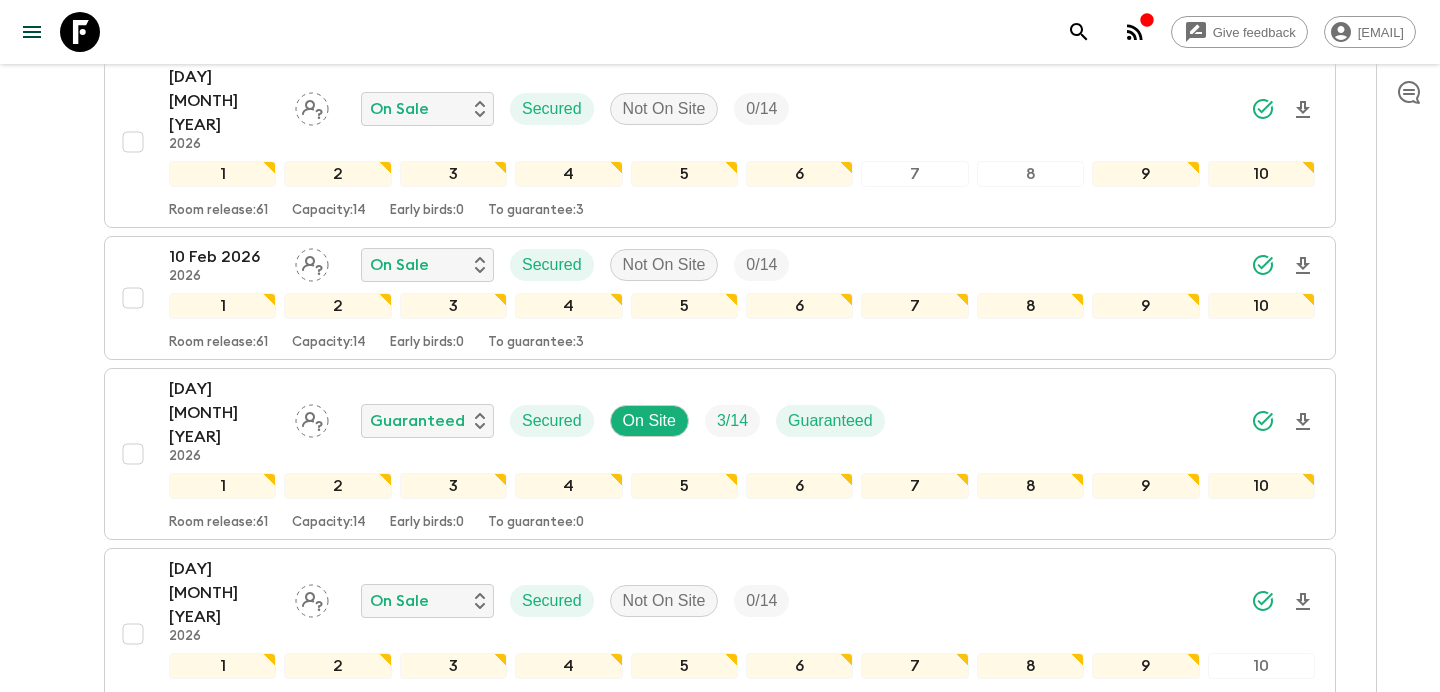scroll, scrollTop: 882, scrollLeft: 0, axis: vertical 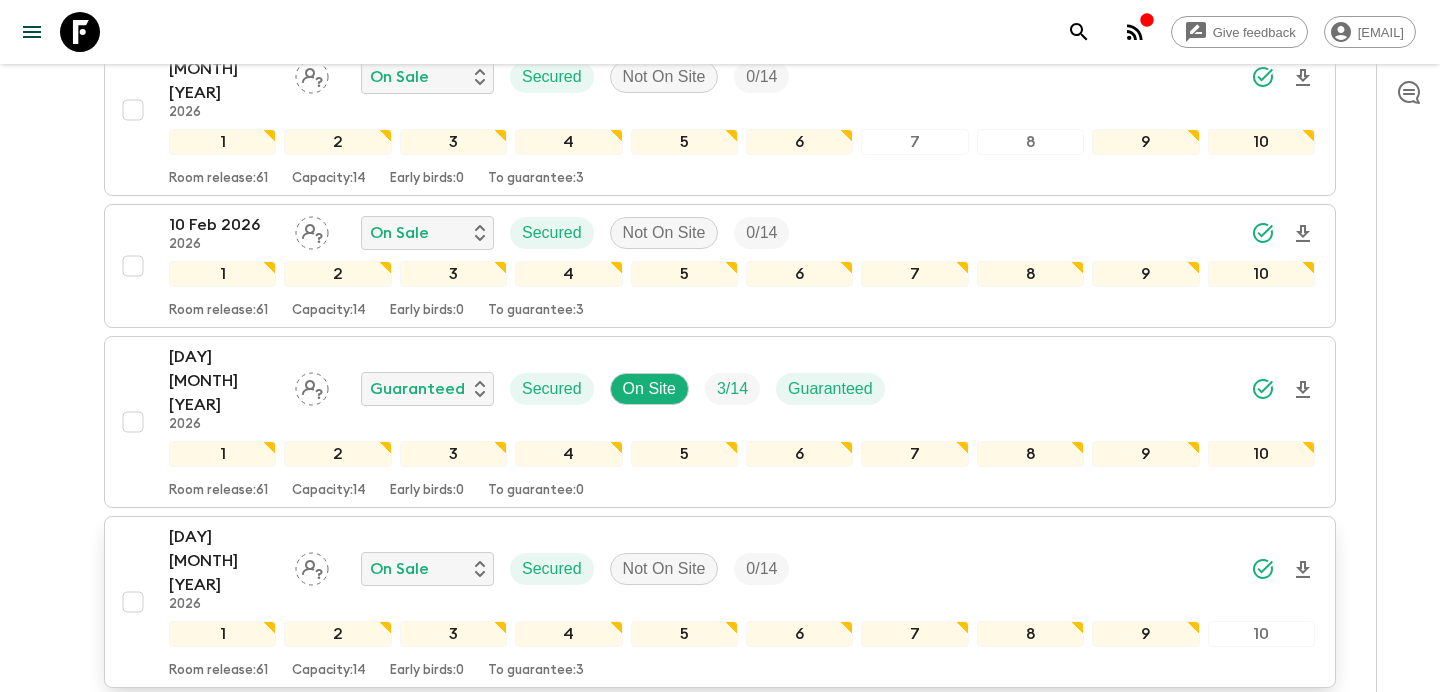 click on "[DD] [MON] [YYYY] [YYYY] On Sale Secured Not On Site 0 / 14" at bounding box center [742, 569] 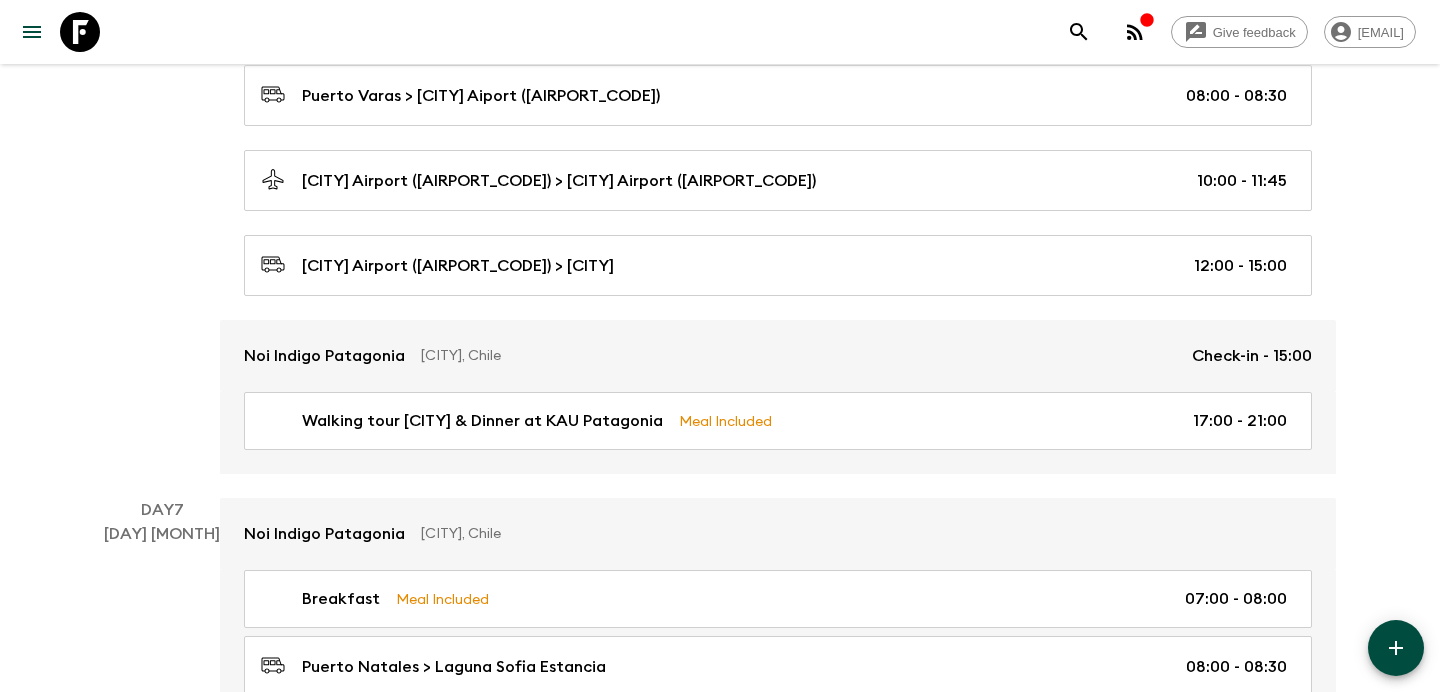 scroll, scrollTop: 3035, scrollLeft: 0, axis: vertical 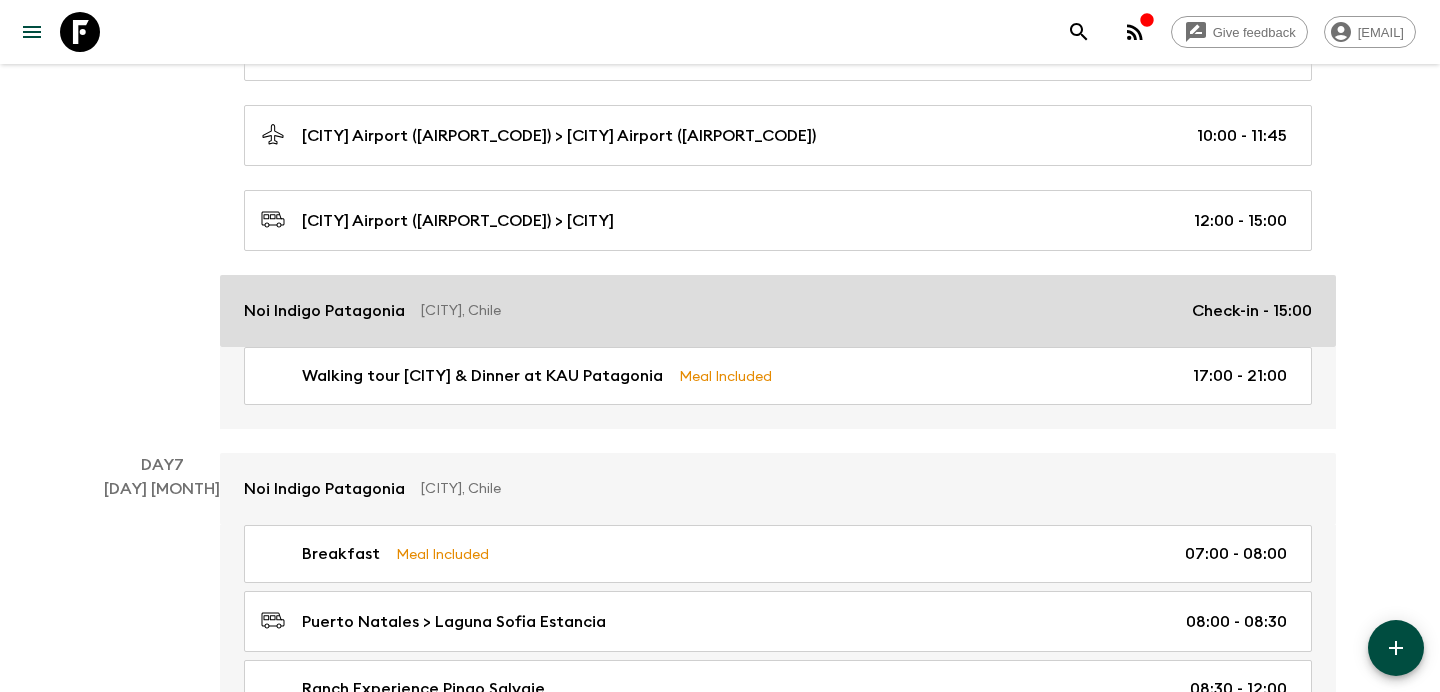 click on "Noi Indigo Patagonia Puerto Natales, Chile Check-in - [TIME]" at bounding box center [778, 311] 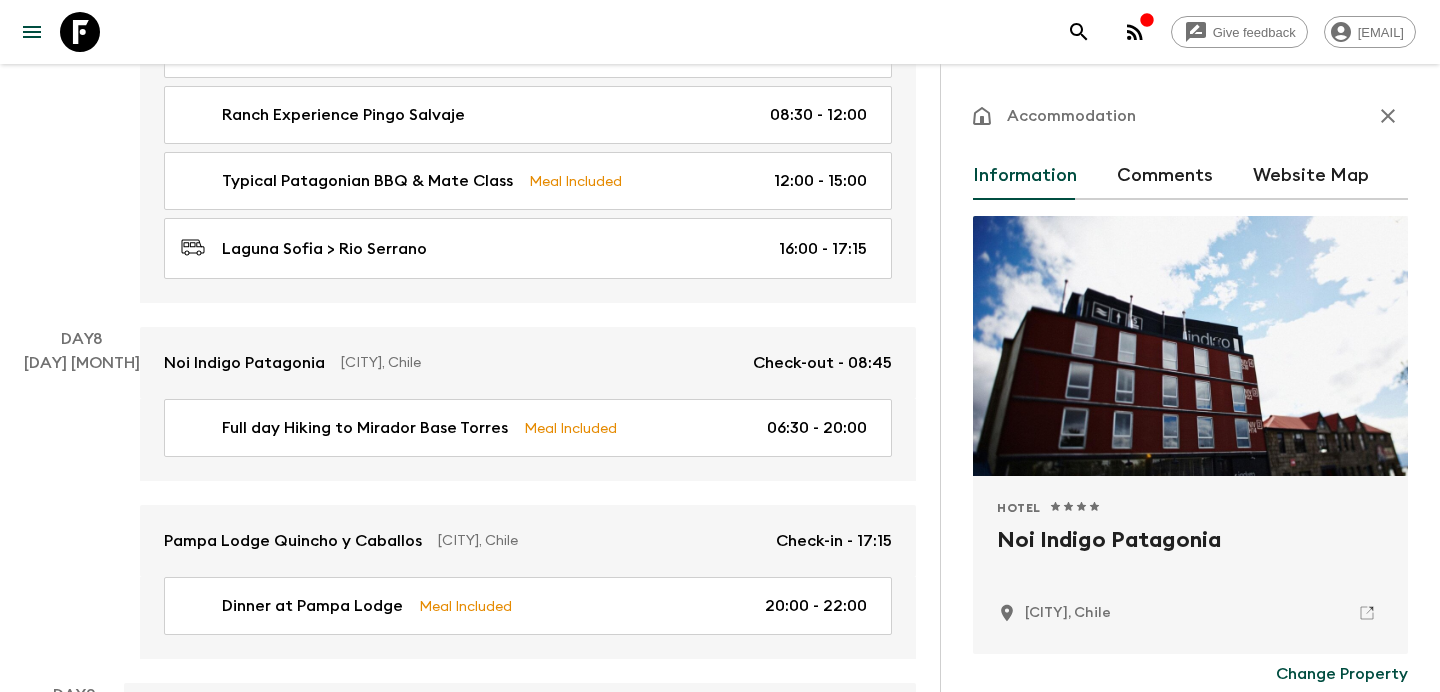 scroll, scrollTop: 3617, scrollLeft: 0, axis: vertical 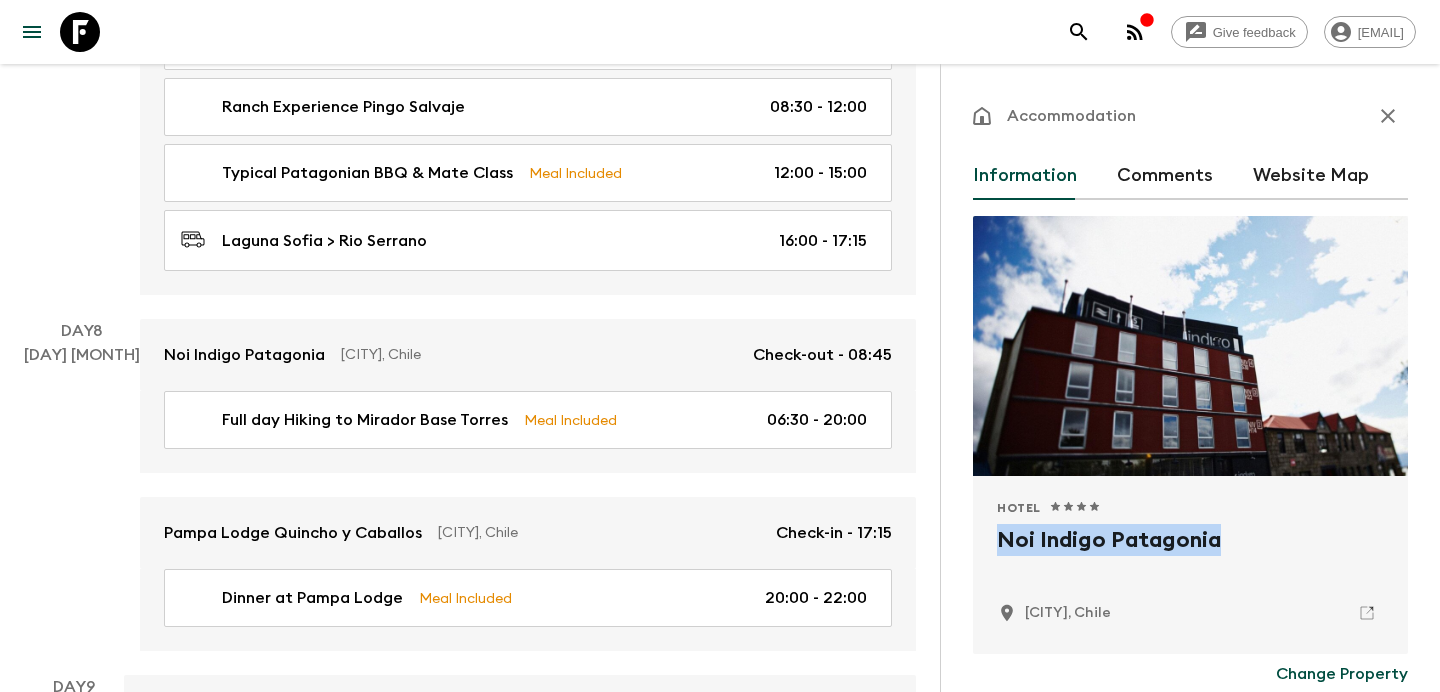 drag, startPoint x: 994, startPoint y: 537, endPoint x: 1228, endPoint y: 542, distance: 234.0534 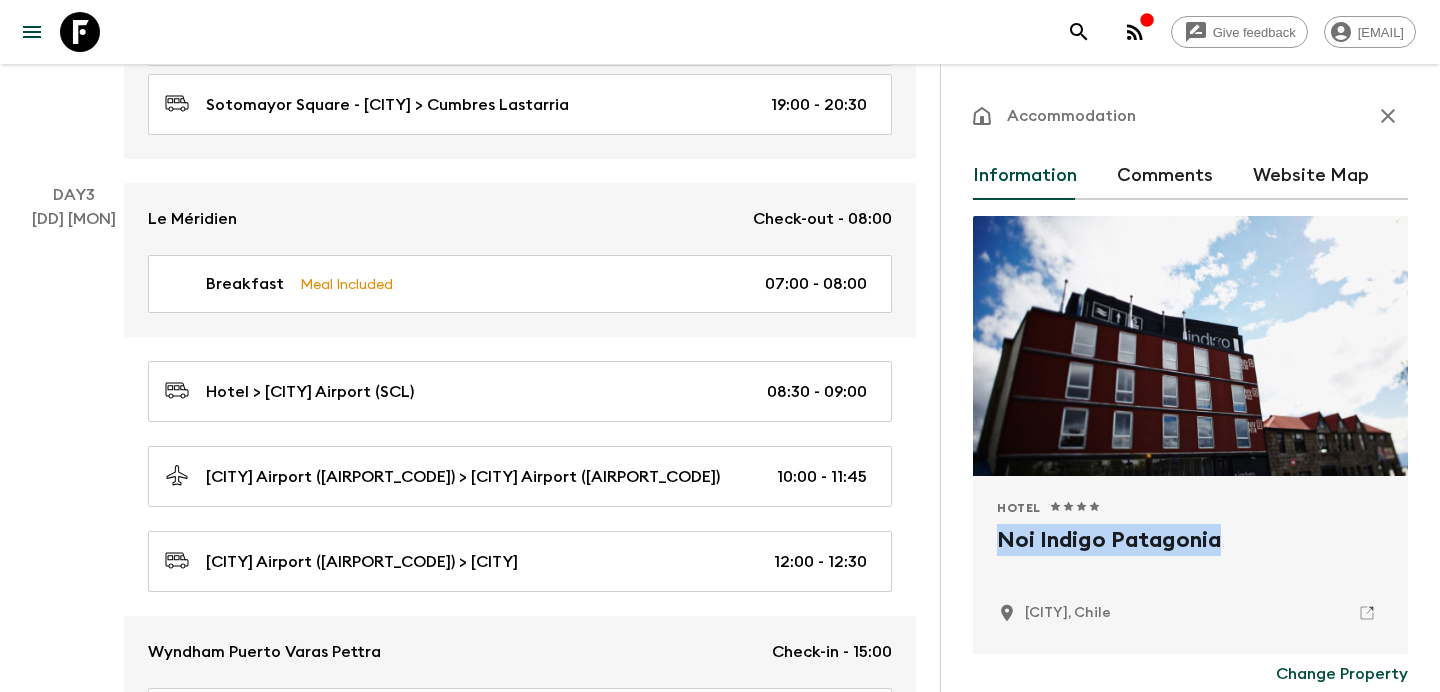 scroll, scrollTop: 0, scrollLeft: 0, axis: both 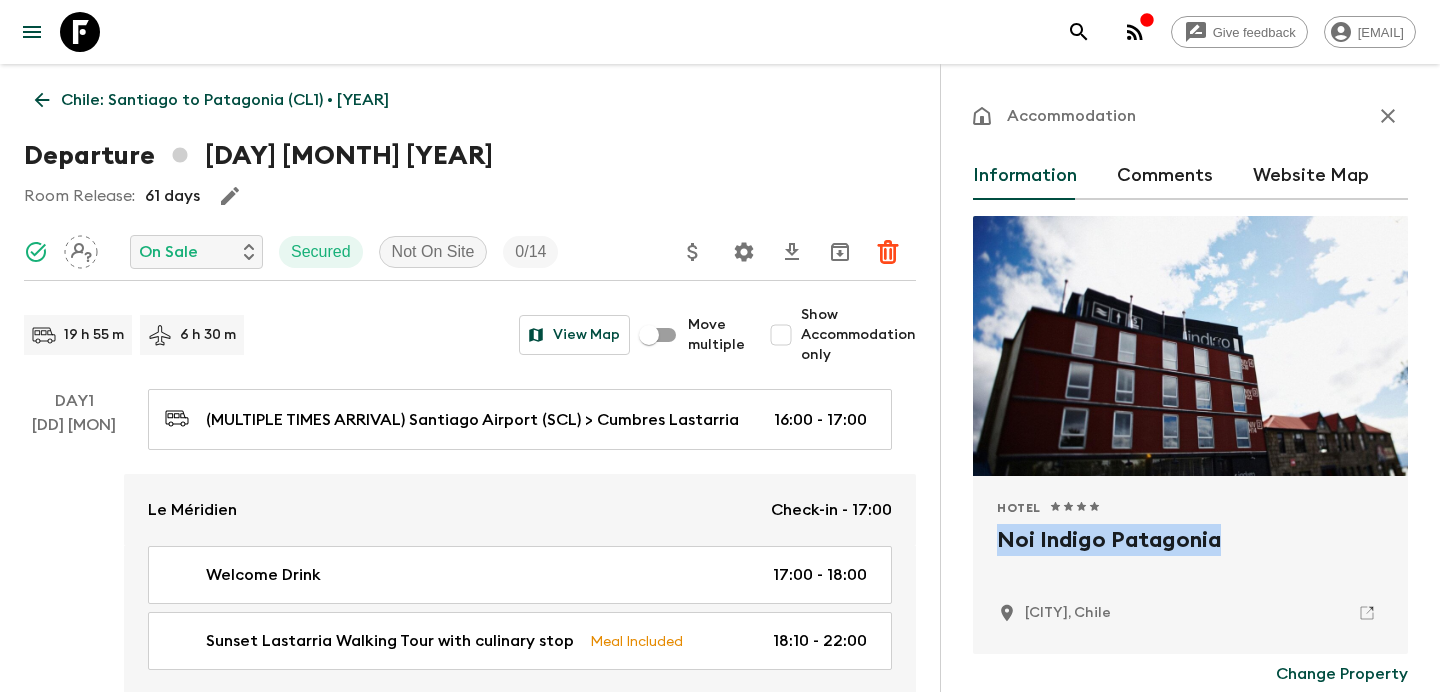 click on "Chile: Santiago to Patagonia (CL1) • [YEAR]" at bounding box center (225, 100) 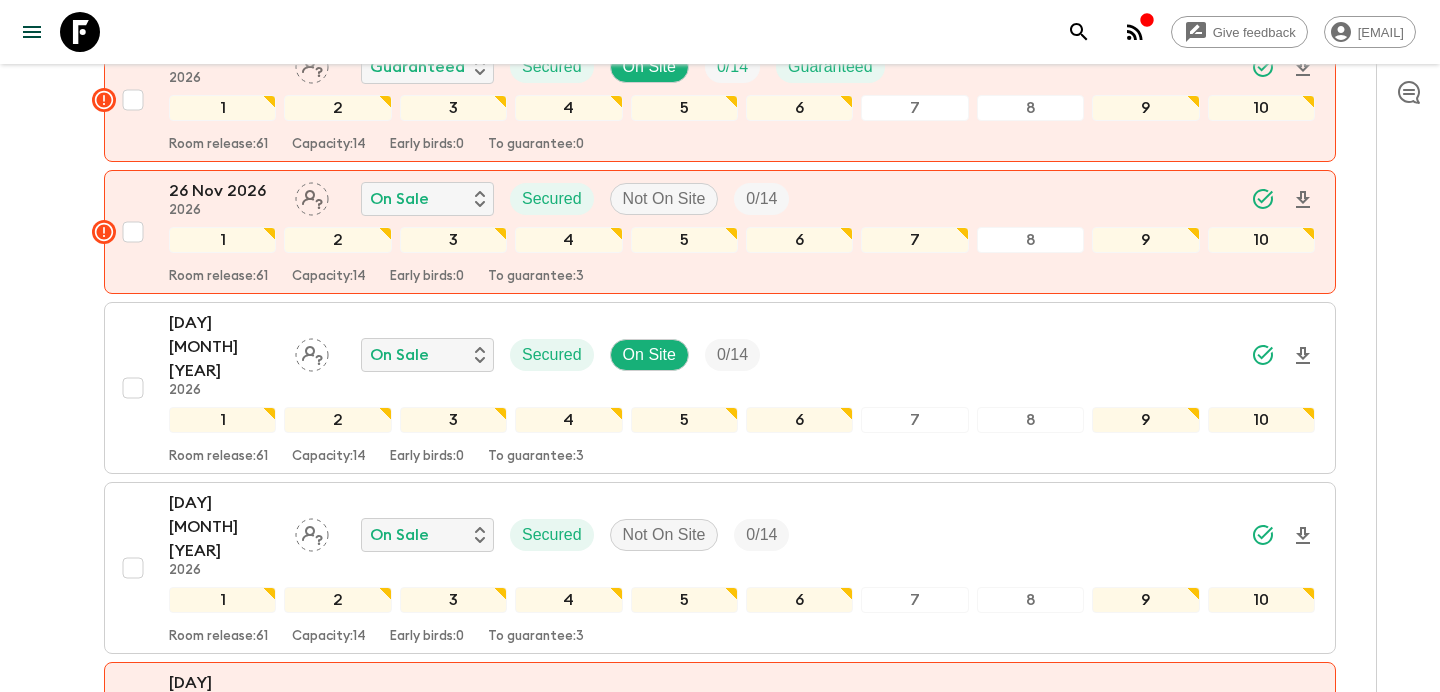 scroll, scrollTop: 3436, scrollLeft: 0, axis: vertical 